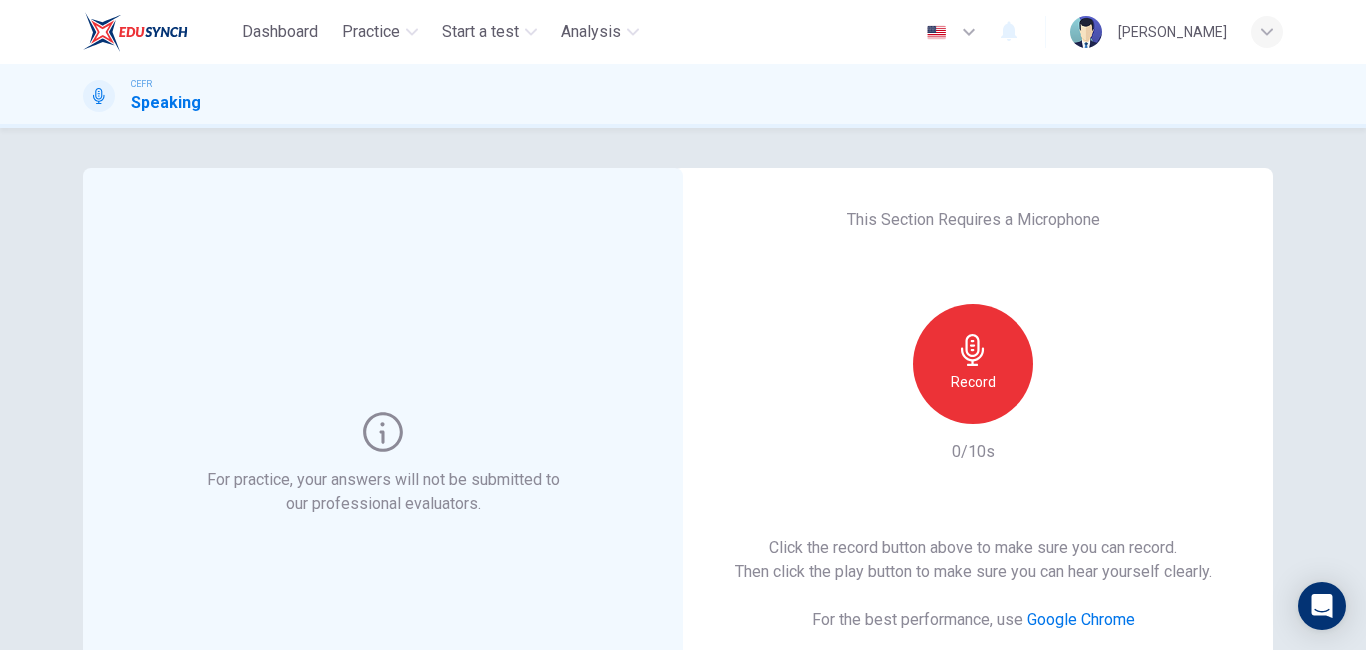 scroll, scrollTop: 0, scrollLeft: 0, axis: both 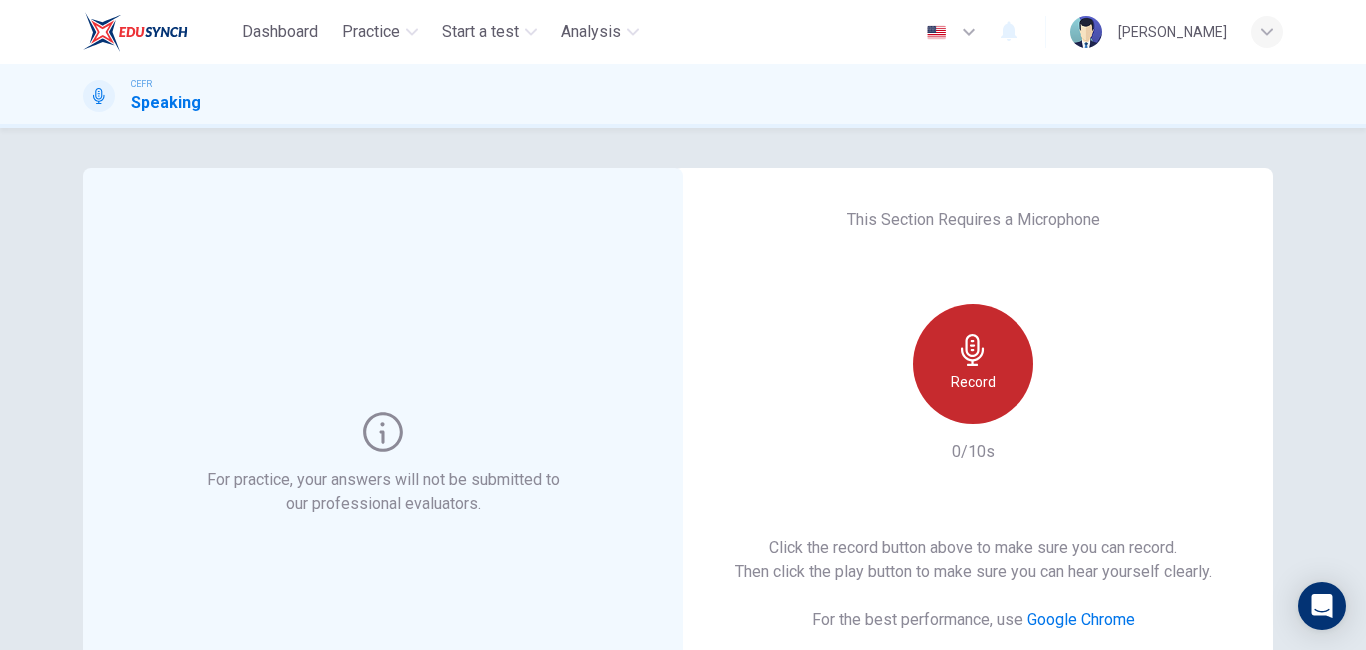 click on "Record" at bounding box center (973, 364) 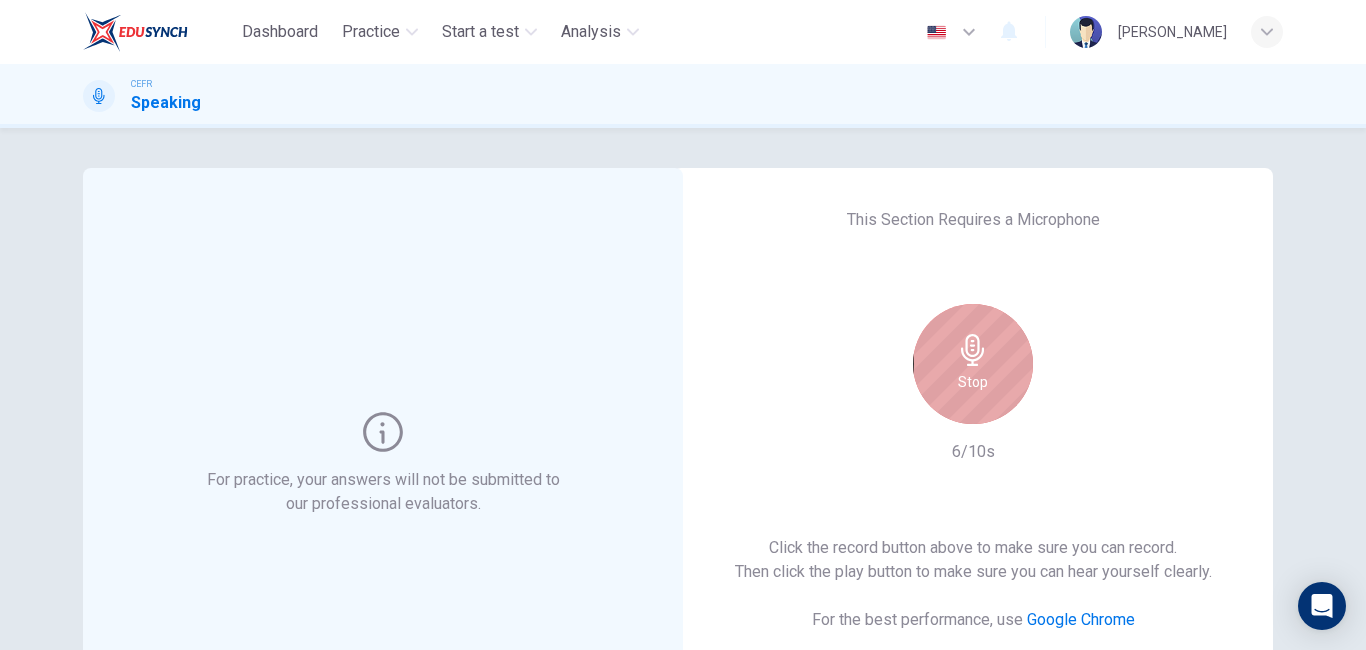 click on "Stop" at bounding box center (973, 364) 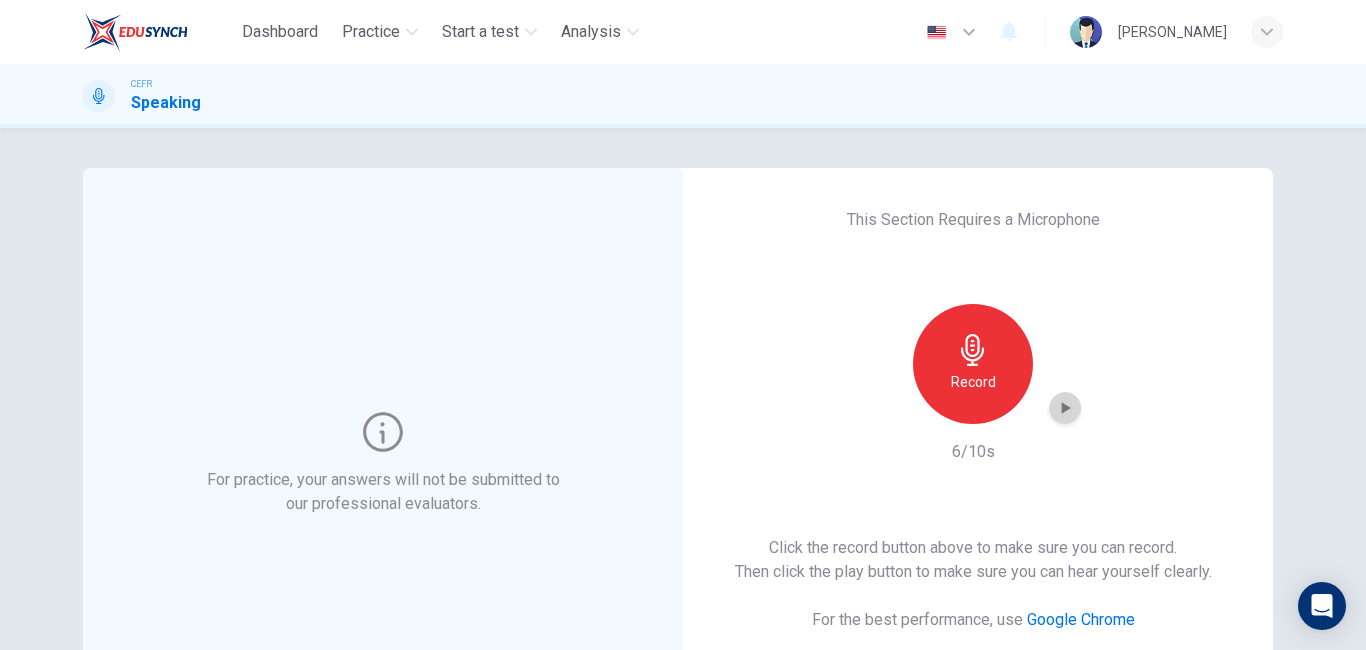click 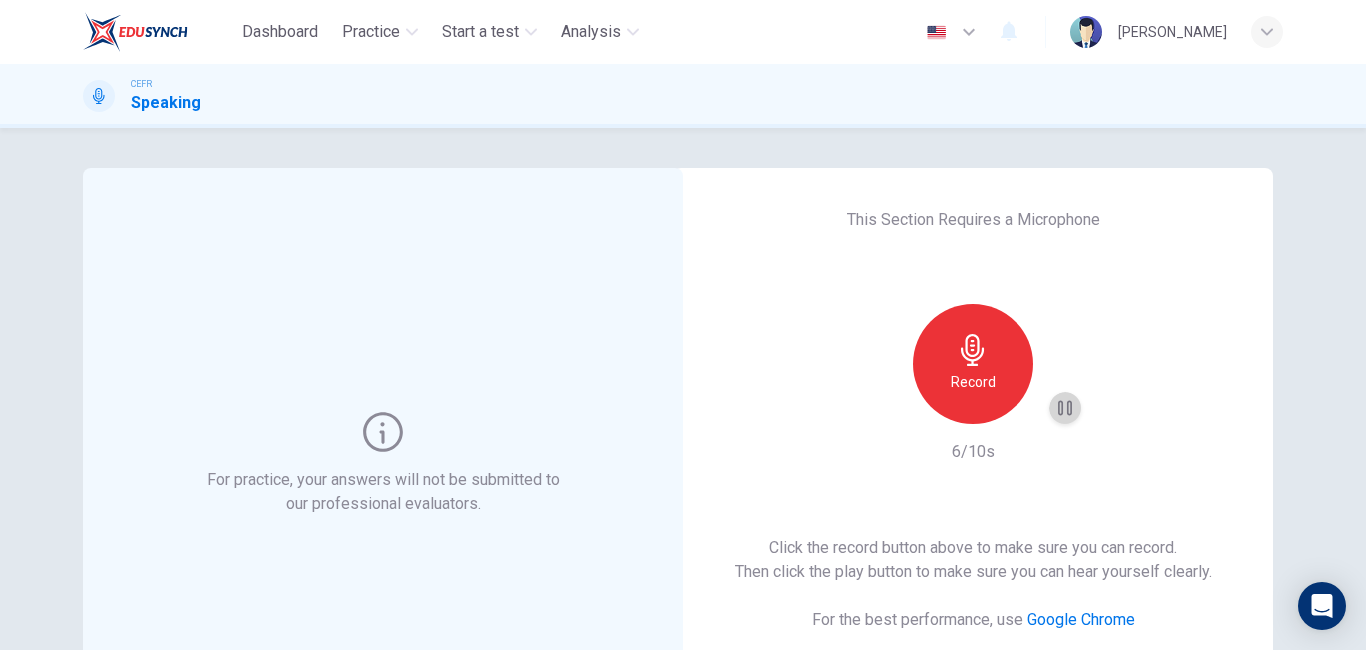 click 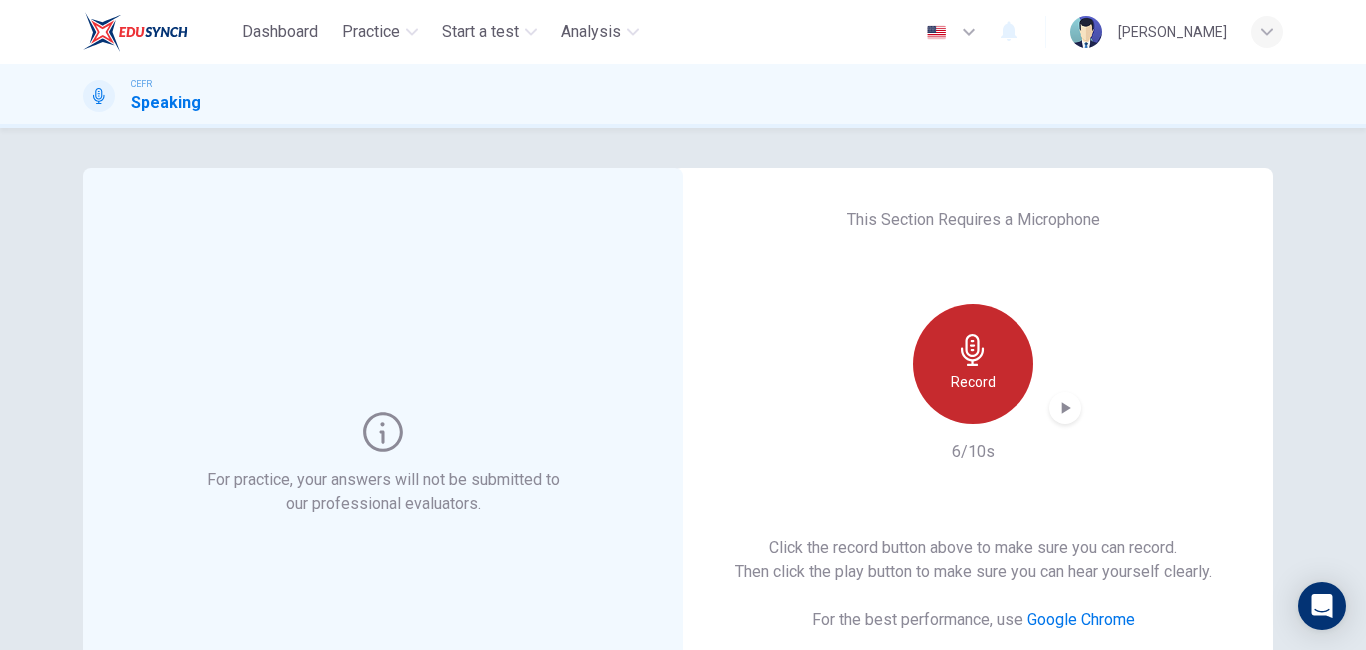 click 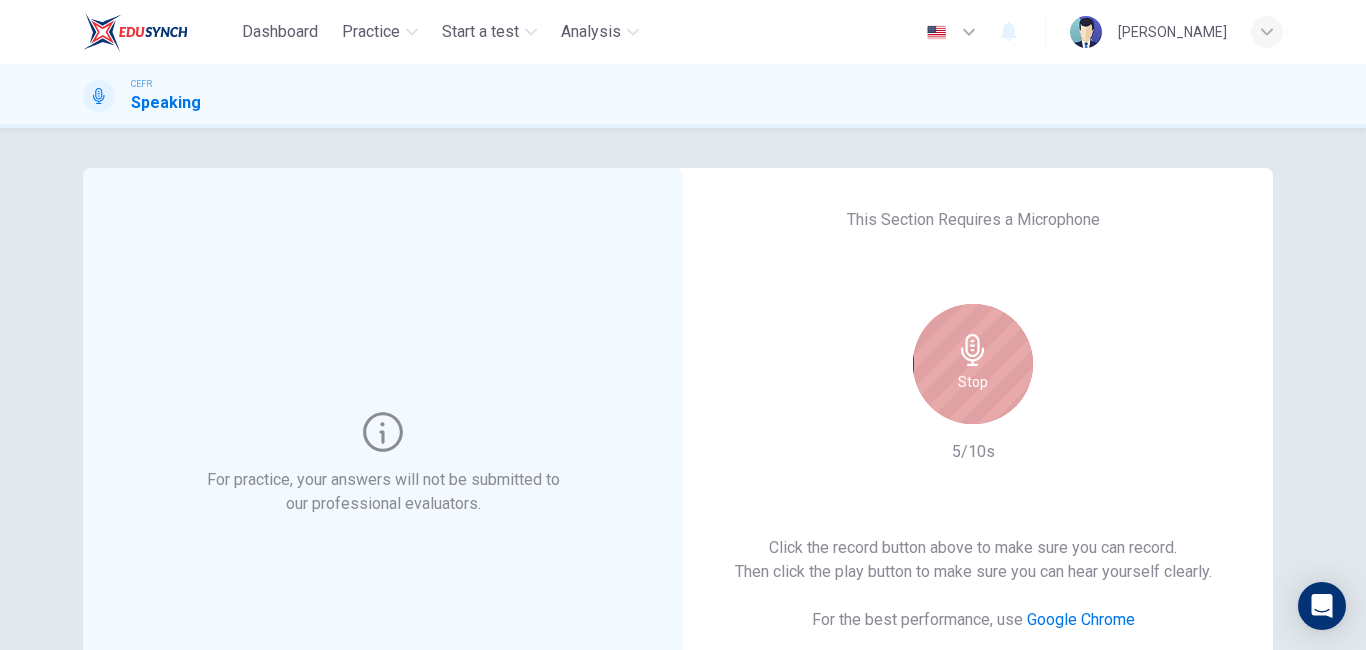 click 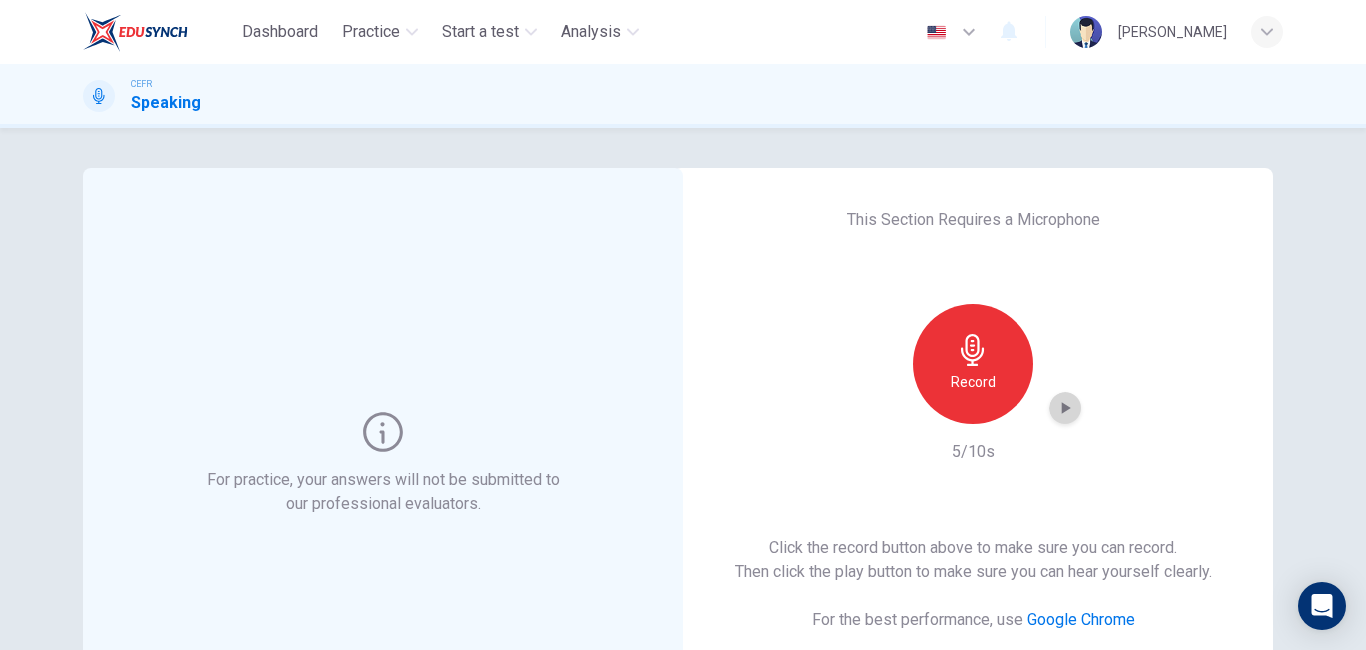 click 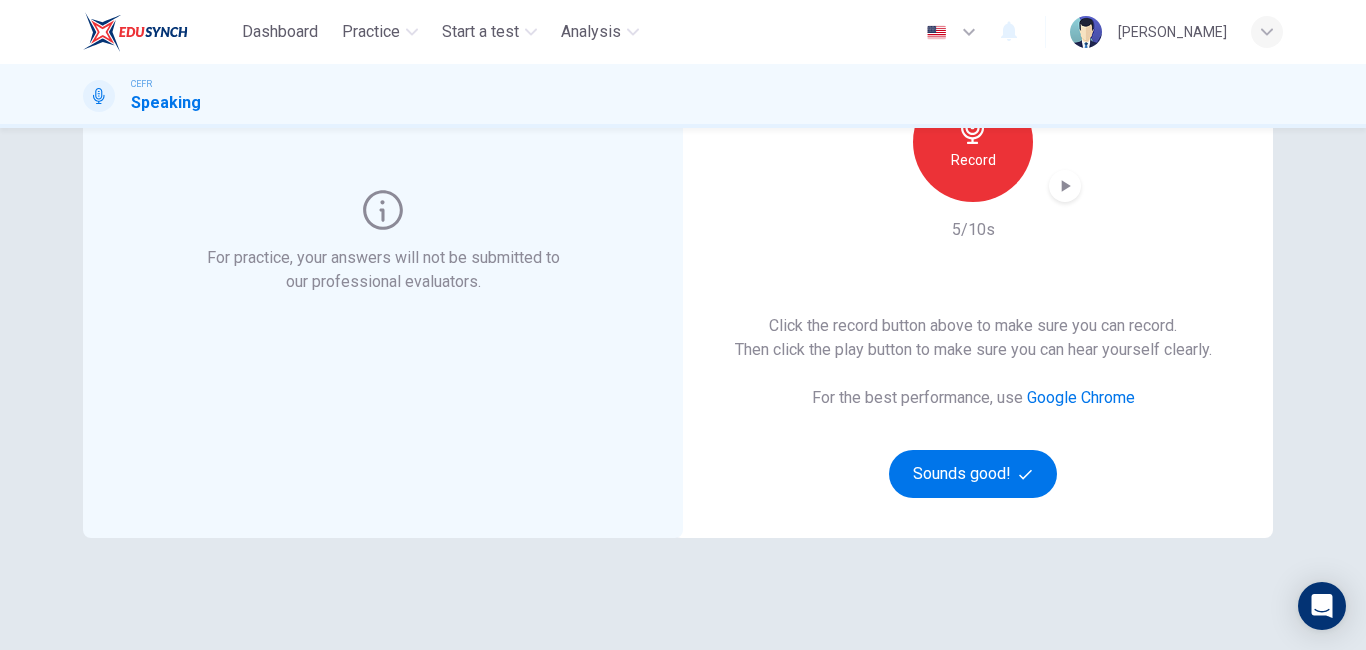 scroll, scrollTop: 141, scrollLeft: 0, axis: vertical 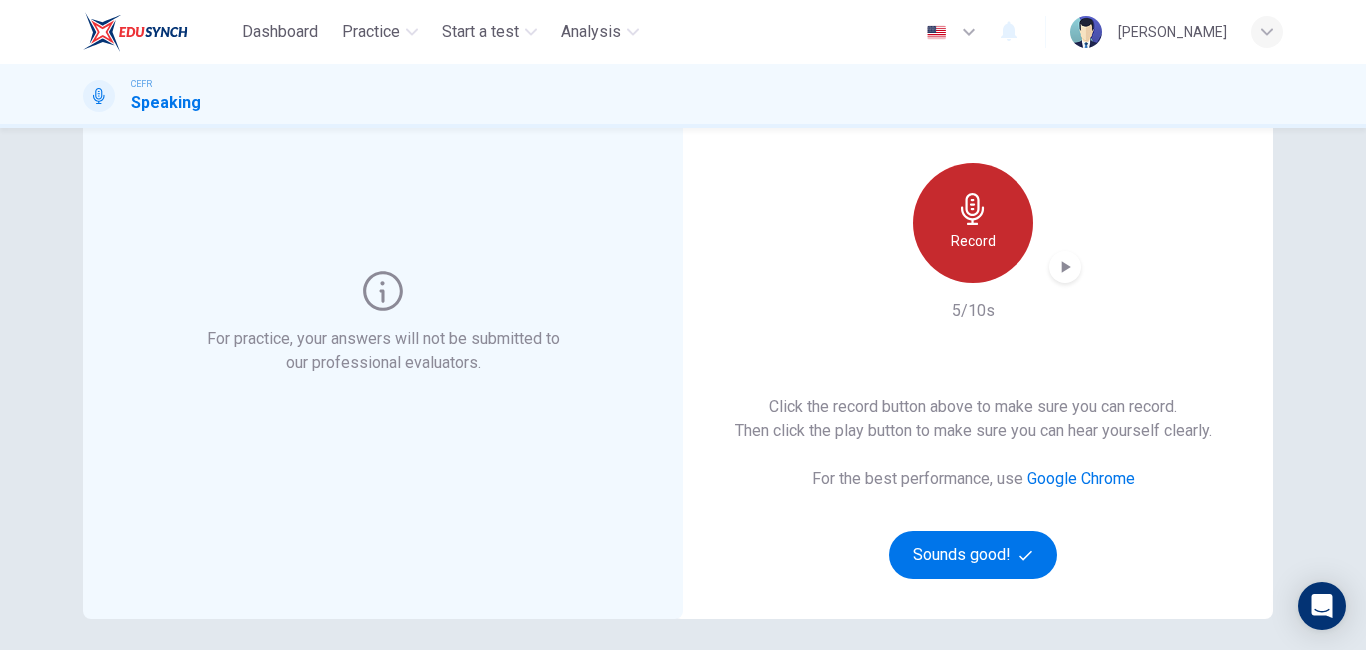 click on "Record" at bounding box center (973, 223) 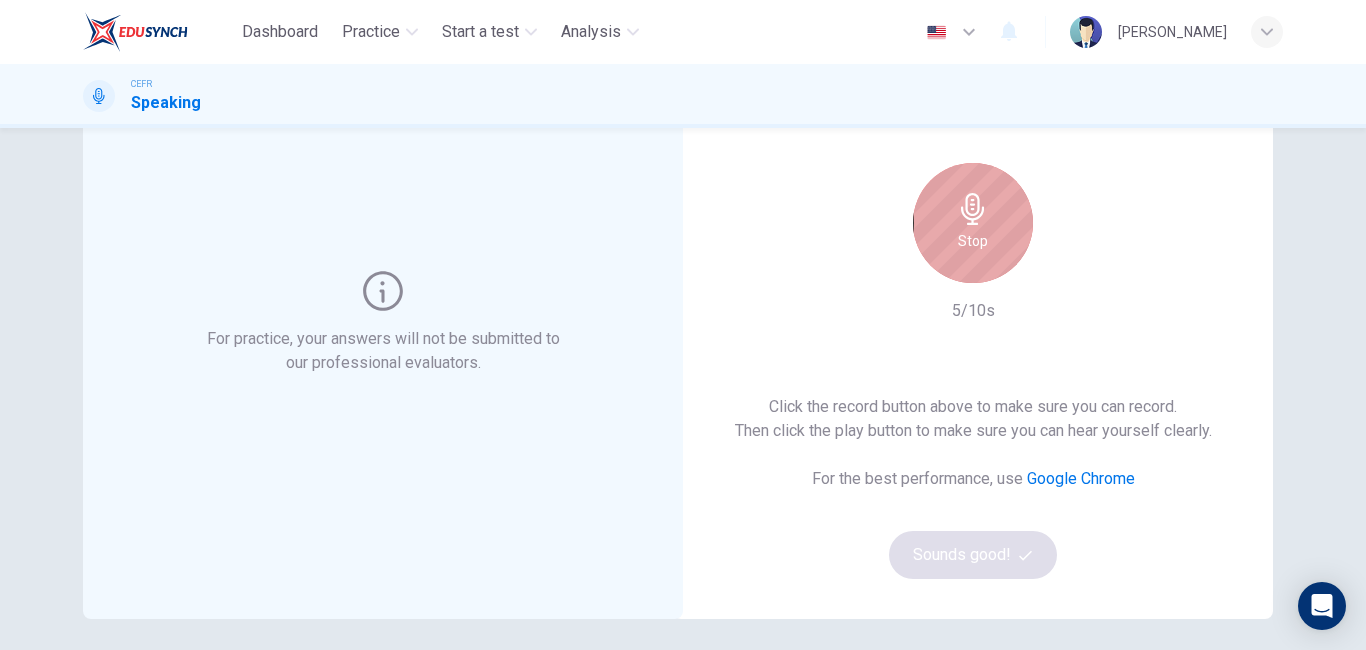 click on "Stop" at bounding box center (973, 223) 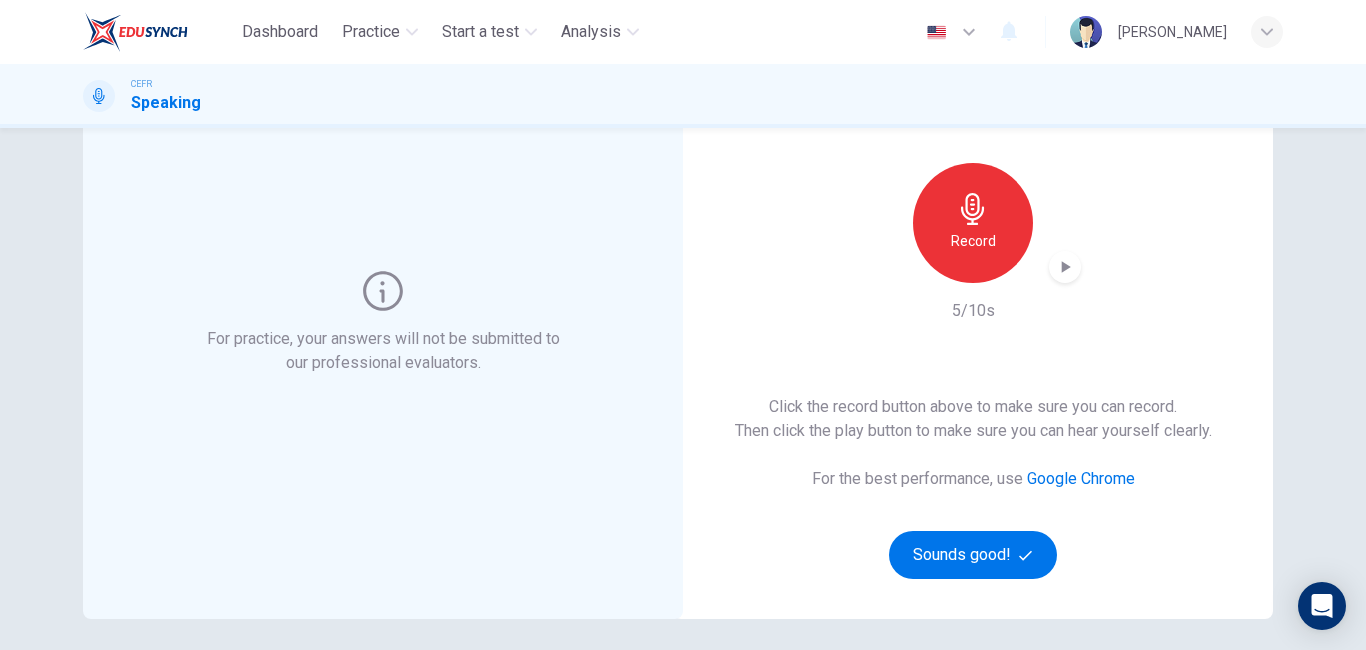 click 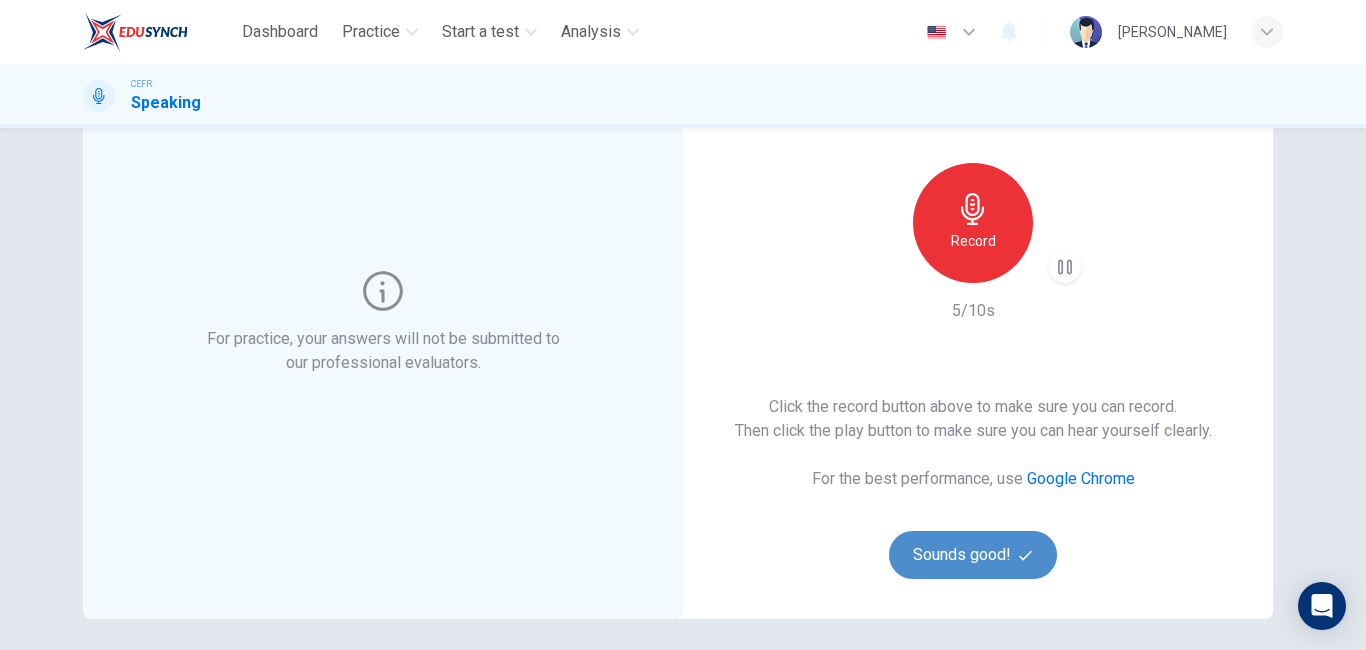 click on "Sounds good!" at bounding box center (973, 555) 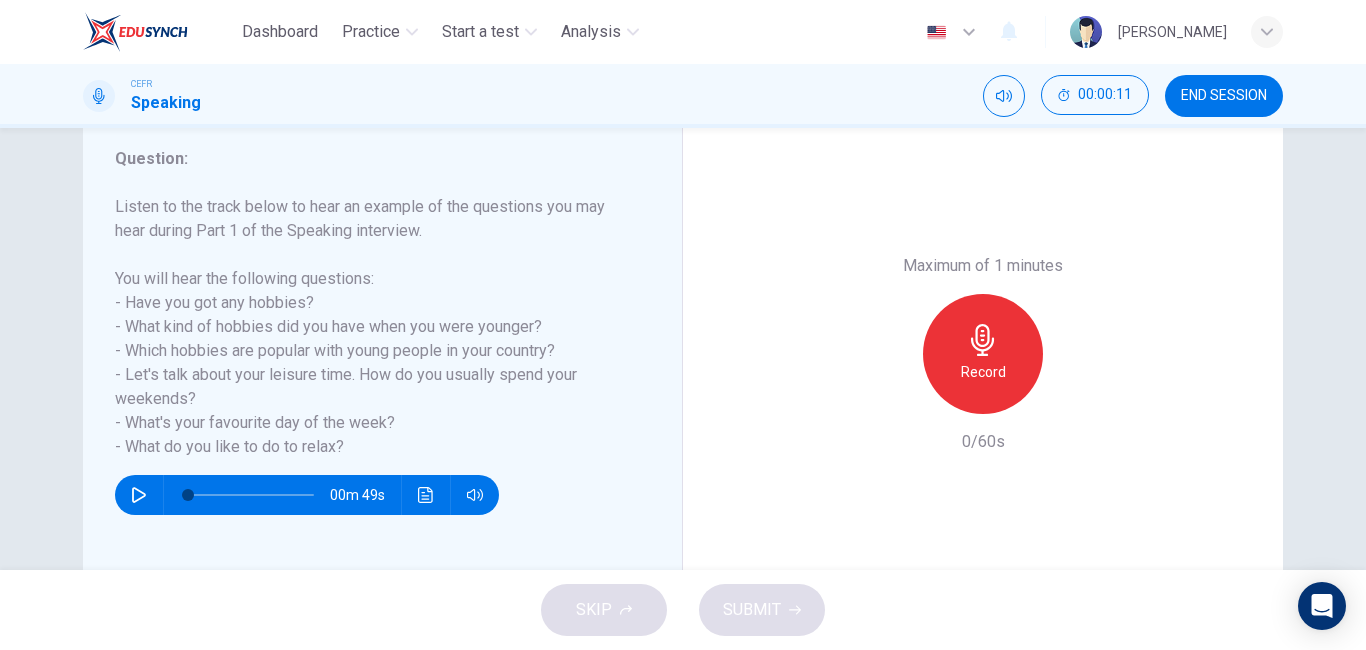 scroll, scrollTop: 333, scrollLeft: 0, axis: vertical 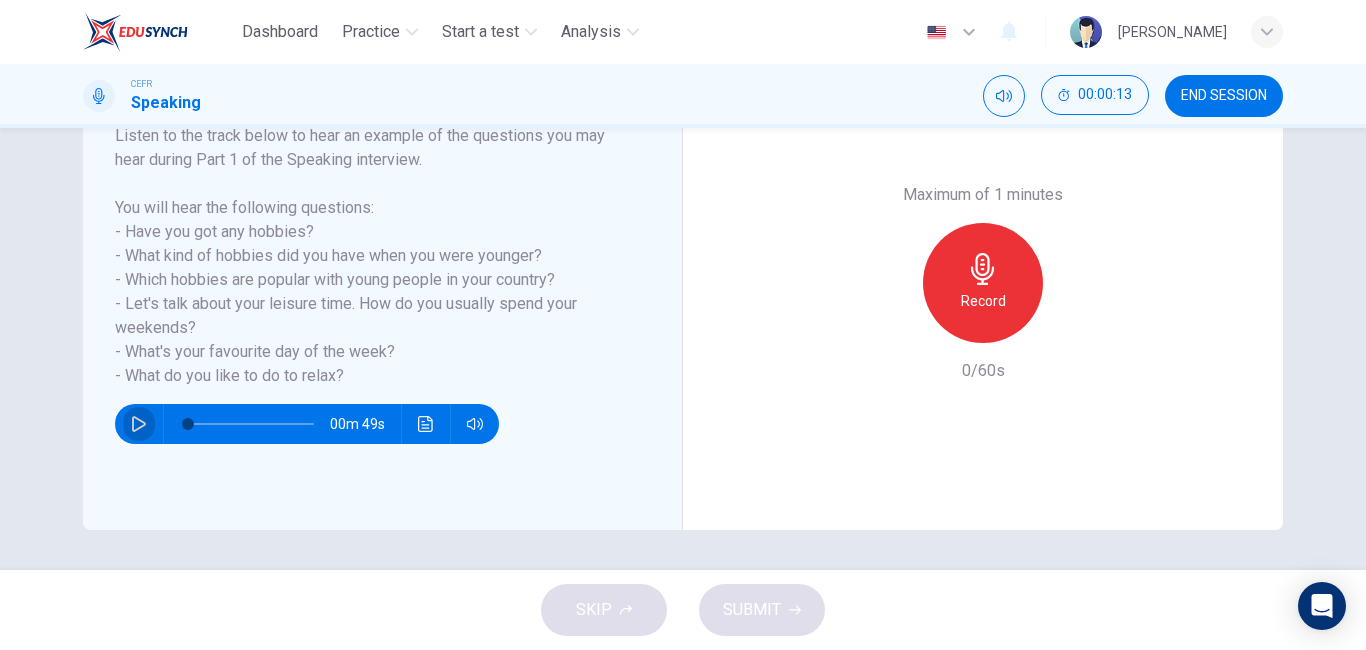 click at bounding box center [139, 424] 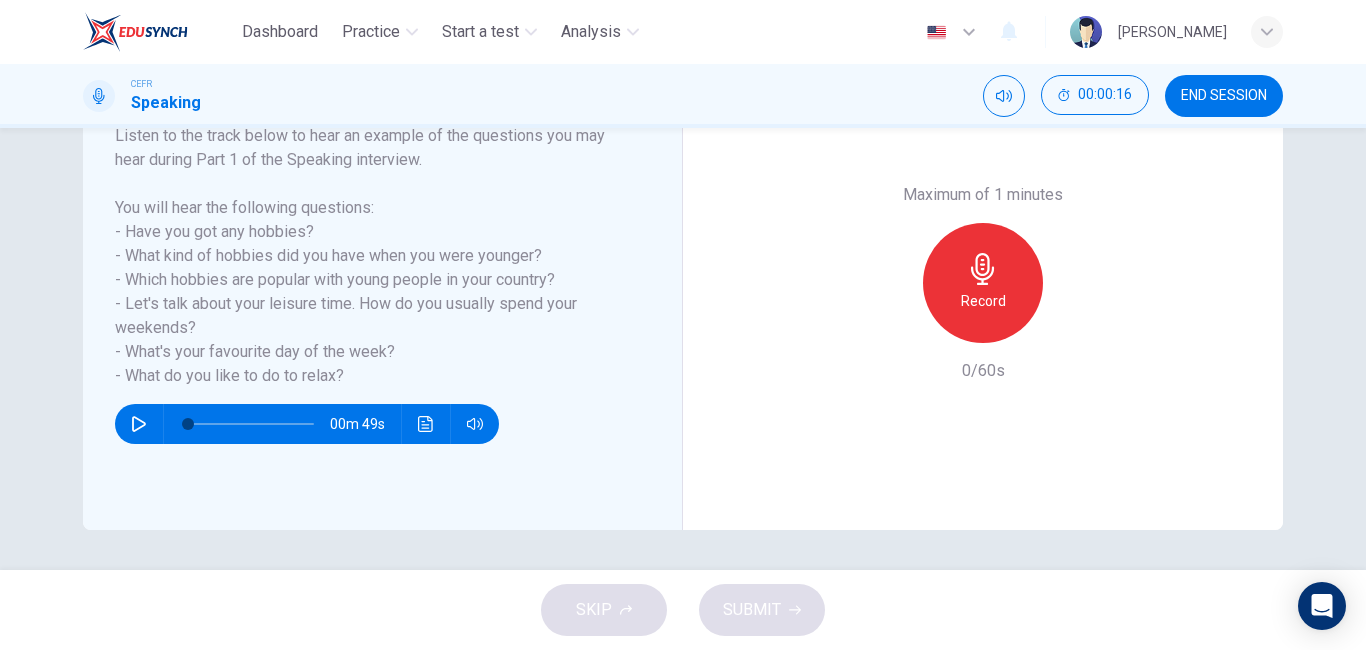 click 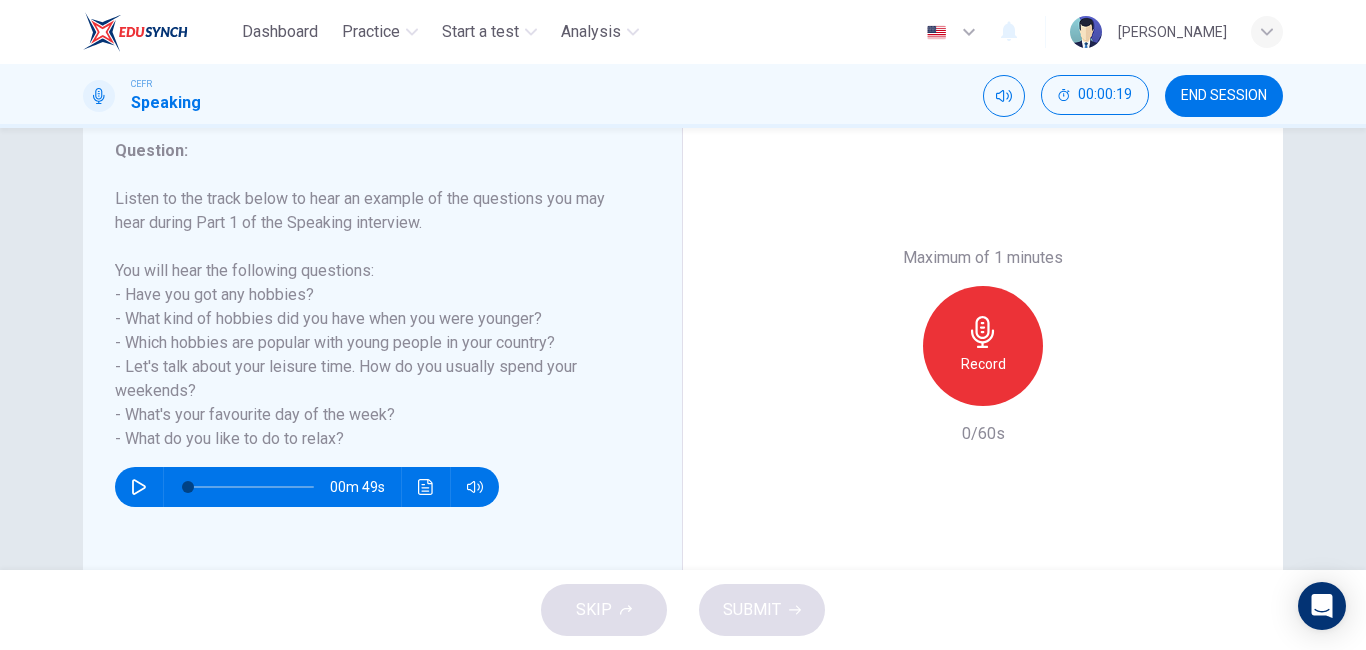scroll, scrollTop: 269, scrollLeft: 0, axis: vertical 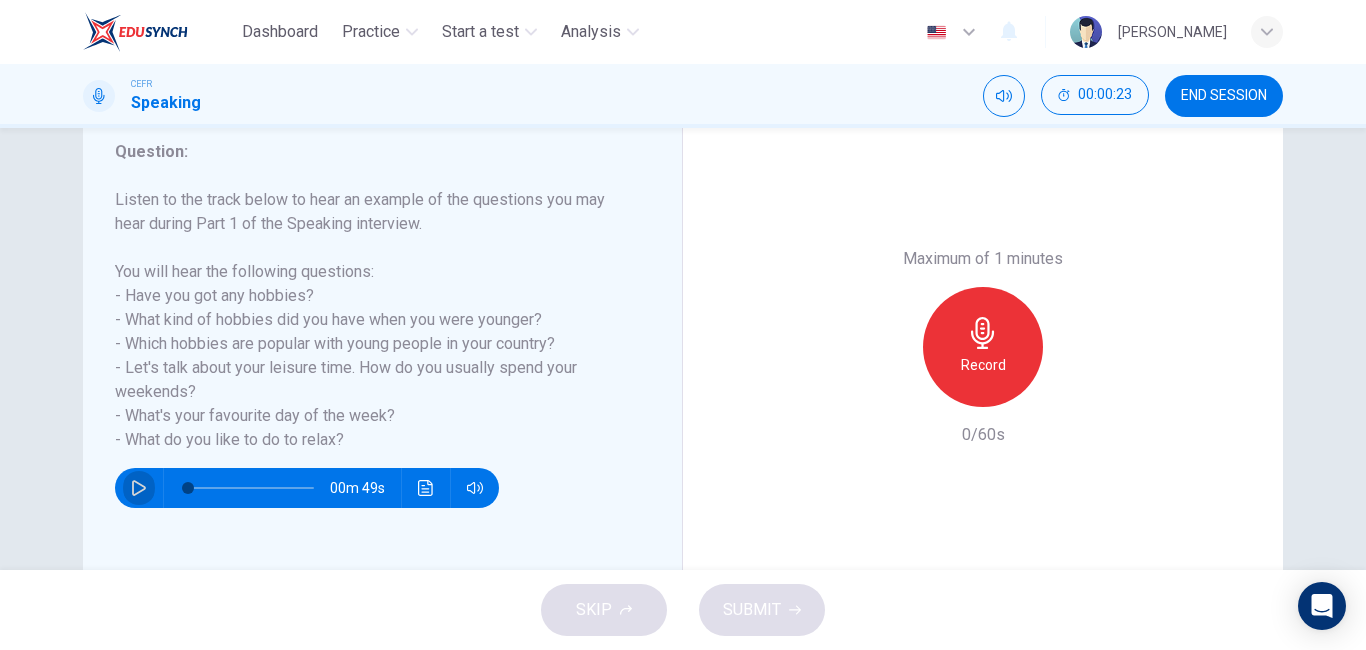 click 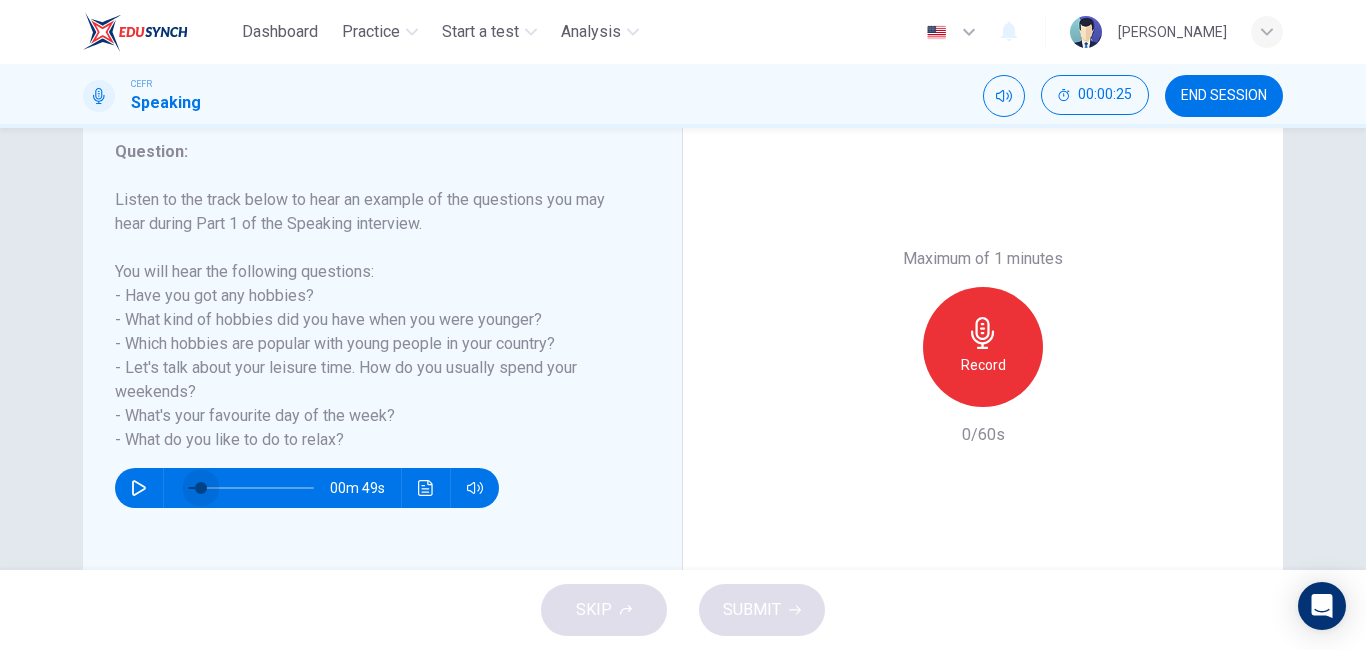drag, startPoint x: 185, startPoint y: 489, endPoint x: 197, endPoint y: 488, distance: 12.0415945 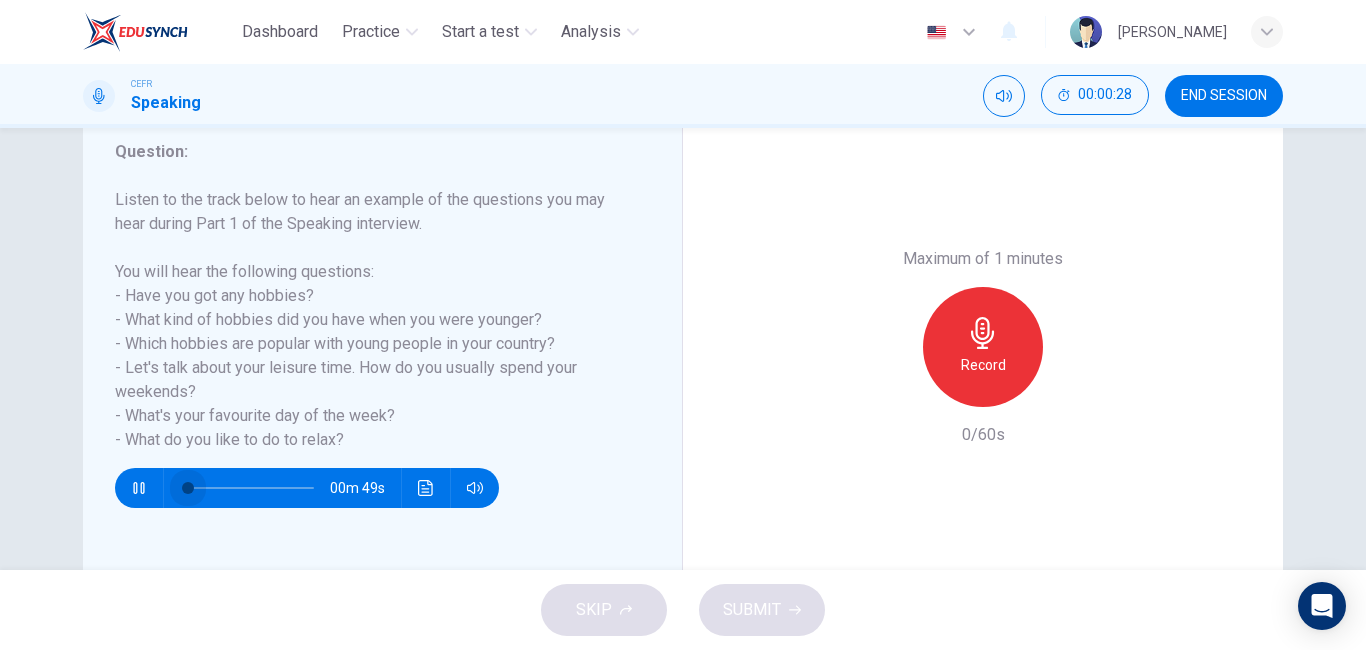 drag, startPoint x: 193, startPoint y: 485, endPoint x: 150, endPoint y: 487, distance: 43.046486 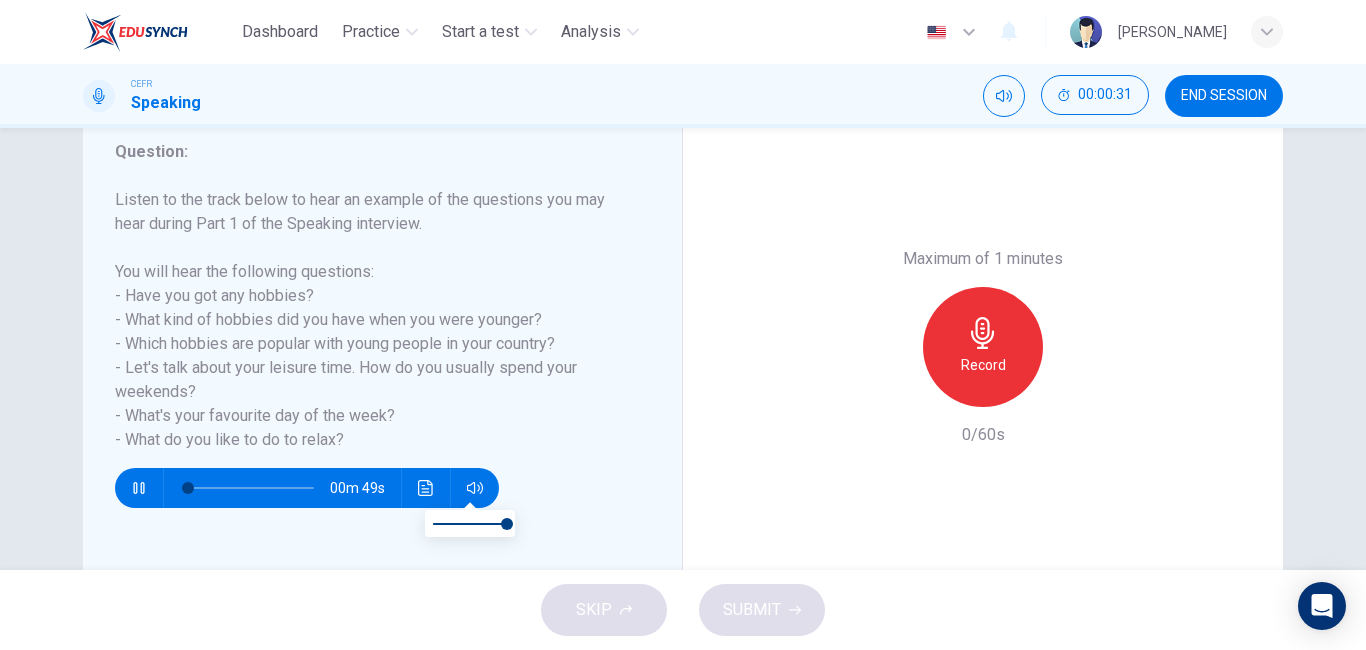 type on "0" 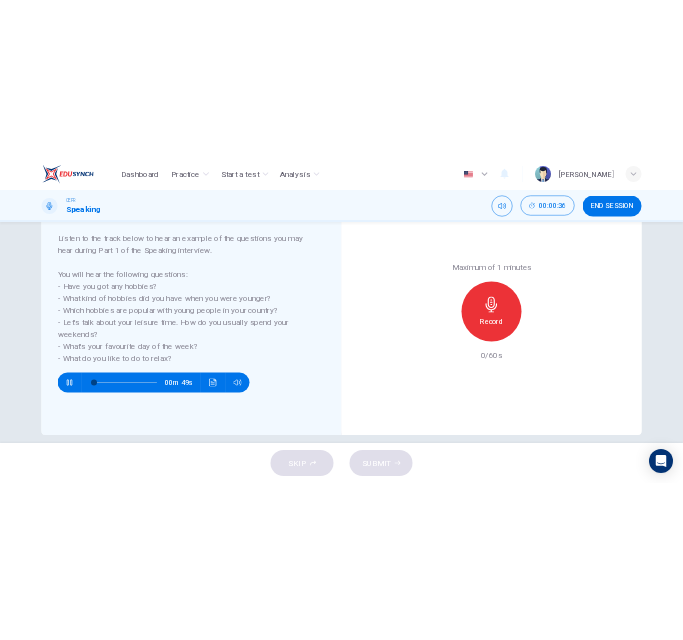 scroll, scrollTop: 310, scrollLeft: 0, axis: vertical 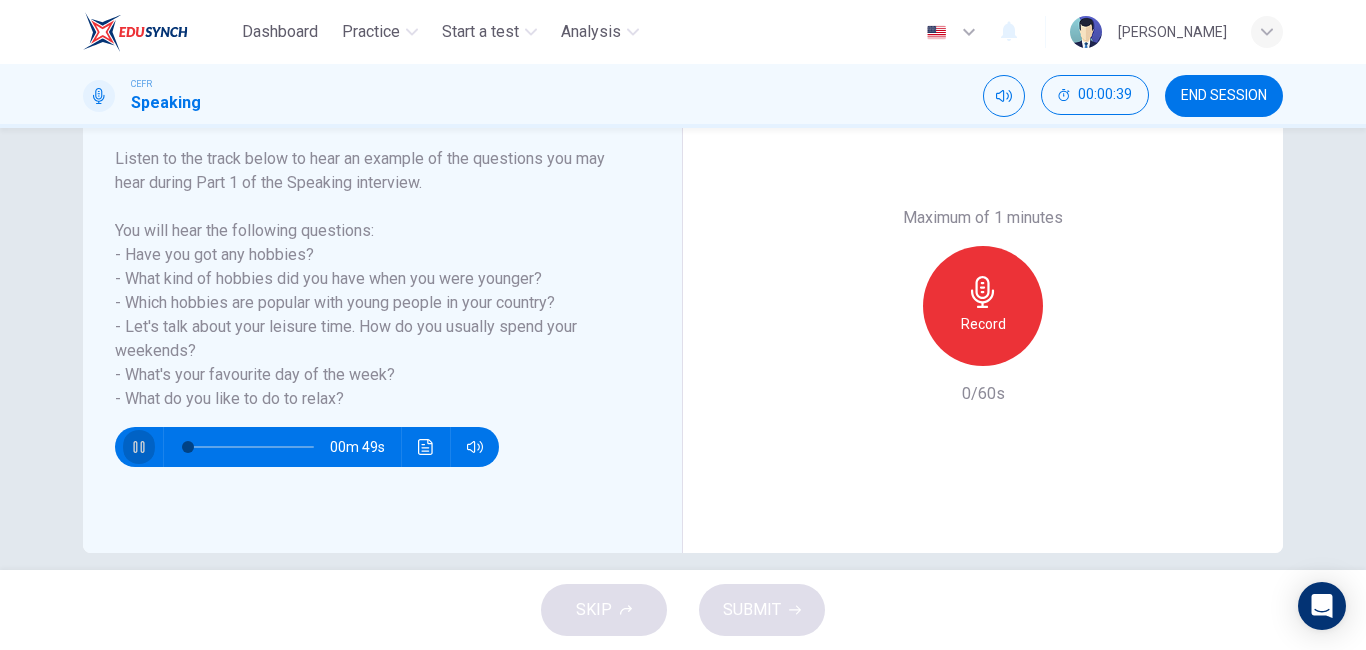 click 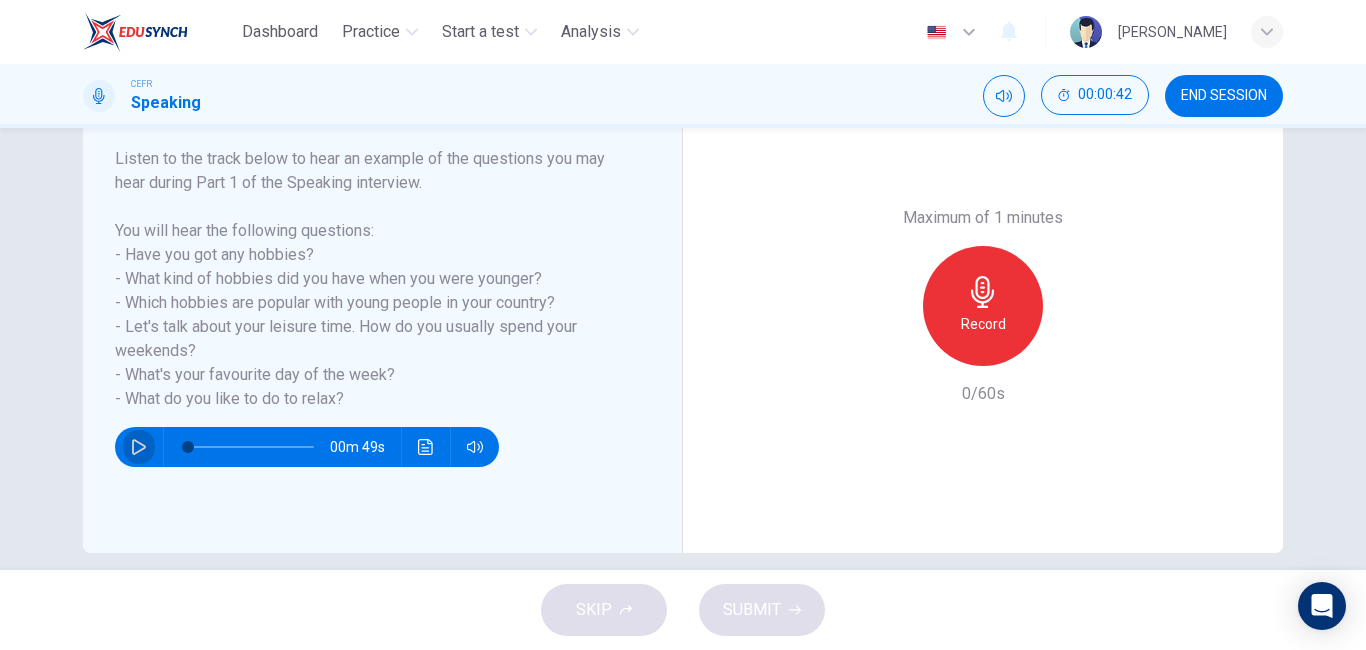 click 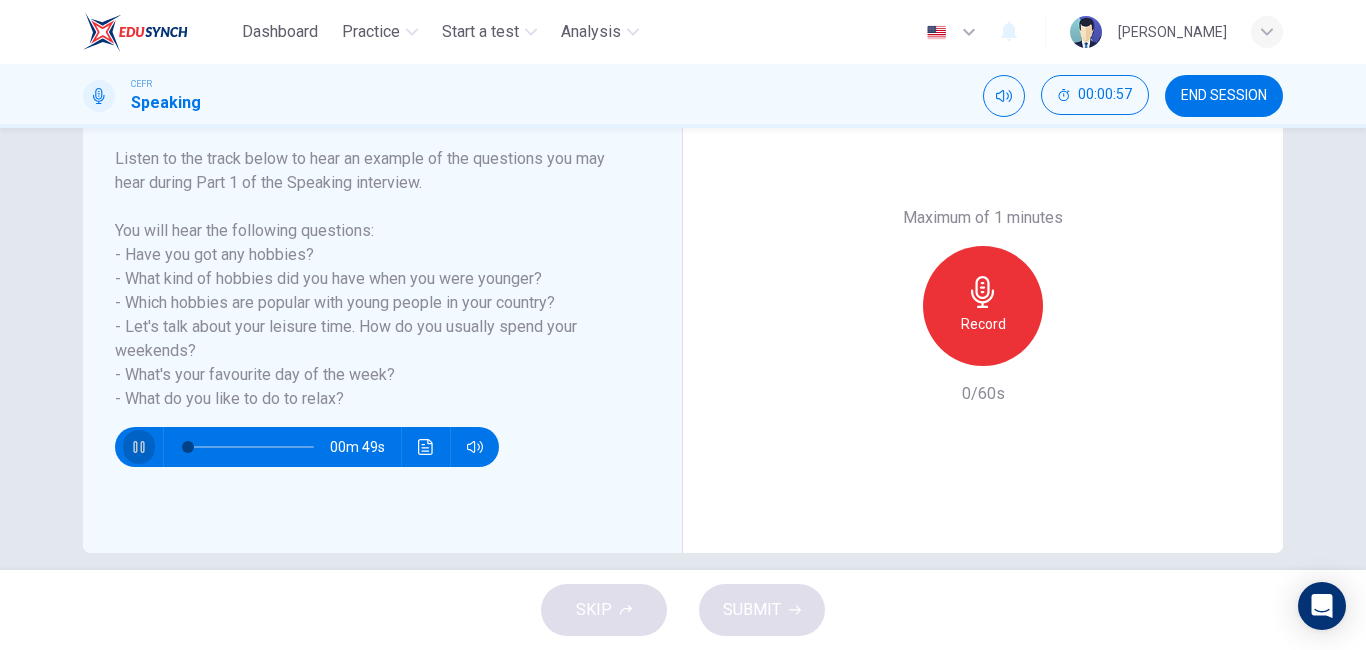 click 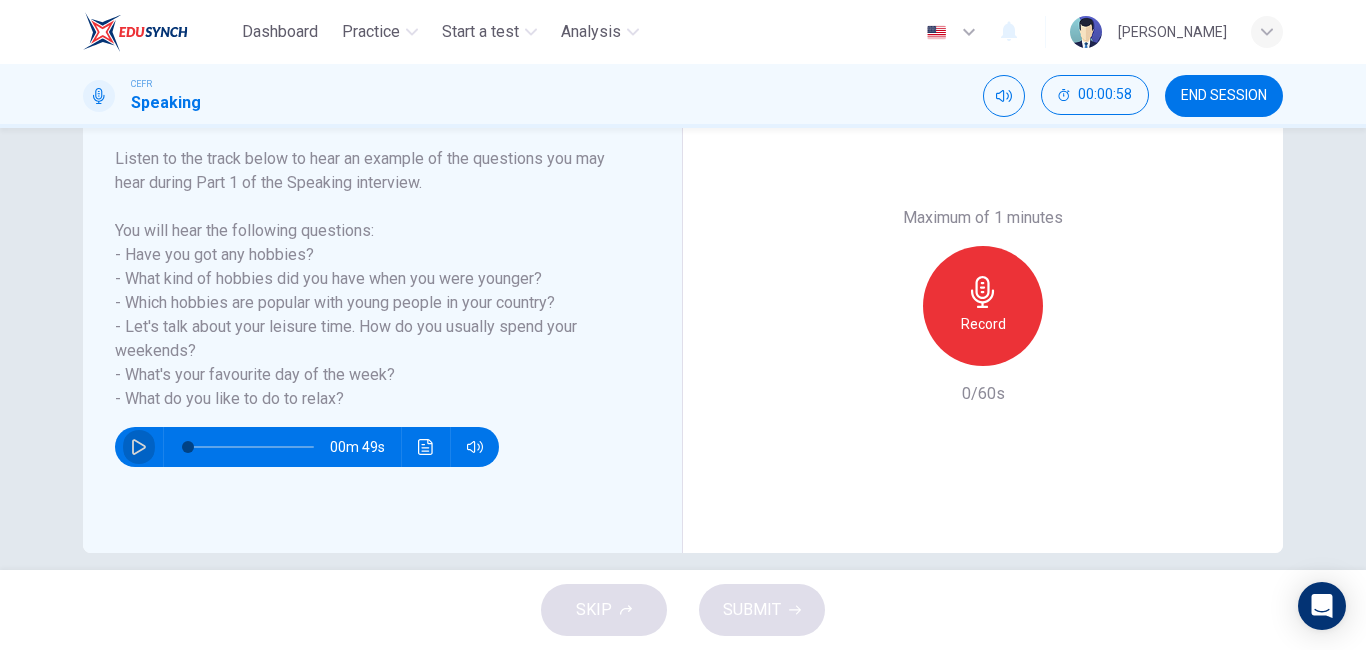 click 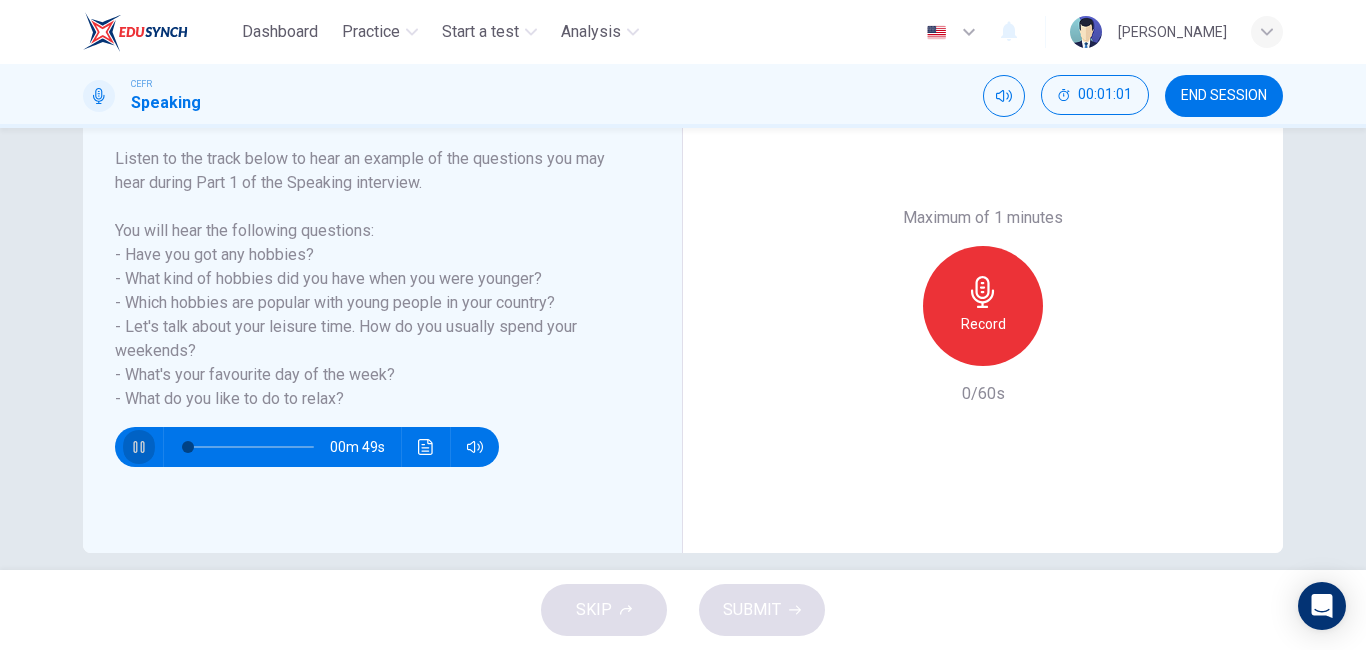 click 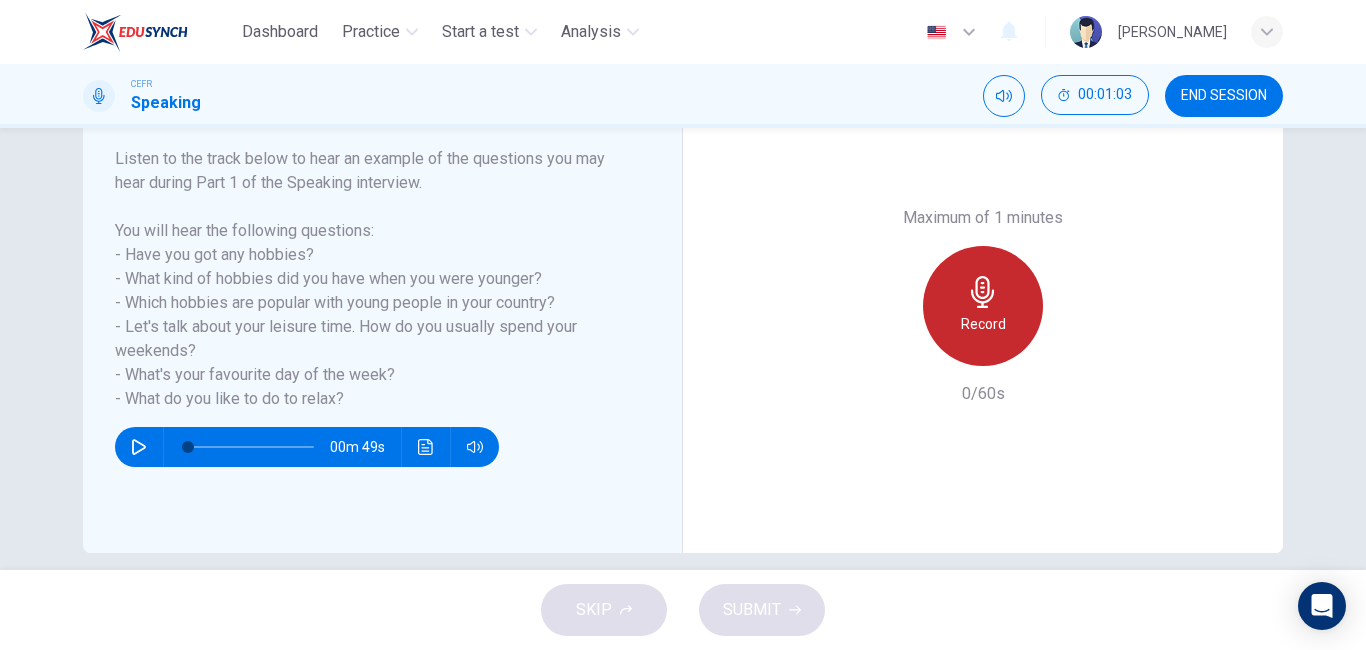 click on "Record" at bounding box center [983, 306] 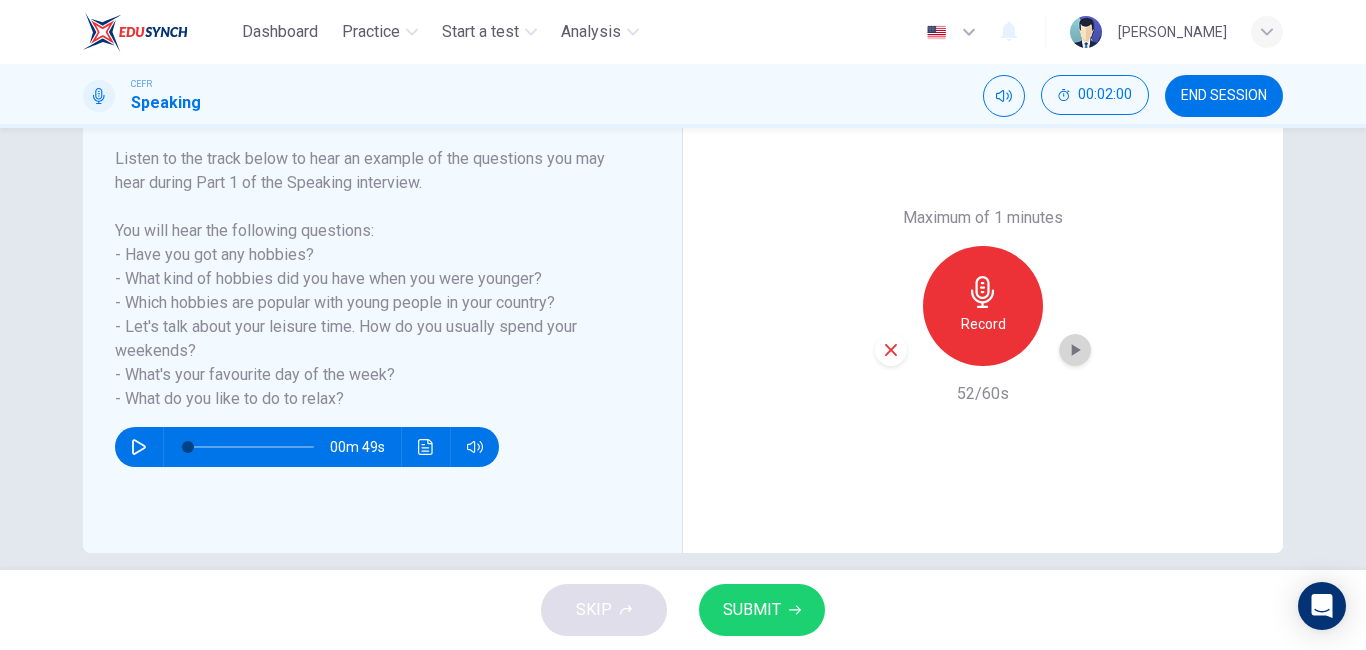 click 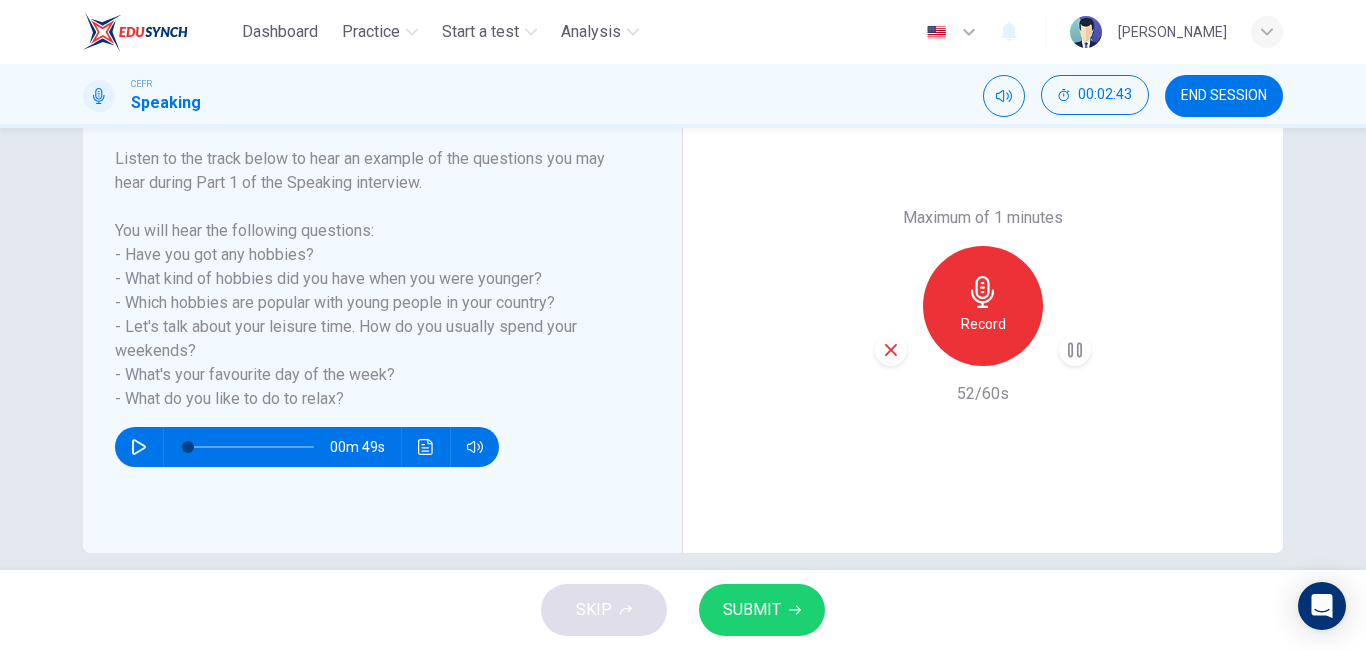 click at bounding box center (891, 350) 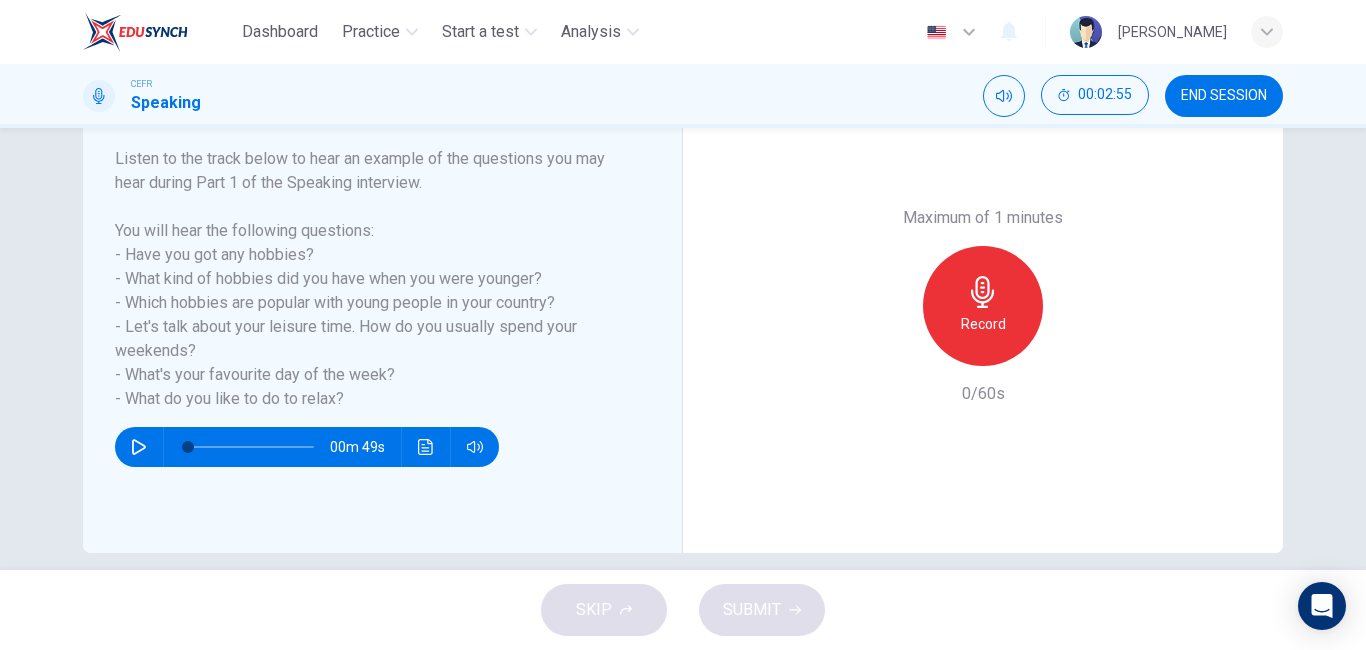 drag, startPoint x: 113, startPoint y: 325, endPoint x: 182, endPoint y: 344, distance: 71.568146 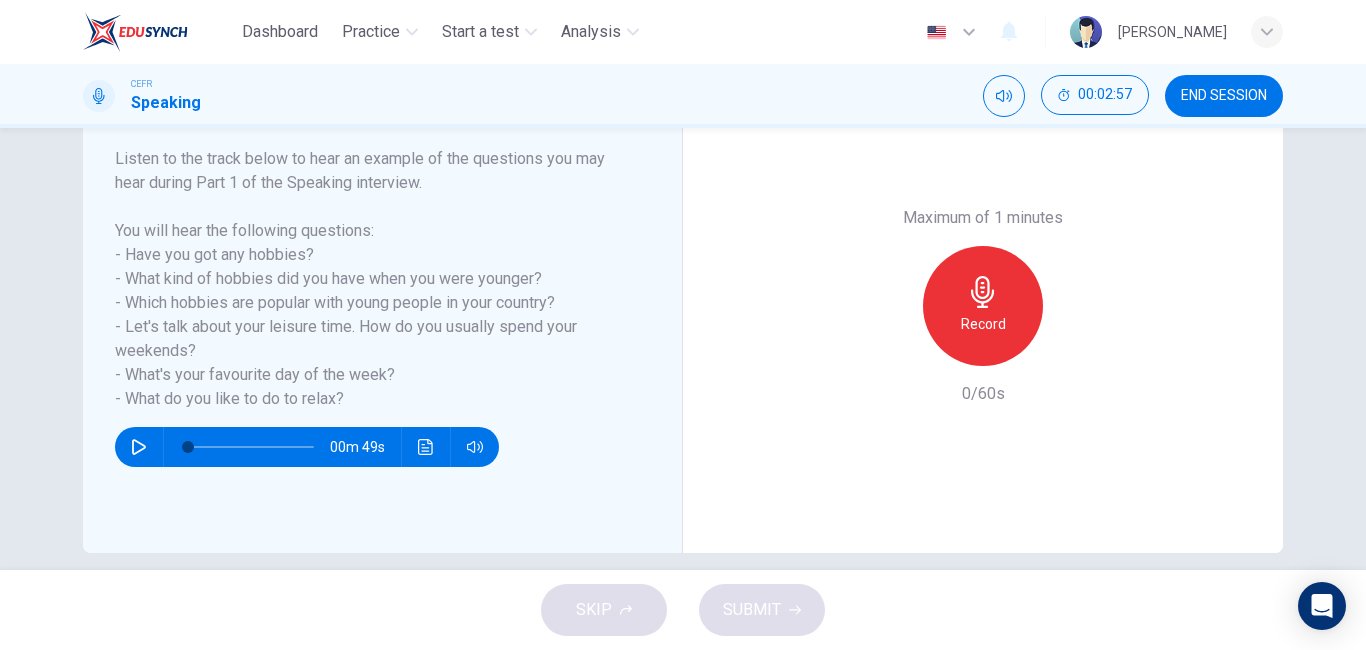 drag, startPoint x: 187, startPoint y: 352, endPoint x: 123, endPoint y: 325, distance: 69.46222 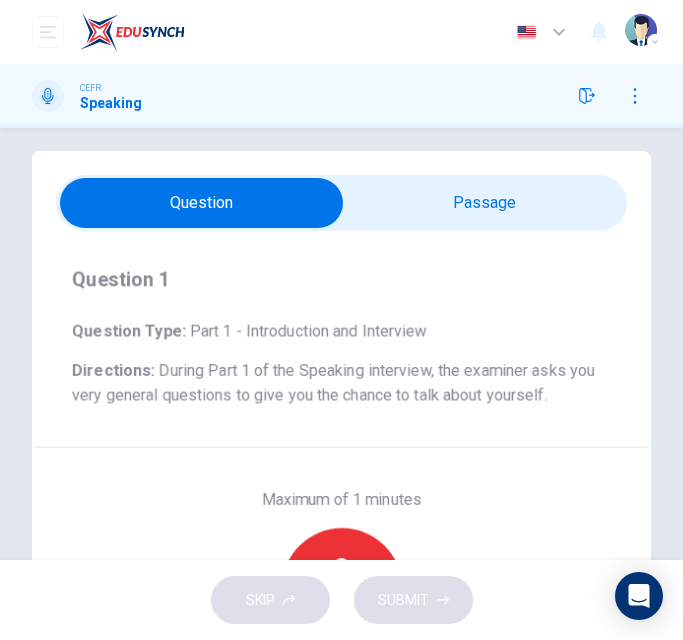scroll, scrollTop: 225, scrollLeft: 0, axis: vertical 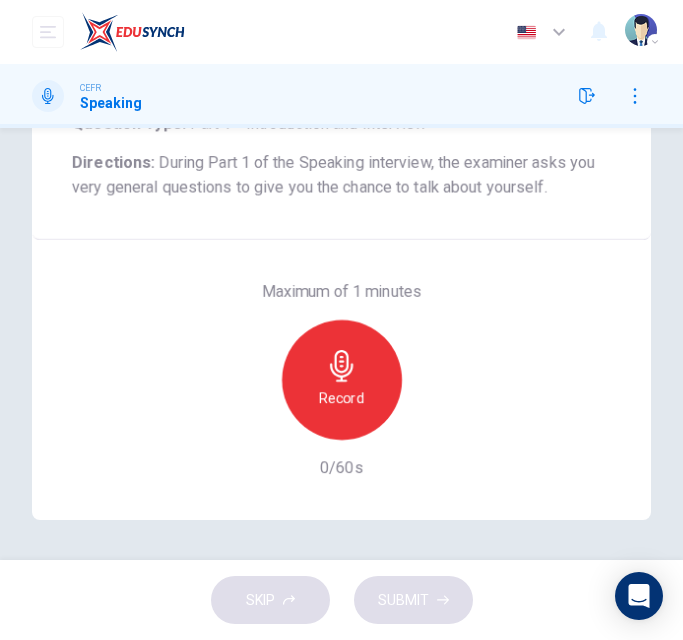 drag, startPoint x: 320, startPoint y: 377, endPoint x: 8, endPoint y: 386, distance: 312.1298 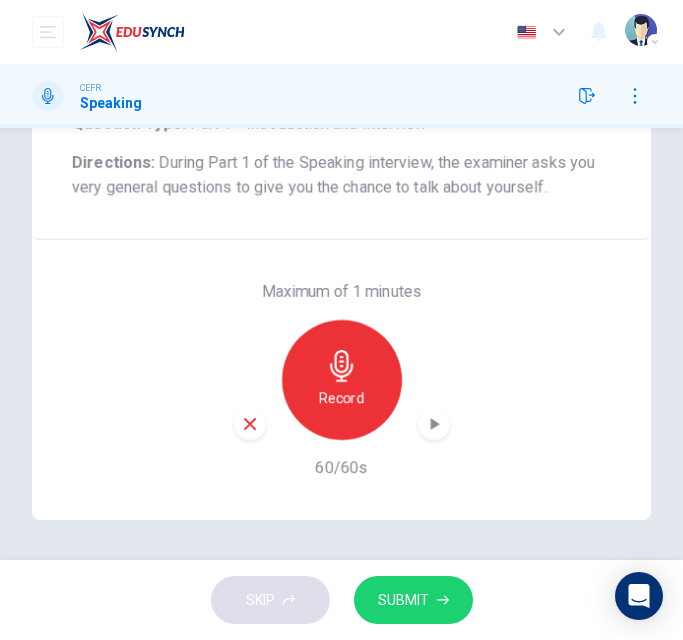 click 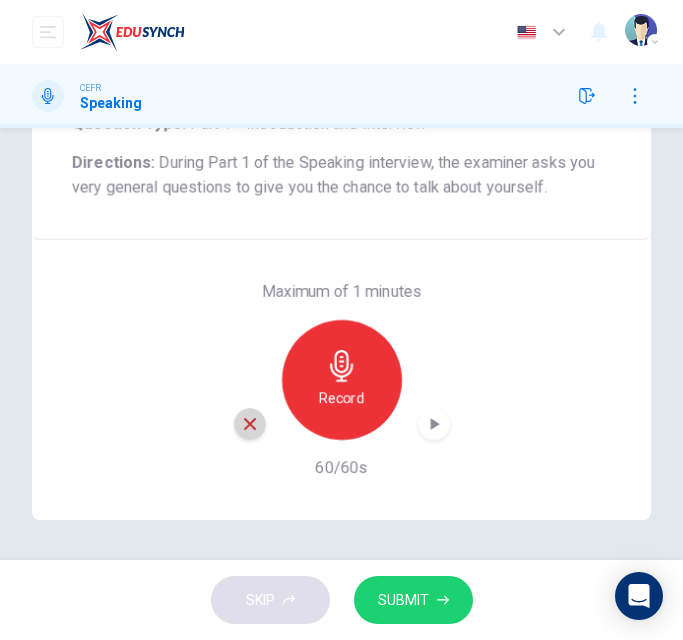 click 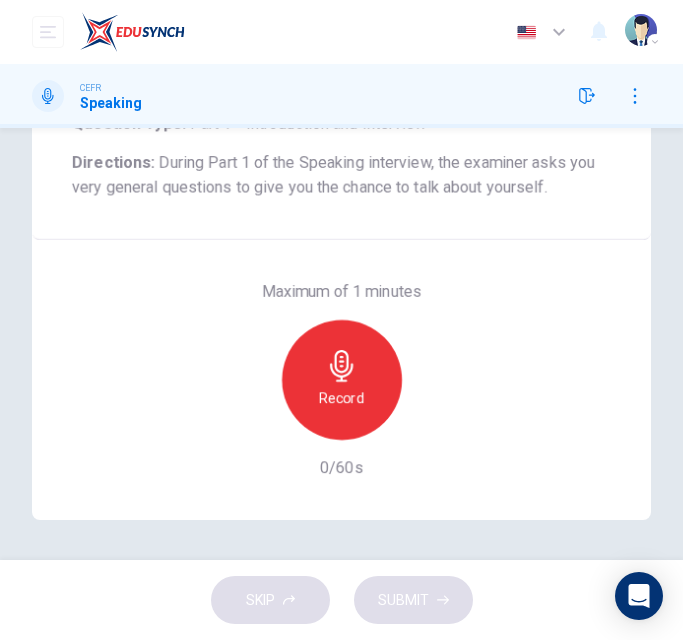 click on "Record" at bounding box center (342, 380) 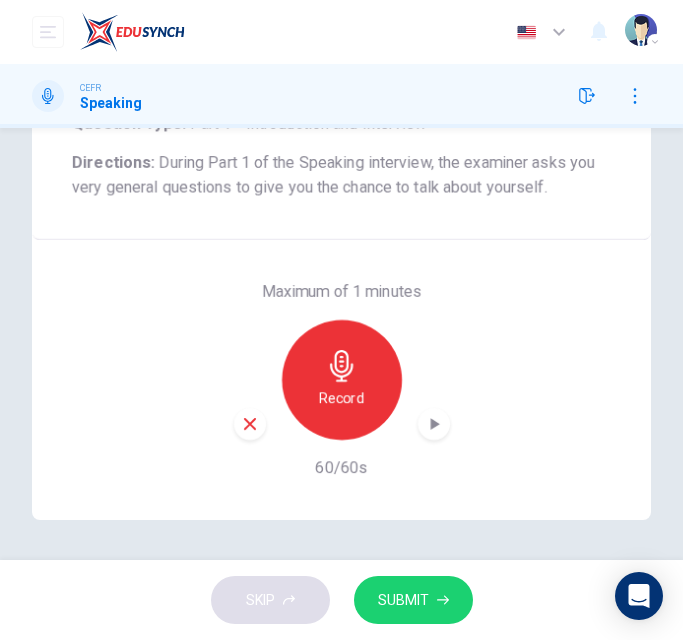 click 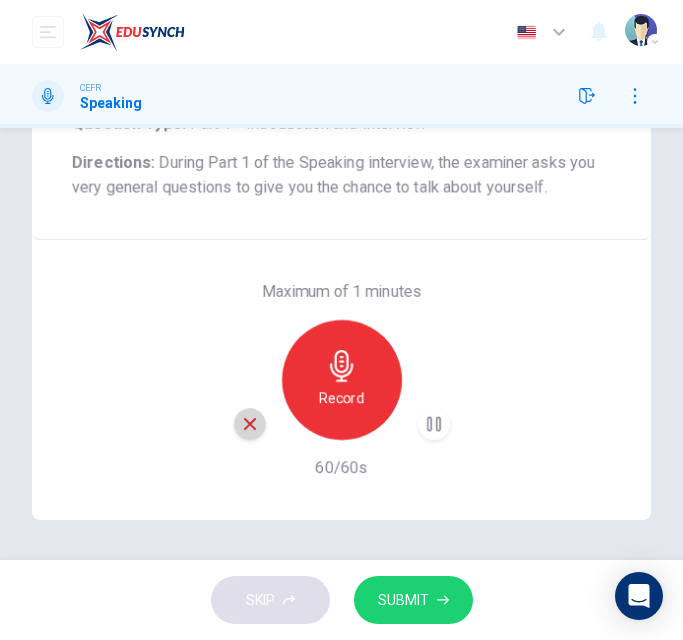 click 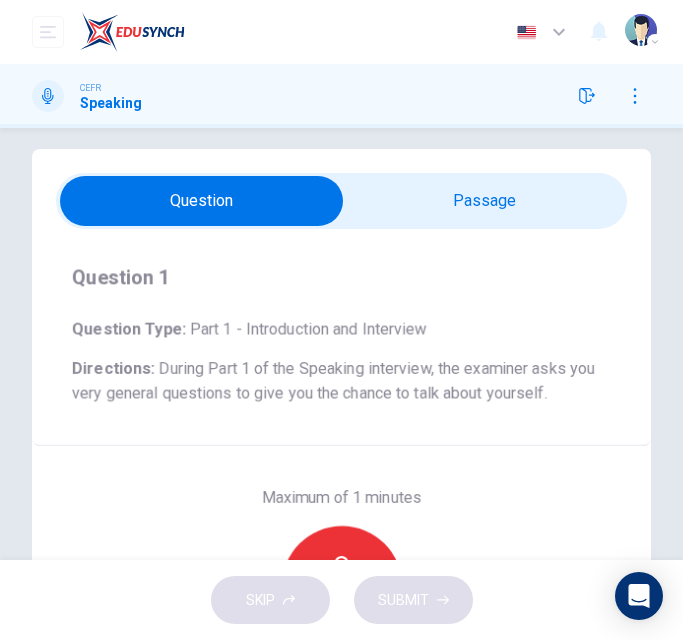 scroll, scrollTop: 8, scrollLeft: 0, axis: vertical 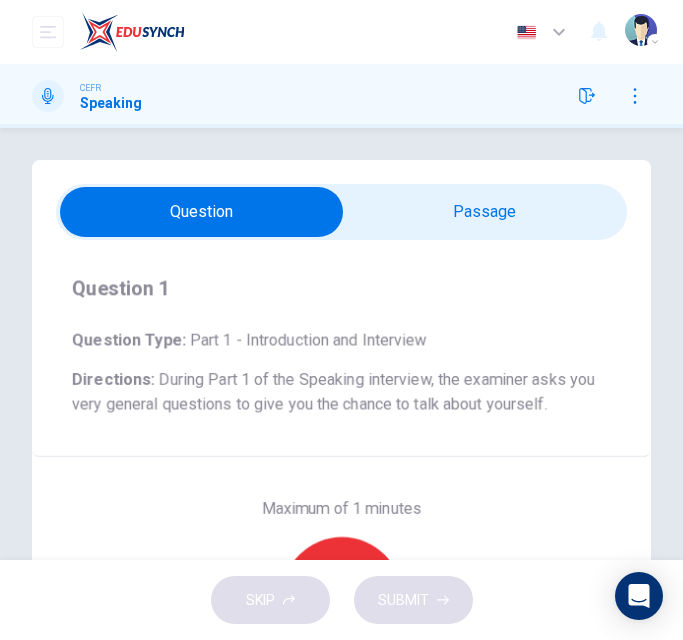 click on "Question   1 Question Type :   Part 1 - Introduction and Interview Directions :   During Part 1 of the Speaking interview, the examiner asks you very general questions to give you the chance to talk about yourself." at bounding box center (341, 348) 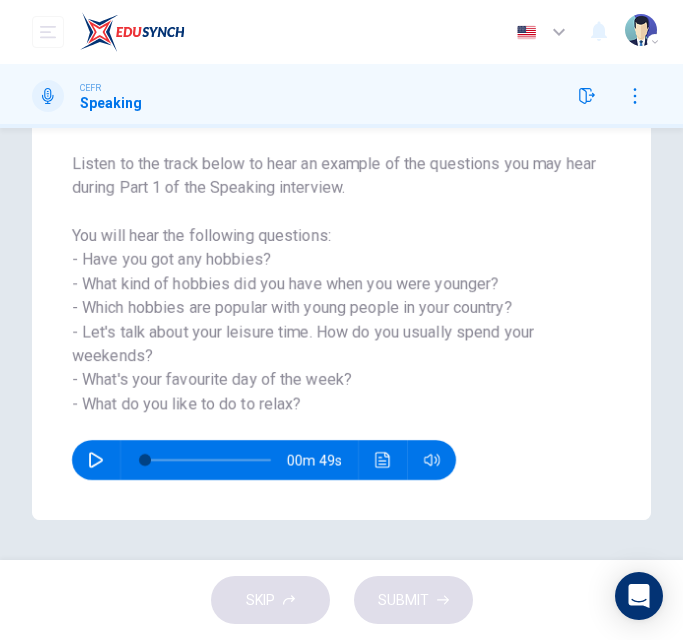 scroll, scrollTop: 0, scrollLeft: 0, axis: both 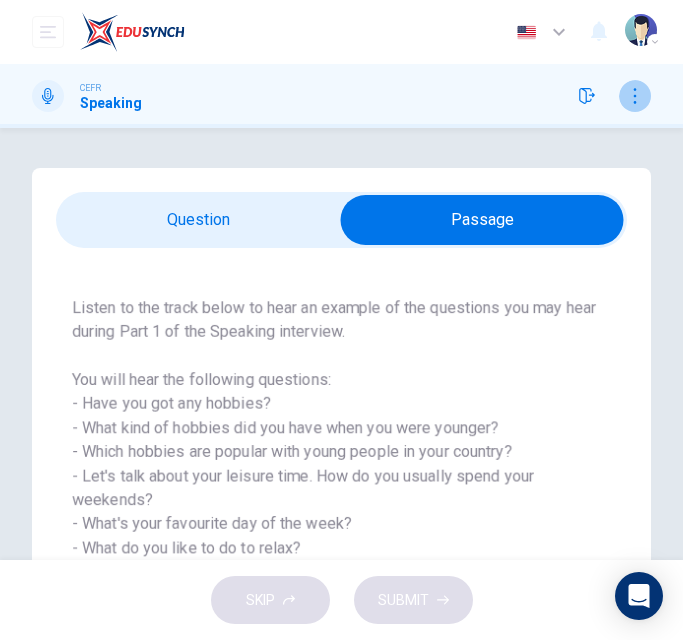 click at bounding box center [635, 96] 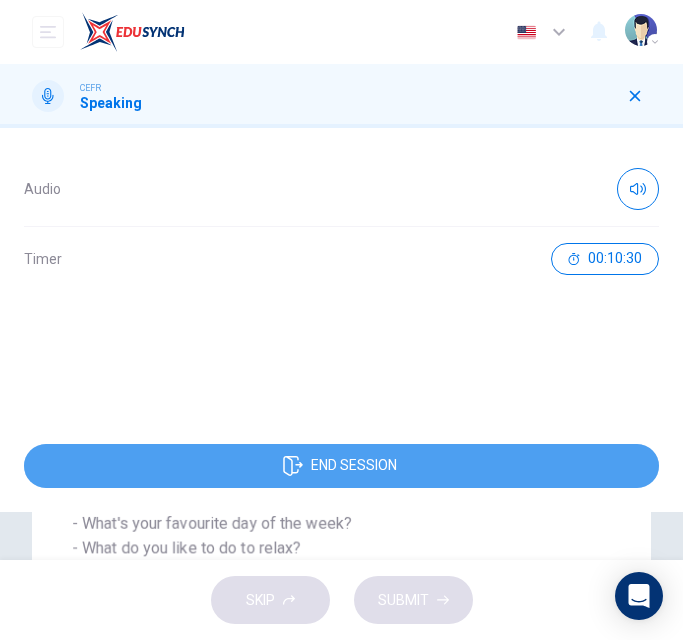 click on "END SESSION" at bounding box center (341, 466) 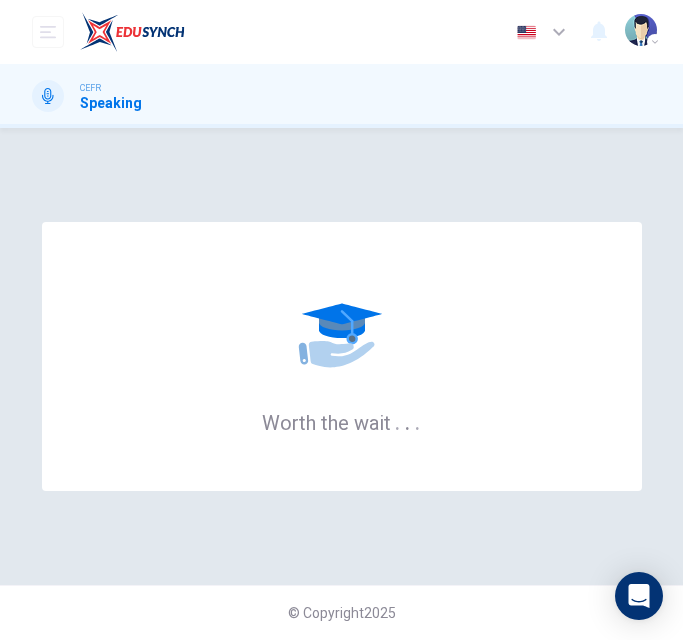 scroll, scrollTop: 0, scrollLeft: 0, axis: both 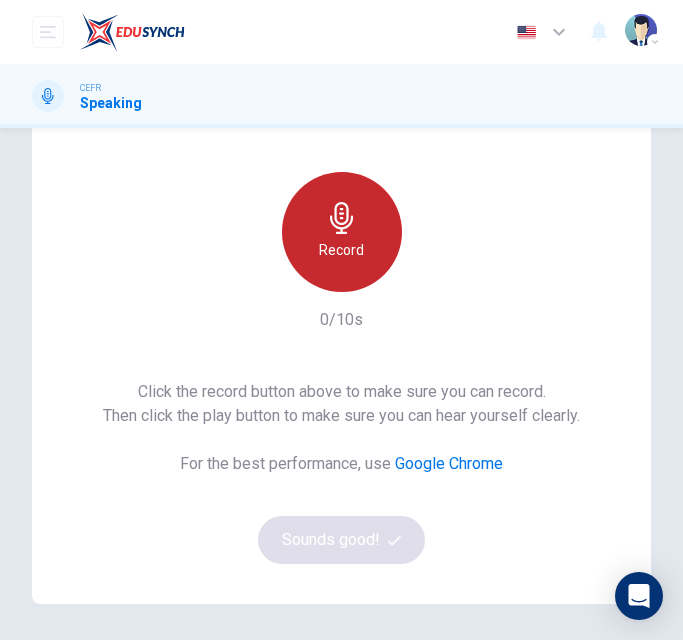 click on "Record" at bounding box center [342, 232] 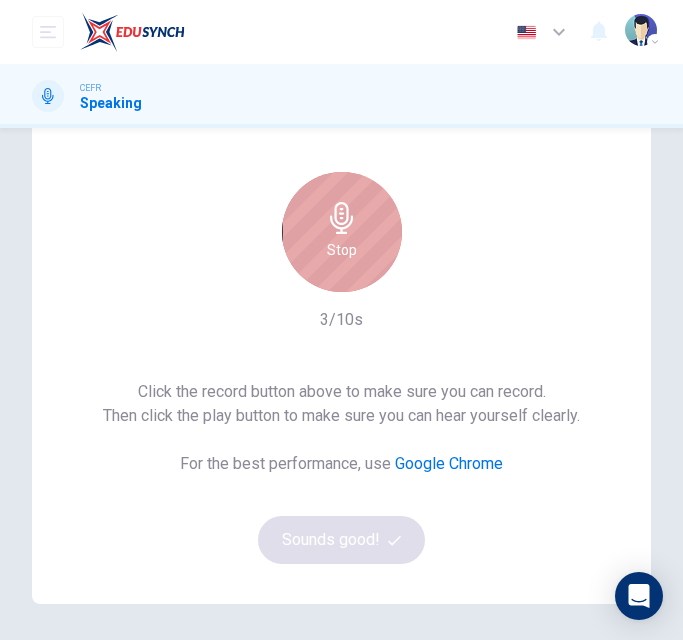 click on "Stop" at bounding box center (342, 232) 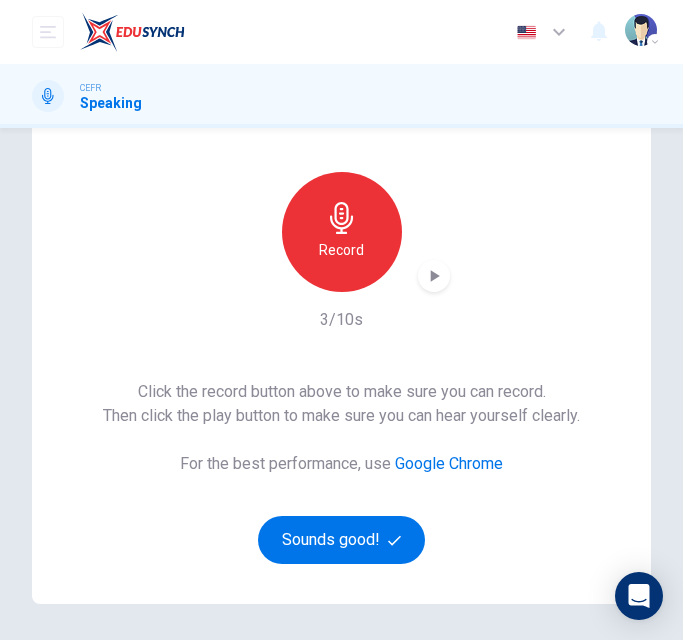 click 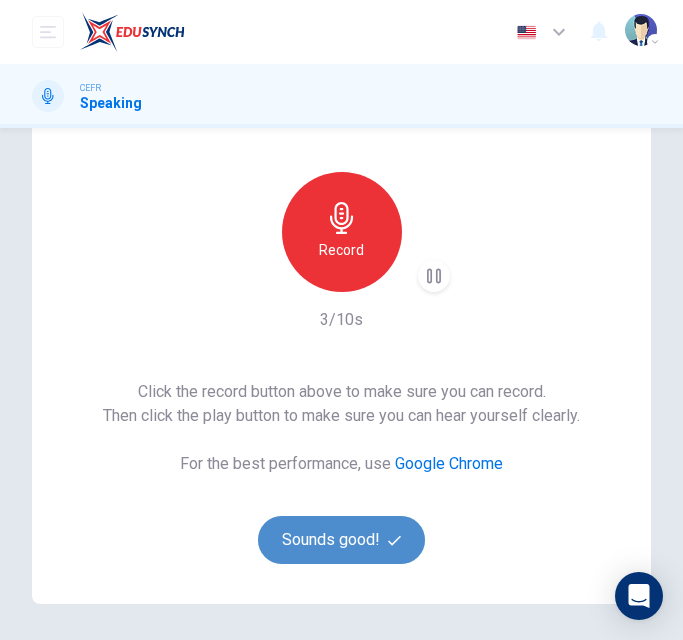 click on "Sounds good!" at bounding box center (342, 540) 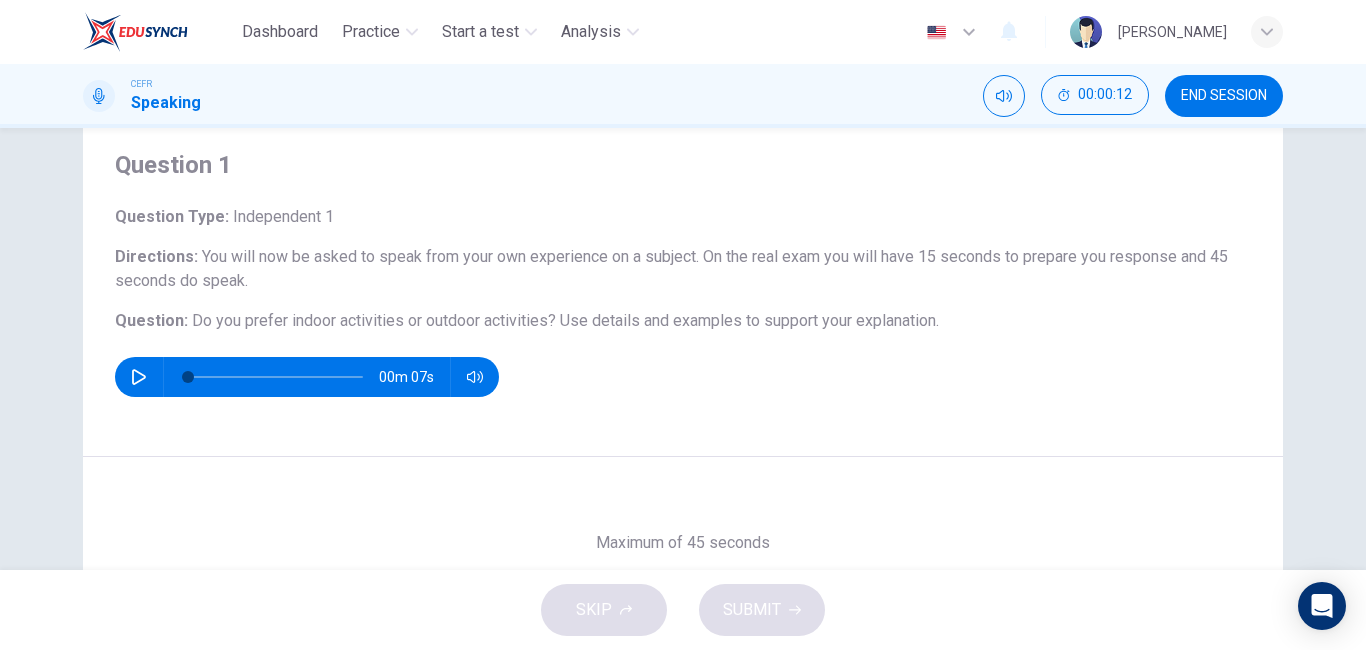 scroll, scrollTop: 131, scrollLeft: 0, axis: vertical 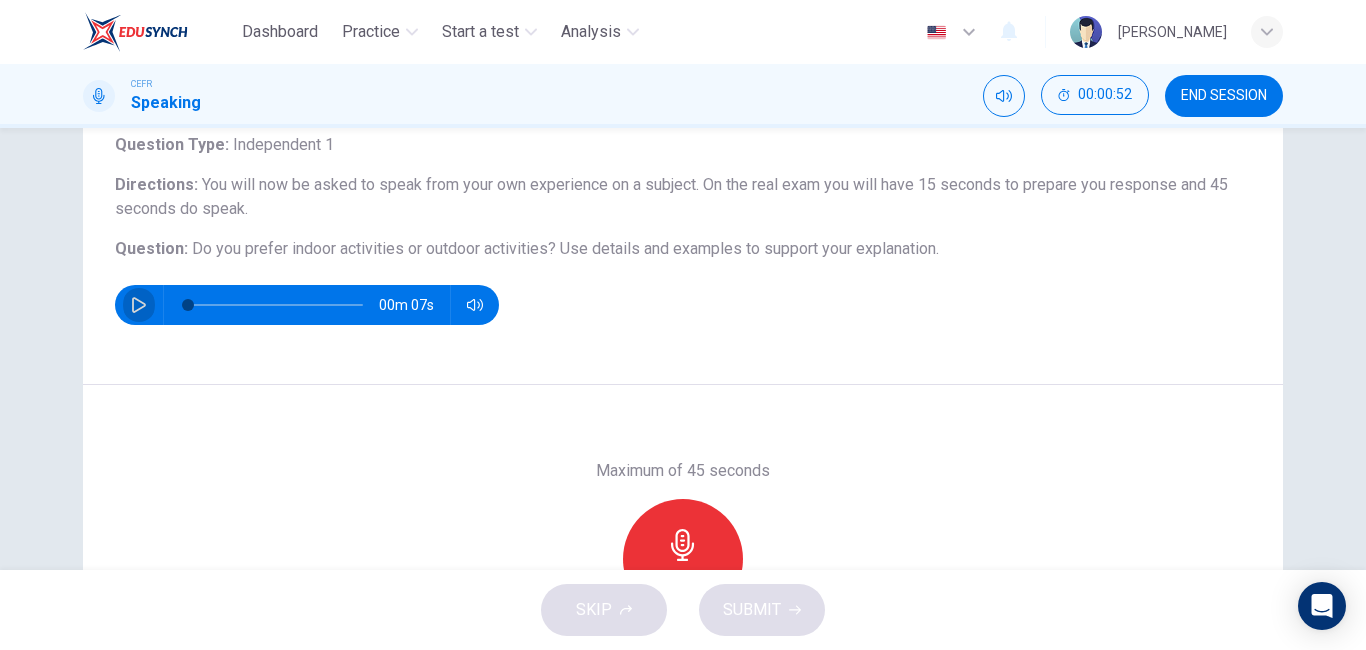 click 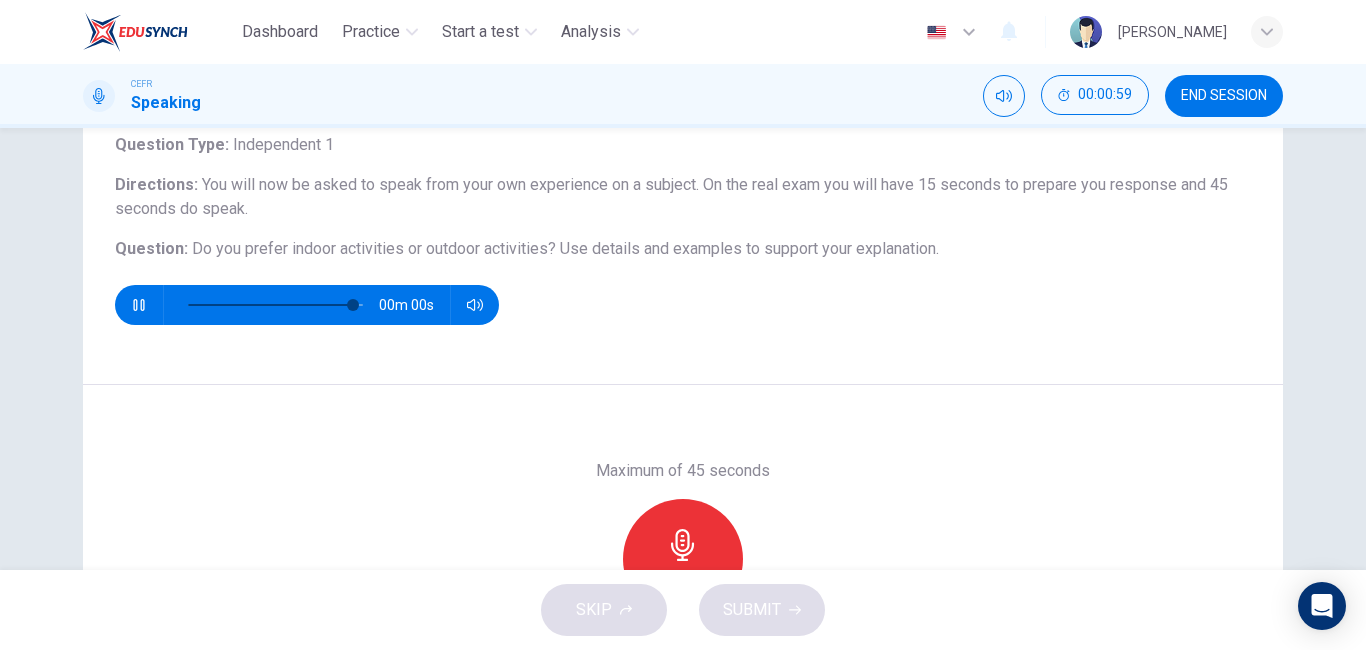 type on "0" 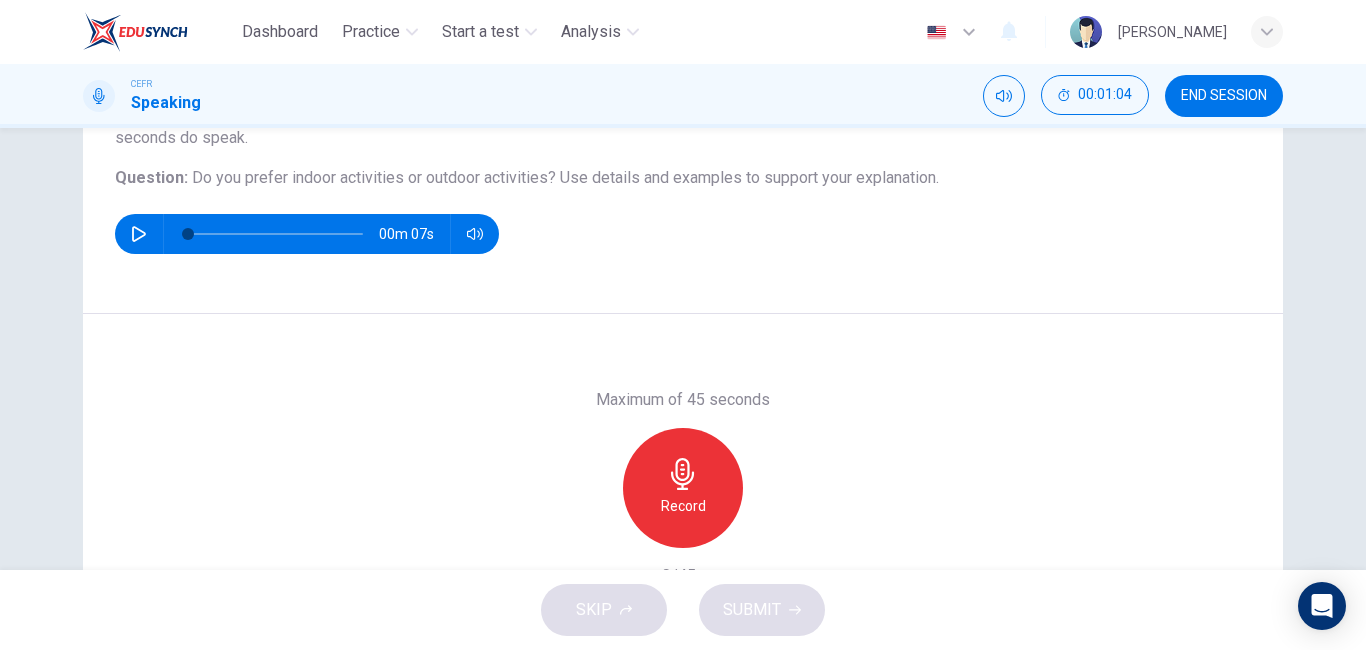 scroll, scrollTop: 201, scrollLeft: 0, axis: vertical 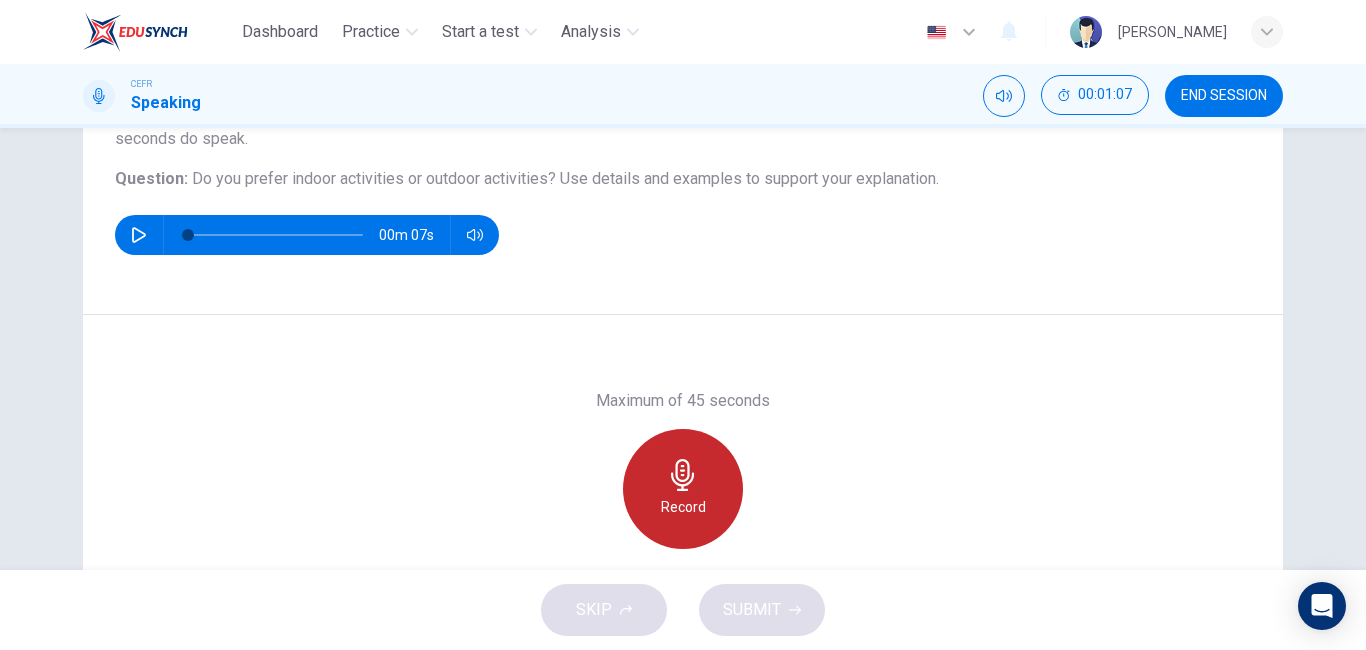 click on "Record" at bounding box center (683, 489) 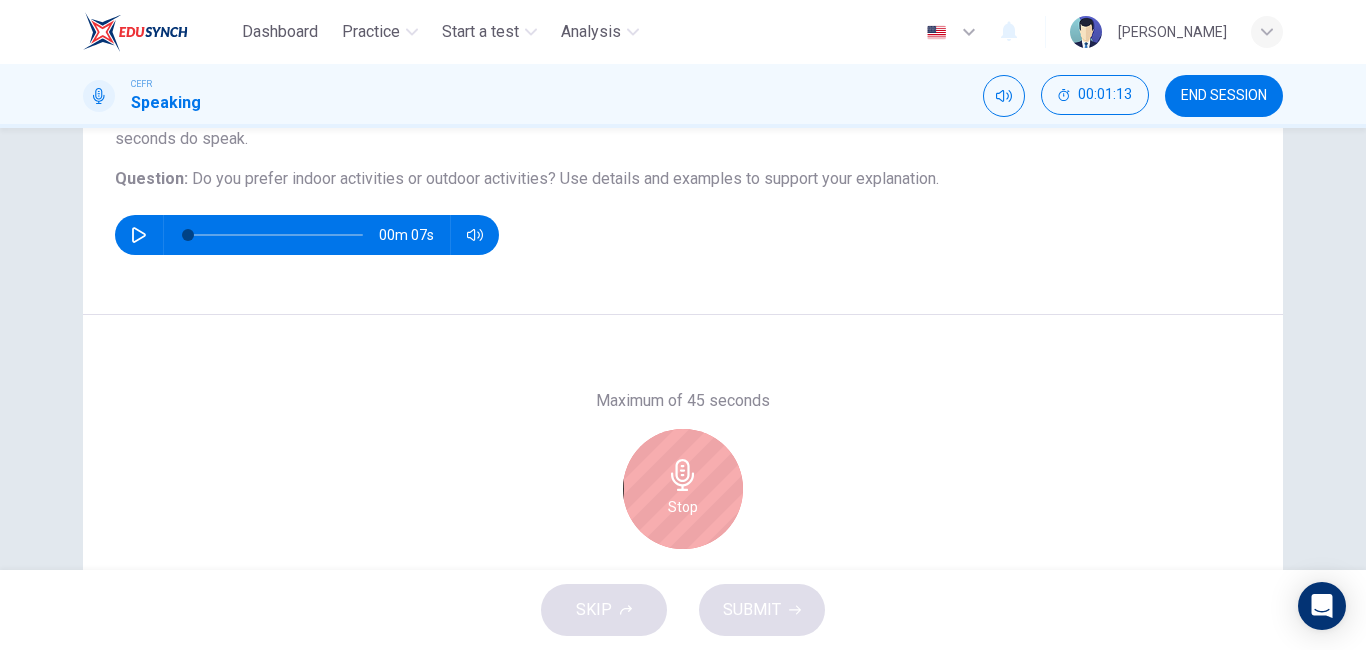 click on "Stop" at bounding box center (683, 489) 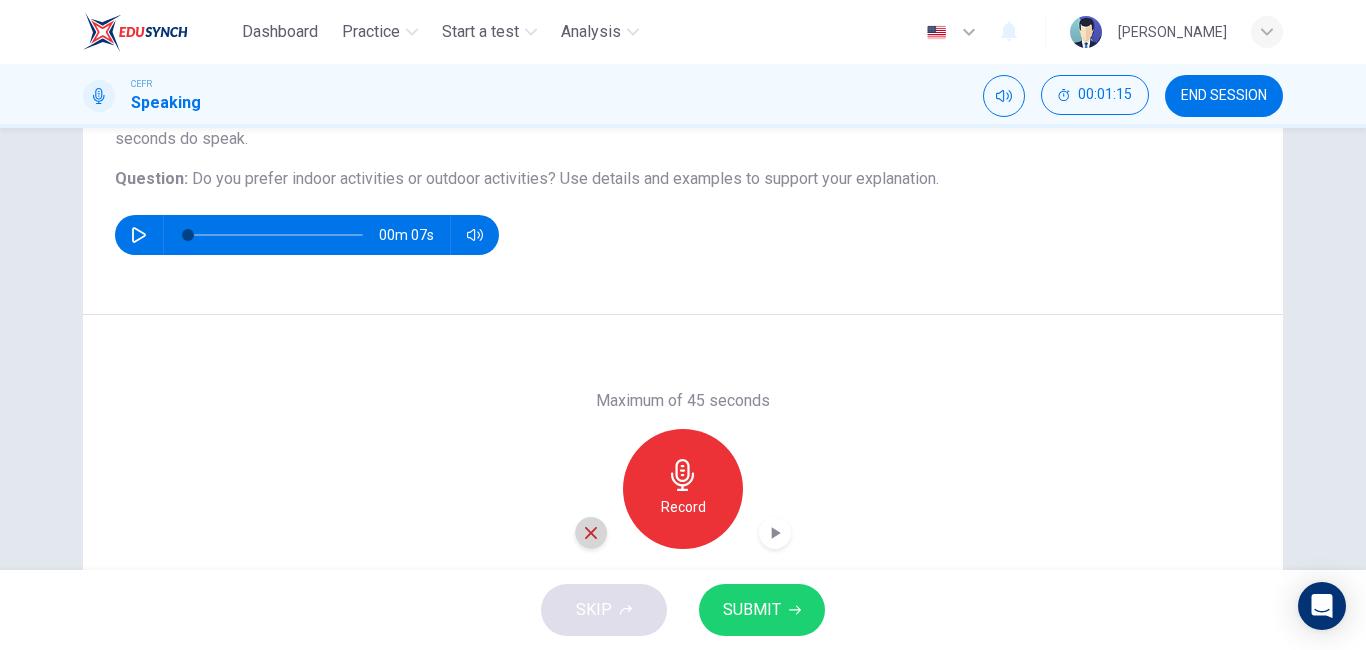 click 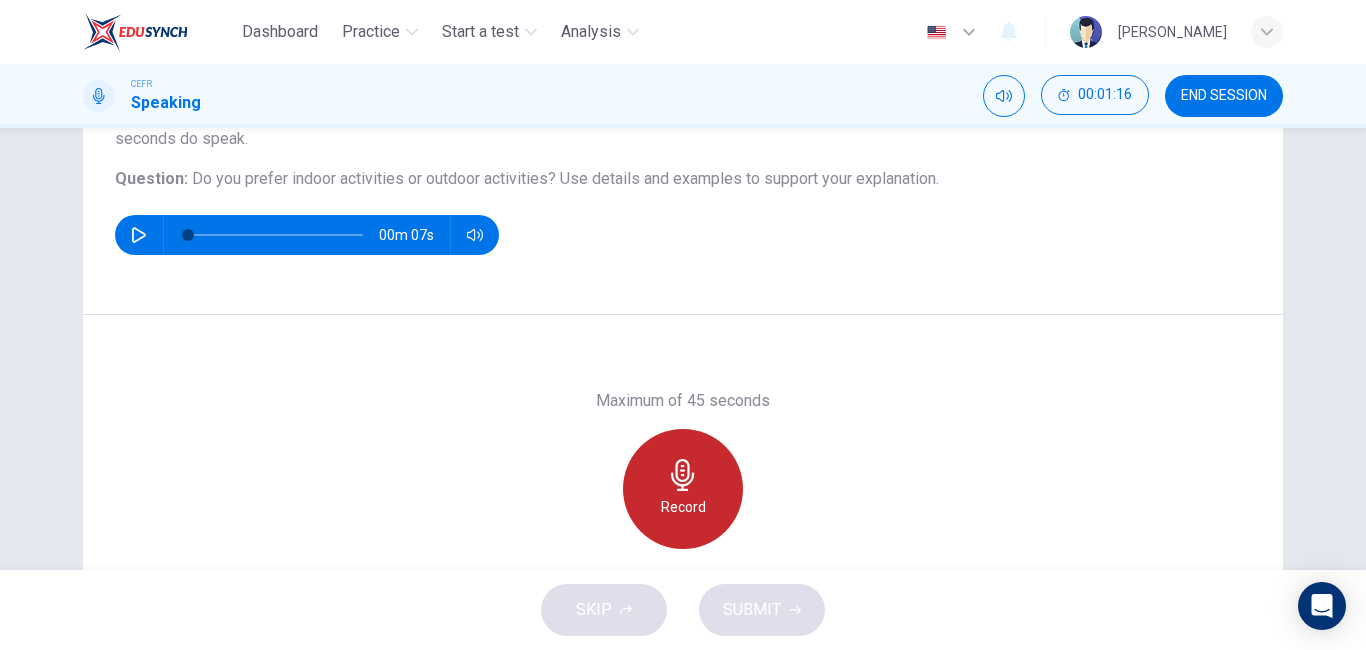 click on "Record" at bounding box center (683, 489) 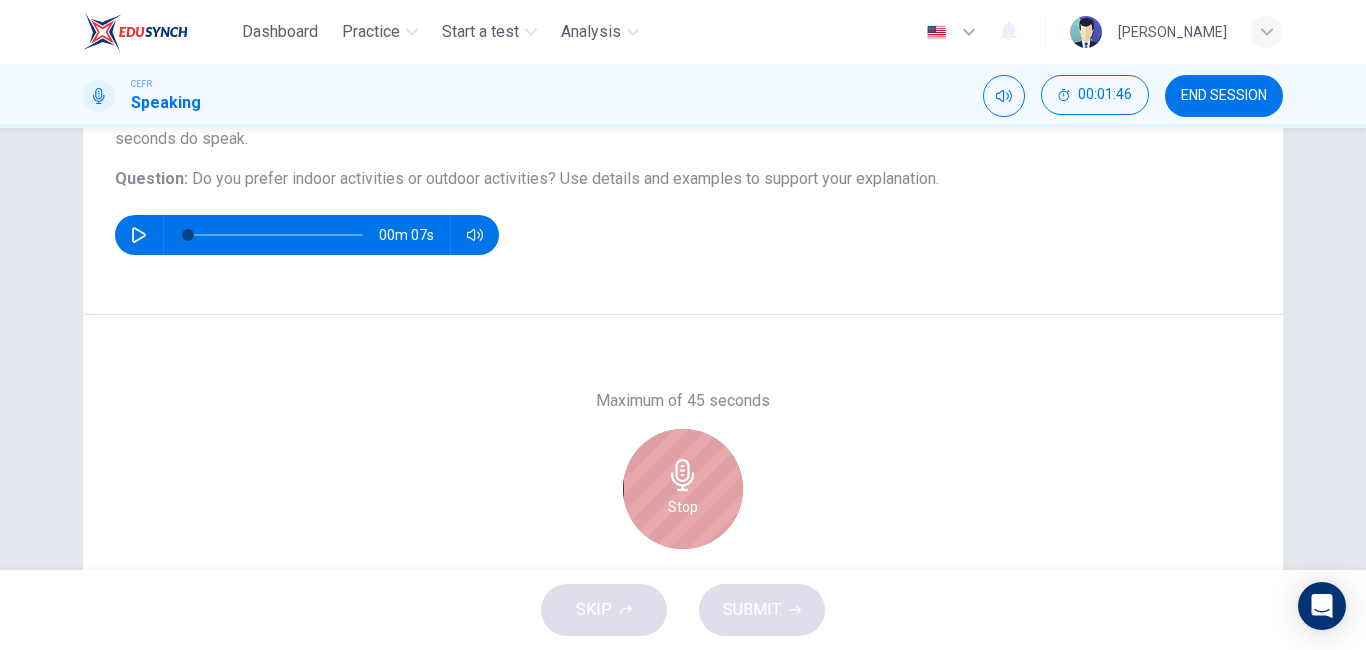click on "Stop" at bounding box center [683, 489] 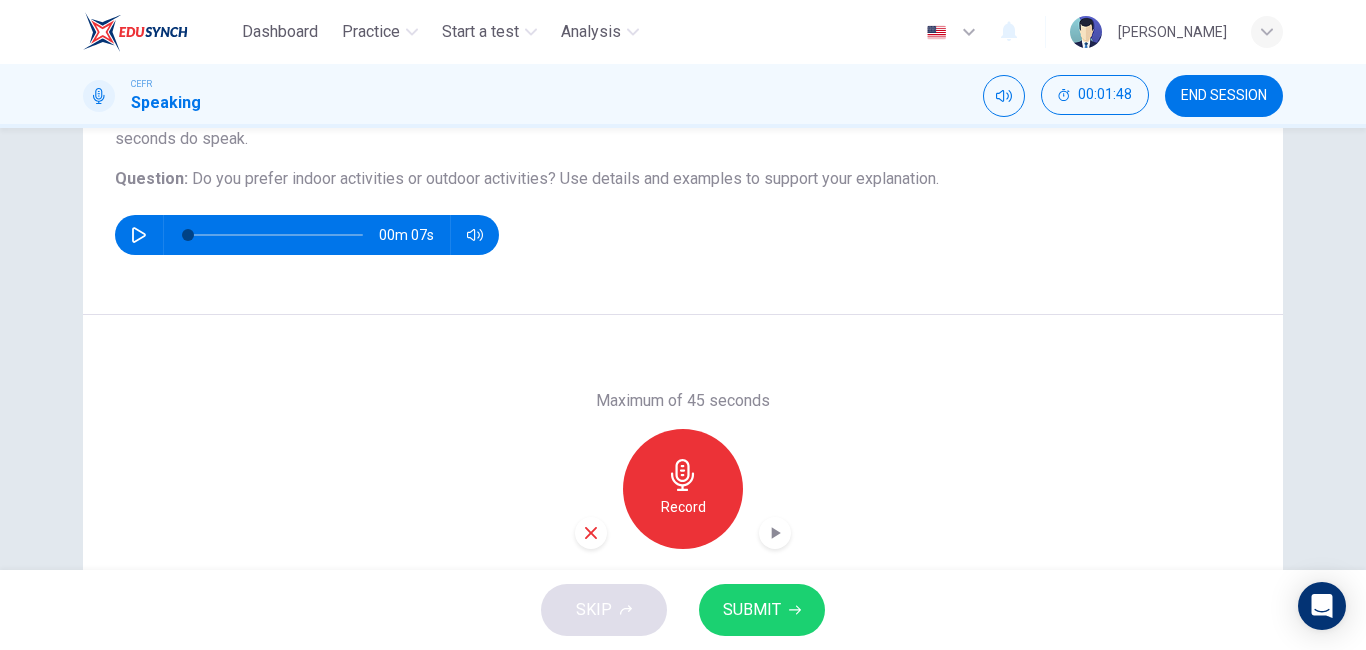 click 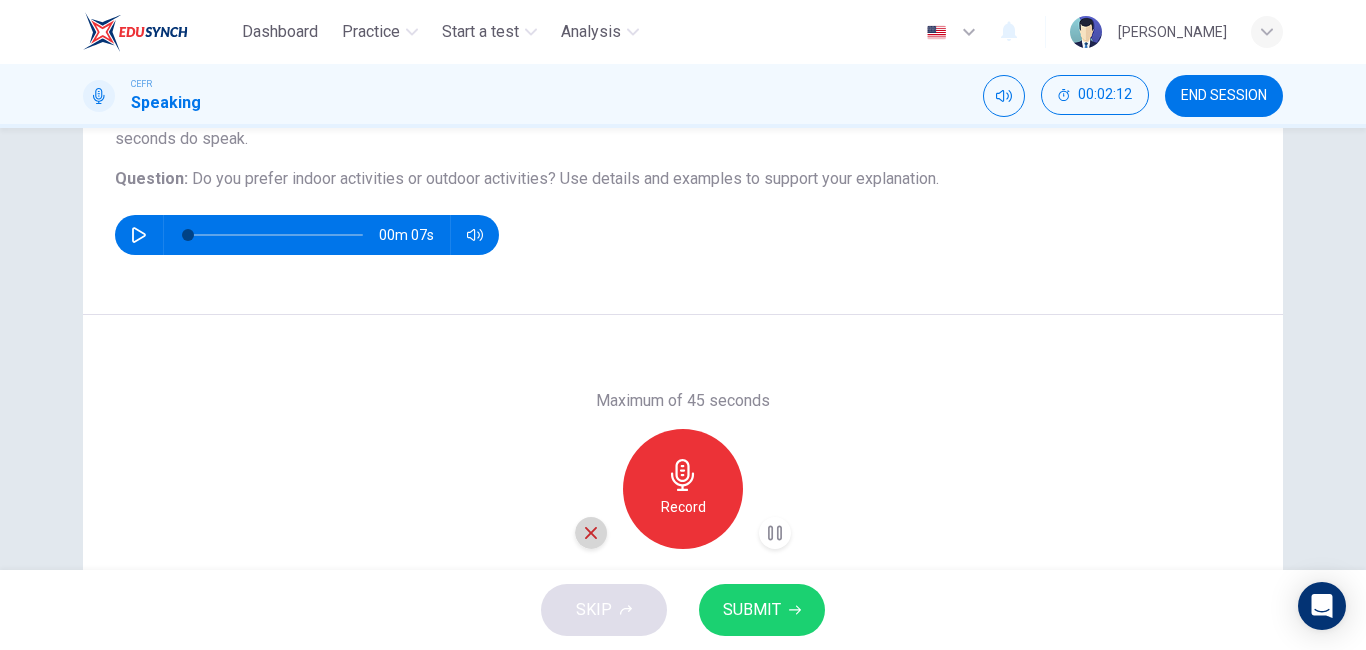 click 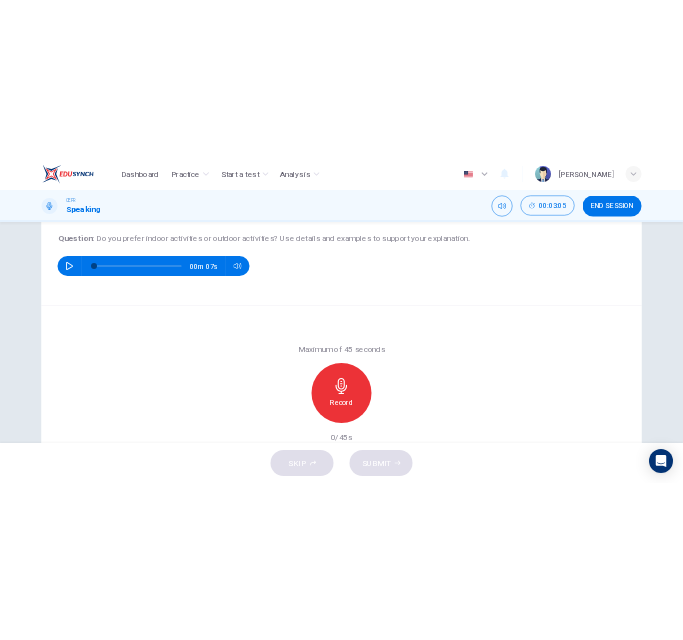 scroll, scrollTop: 221, scrollLeft: 0, axis: vertical 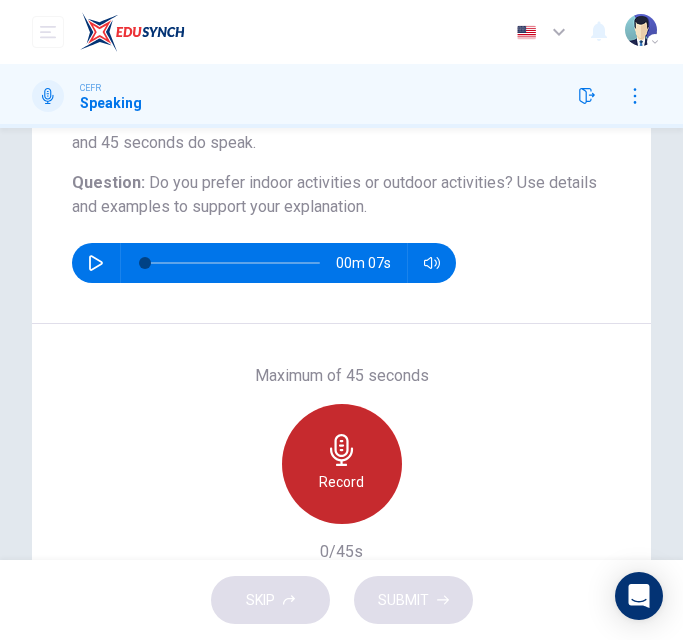 click 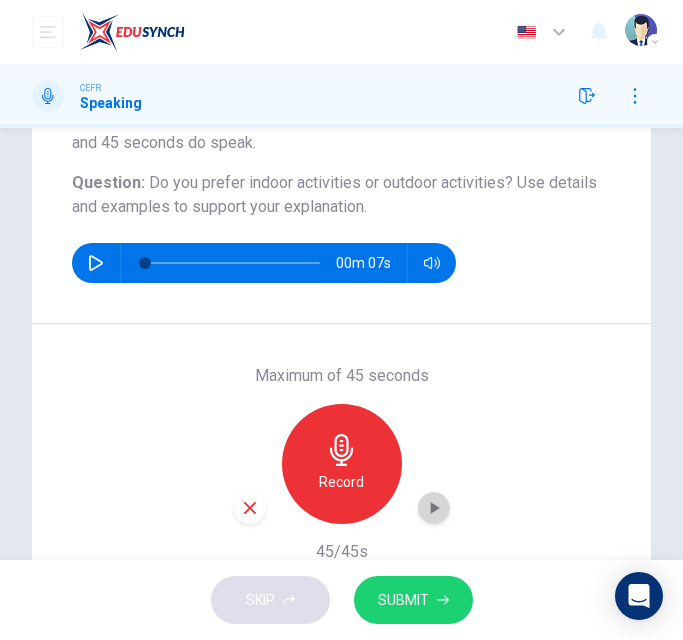 click 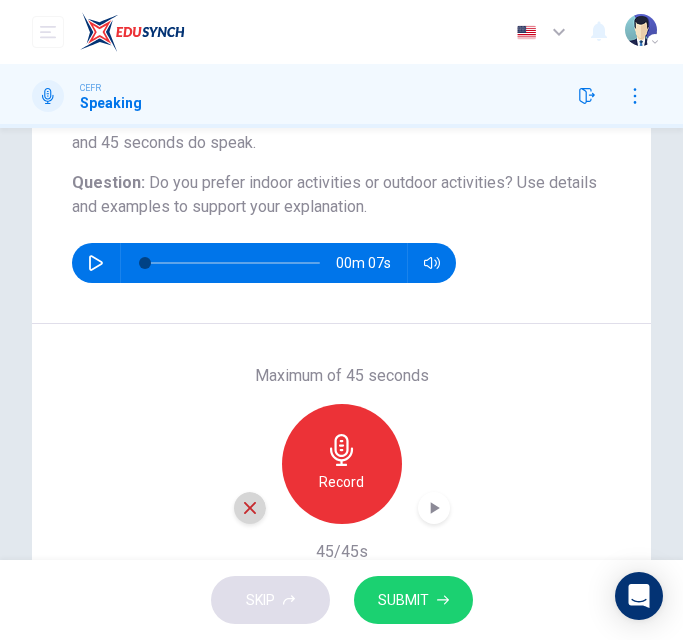 click 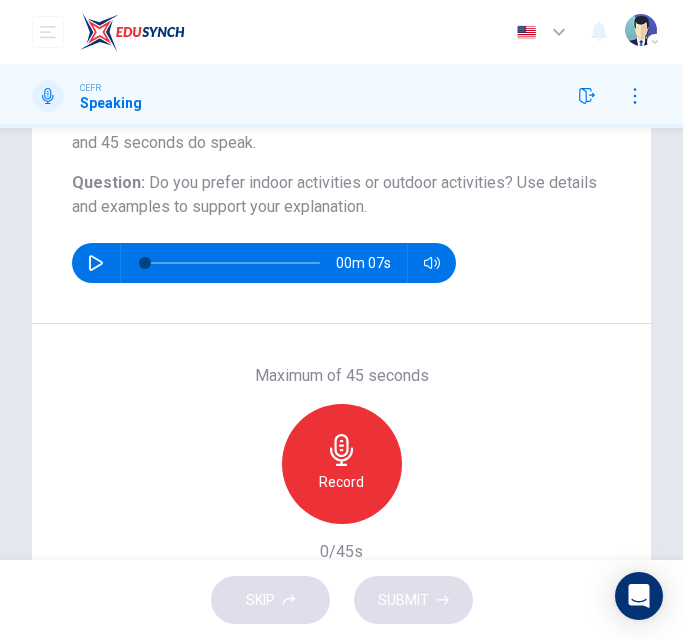 click on "Record" at bounding box center [342, 464] 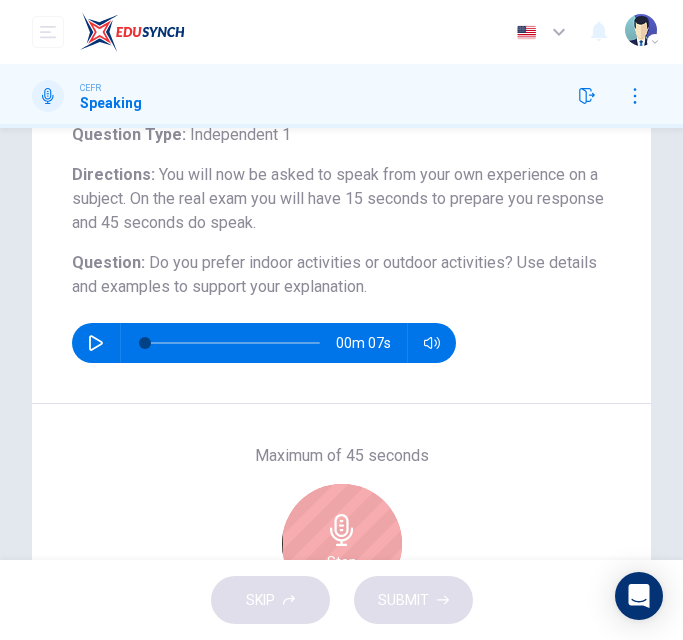 scroll, scrollTop: 276, scrollLeft: 0, axis: vertical 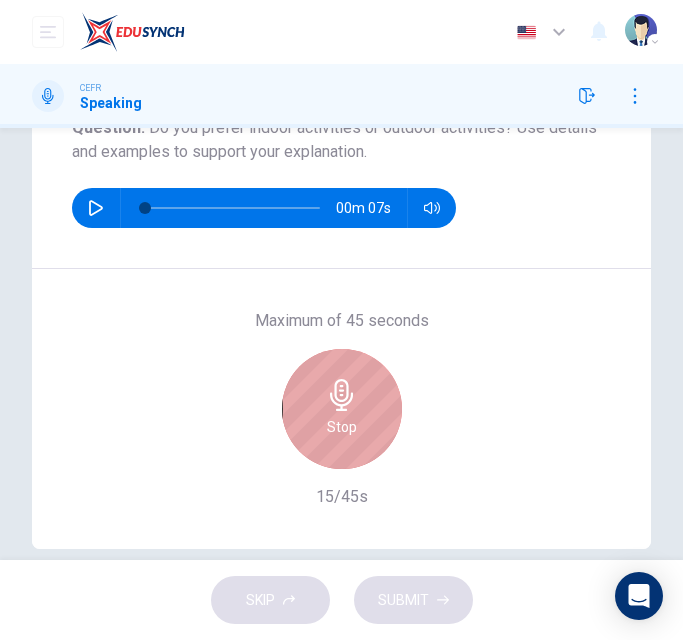 click on "Stop" at bounding box center (342, 409) 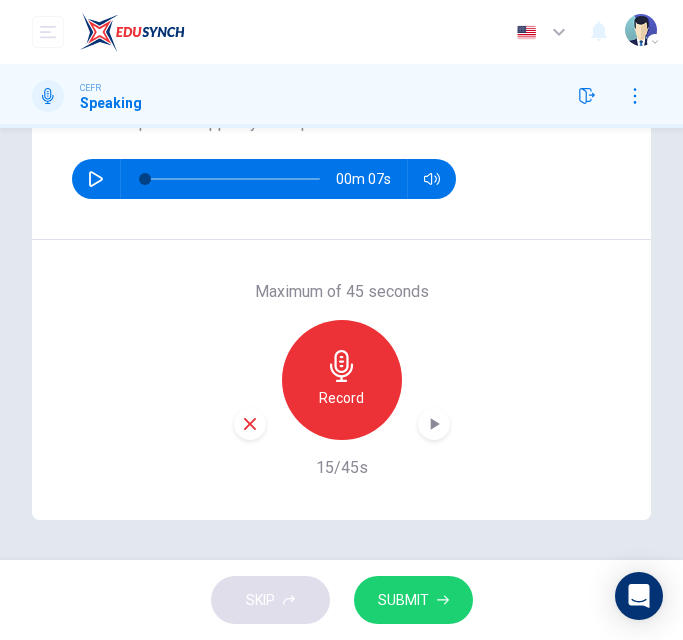 scroll, scrollTop: 303, scrollLeft: 0, axis: vertical 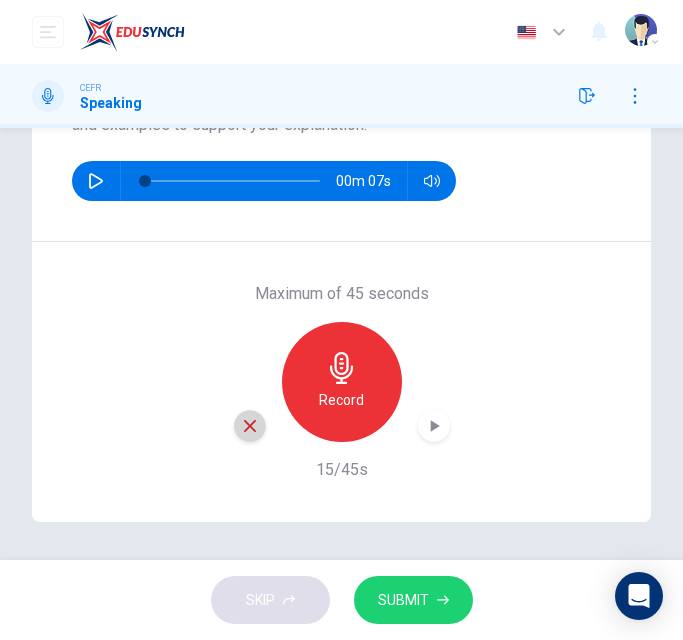 click at bounding box center (250, 426) 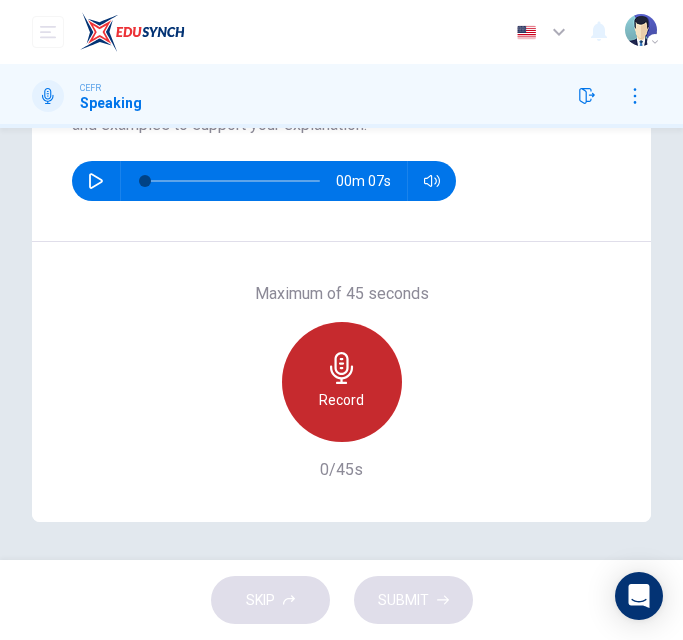 click on "Record" at bounding box center (341, 400) 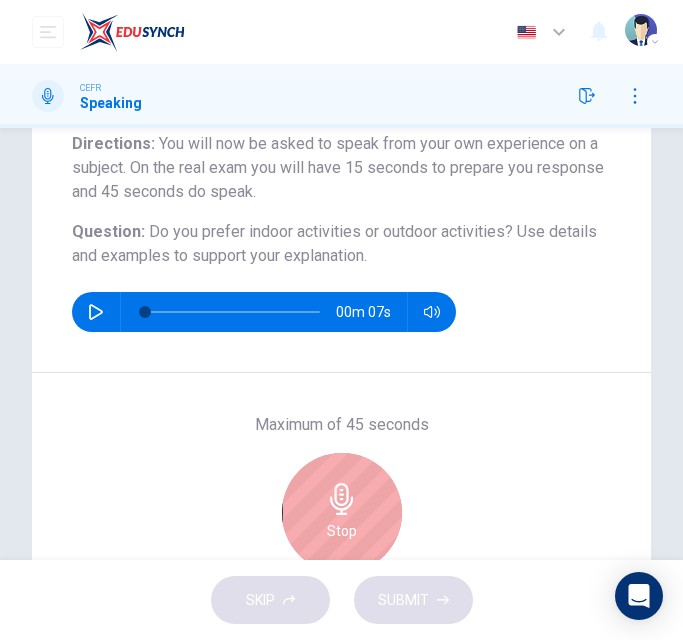 scroll, scrollTop: 237, scrollLeft: 0, axis: vertical 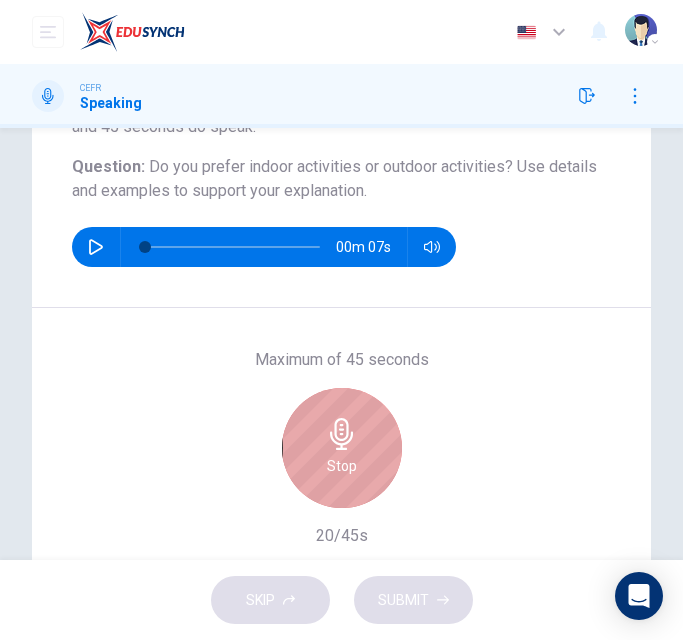 click 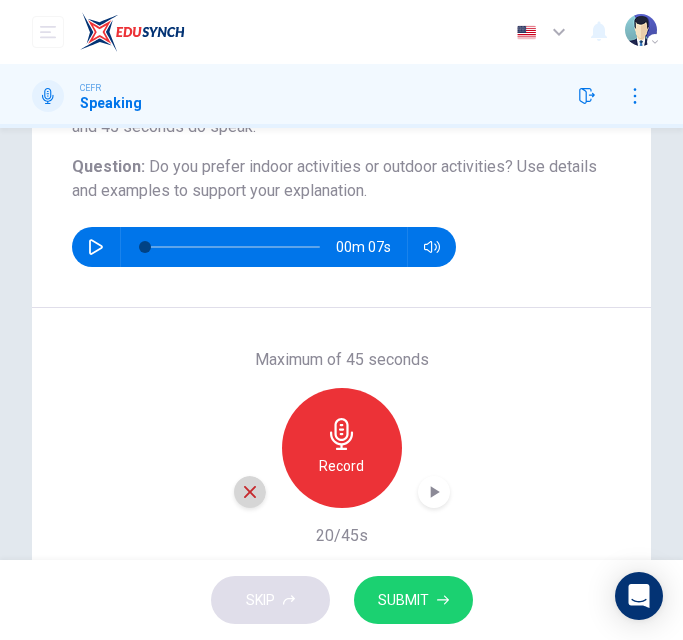 click 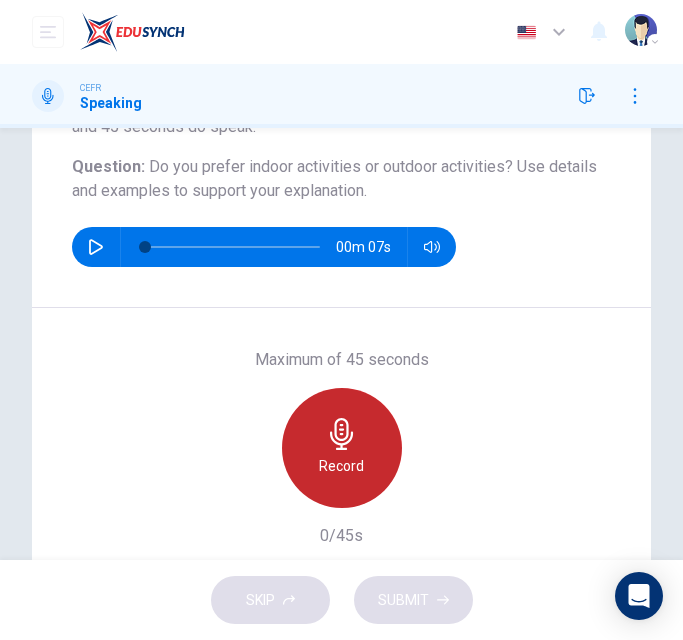 click on "Record" at bounding box center [342, 448] 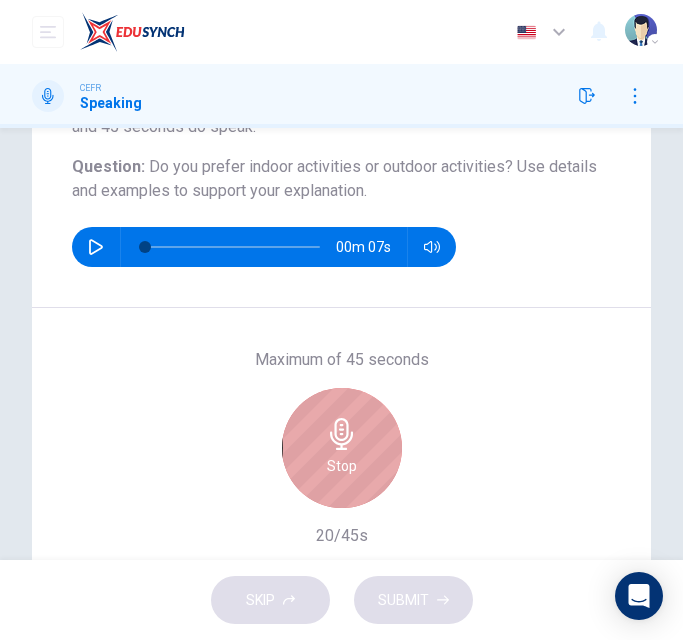 click on "Stop" at bounding box center [342, 448] 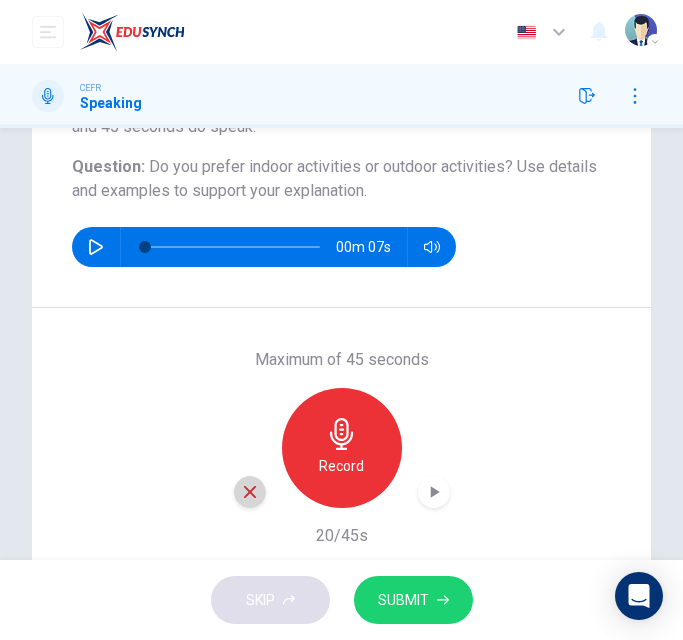 click 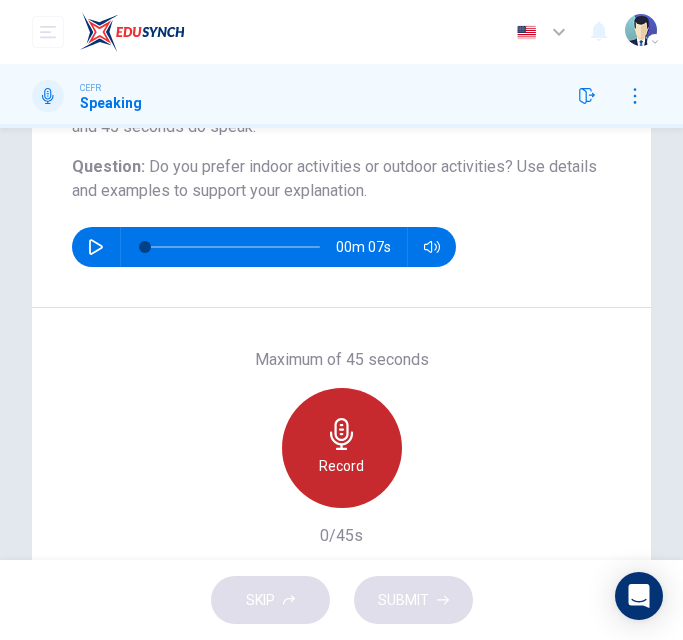 click on "Record" at bounding box center [342, 448] 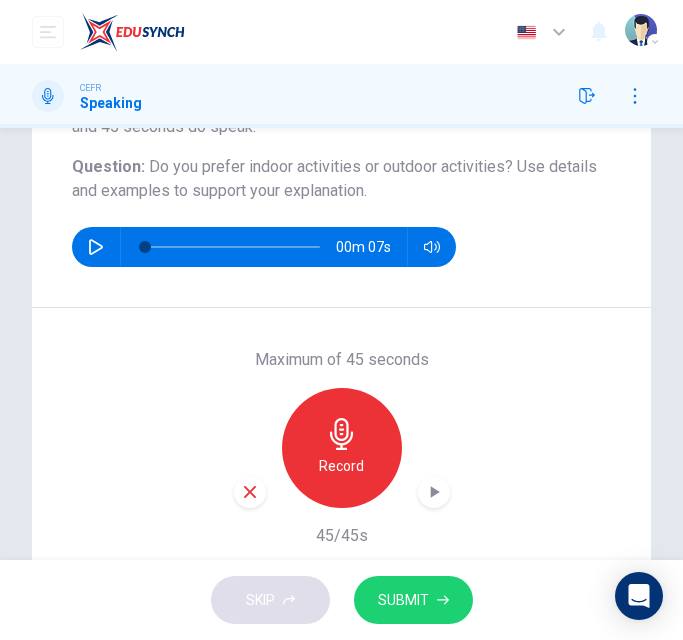 click 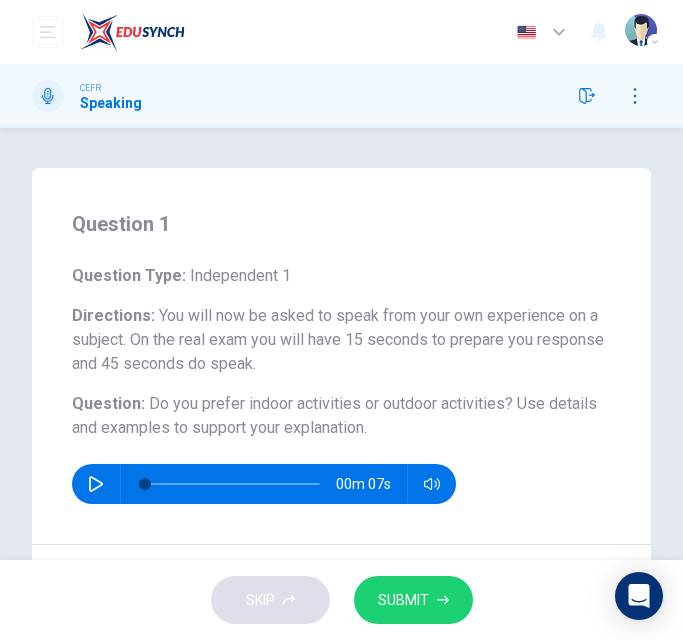 scroll, scrollTop: 0, scrollLeft: 0, axis: both 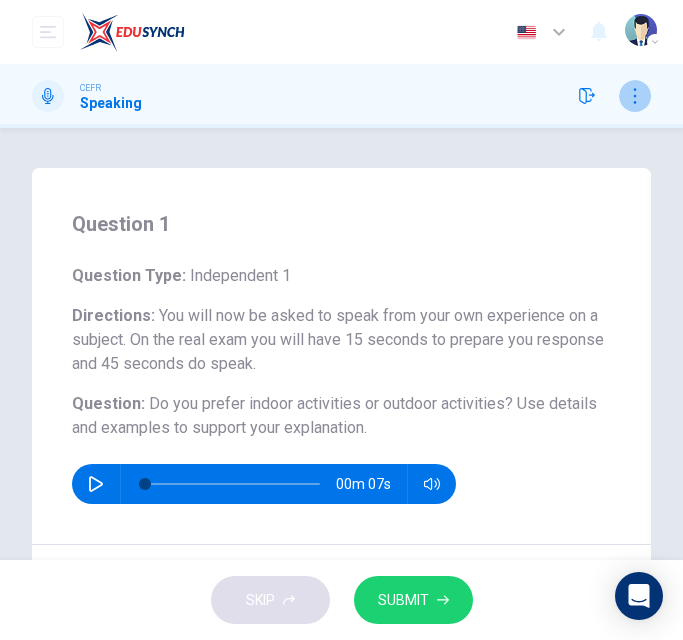 click at bounding box center (635, 96) 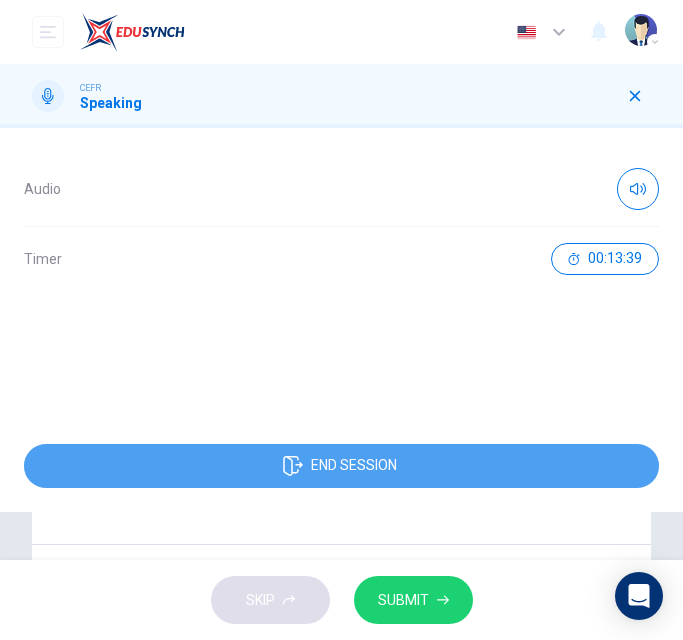 click on "END SESSION" at bounding box center [341, 466] 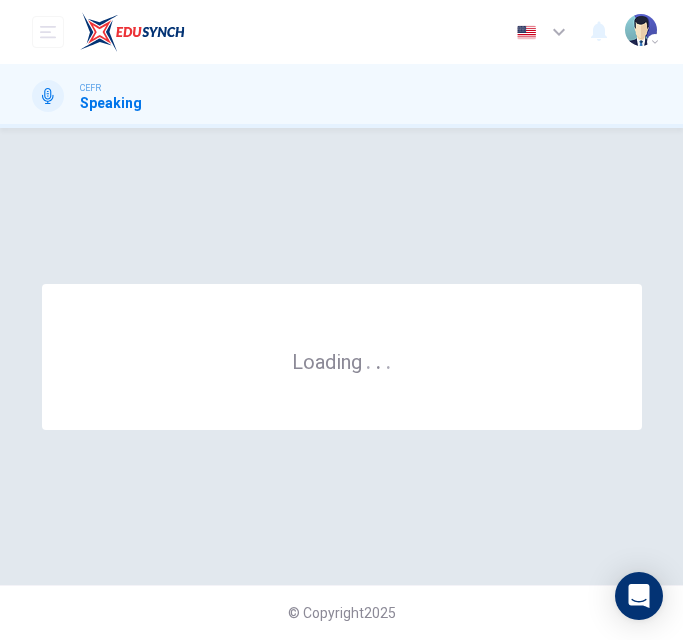 scroll, scrollTop: 0, scrollLeft: 0, axis: both 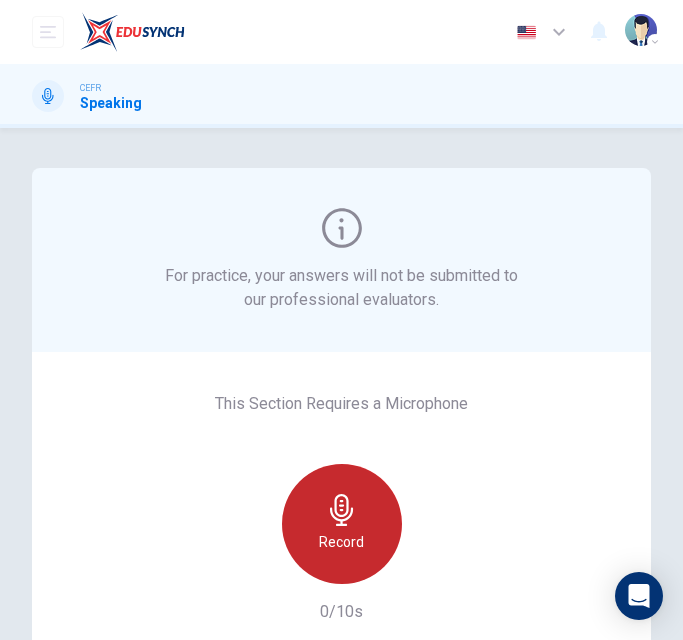 click on "Record" at bounding box center [342, 524] 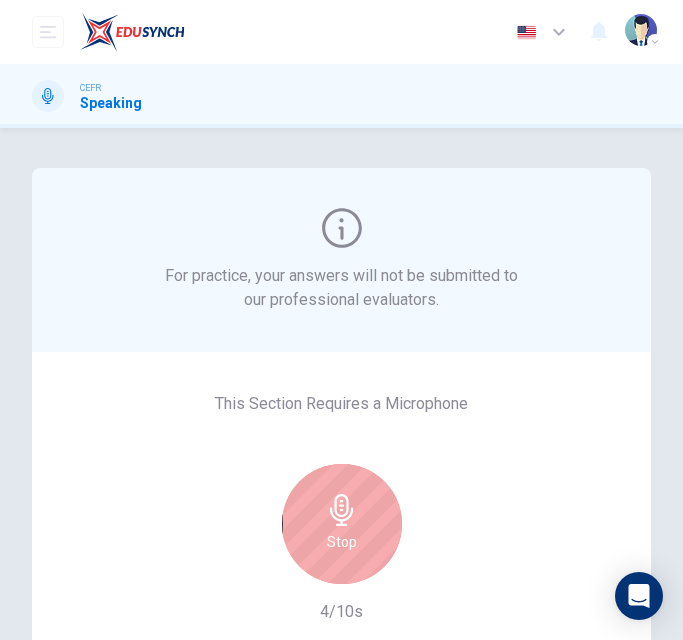 click on "Stop" at bounding box center (342, 524) 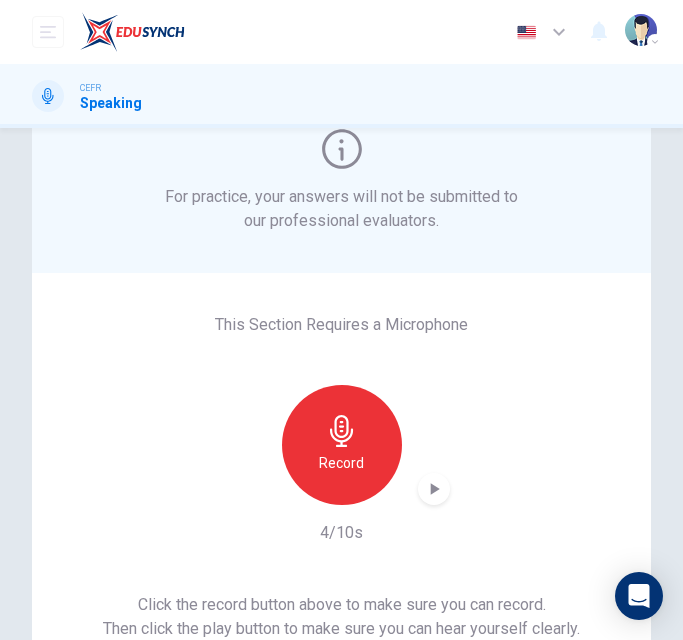 scroll, scrollTop: 80, scrollLeft: 0, axis: vertical 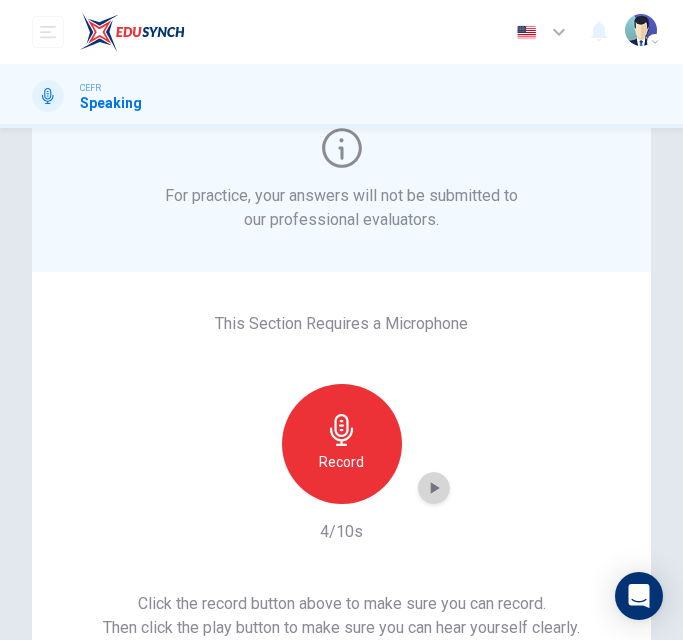 click 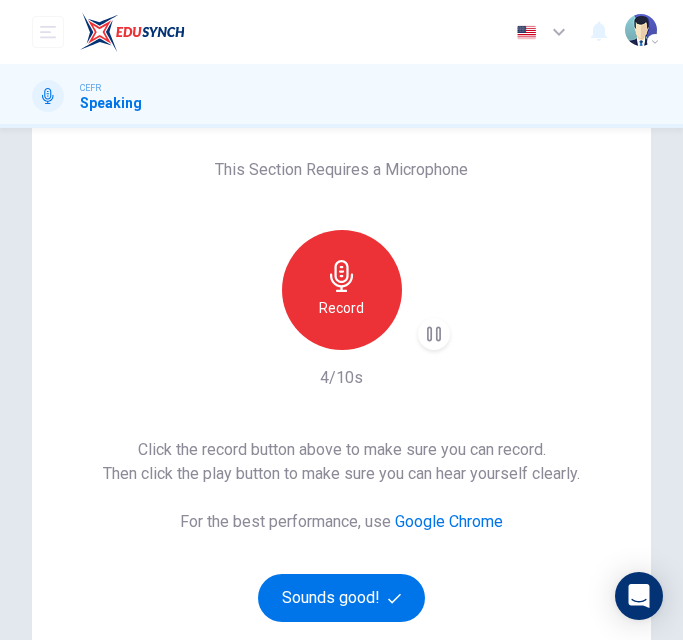 scroll, scrollTop: 238, scrollLeft: 0, axis: vertical 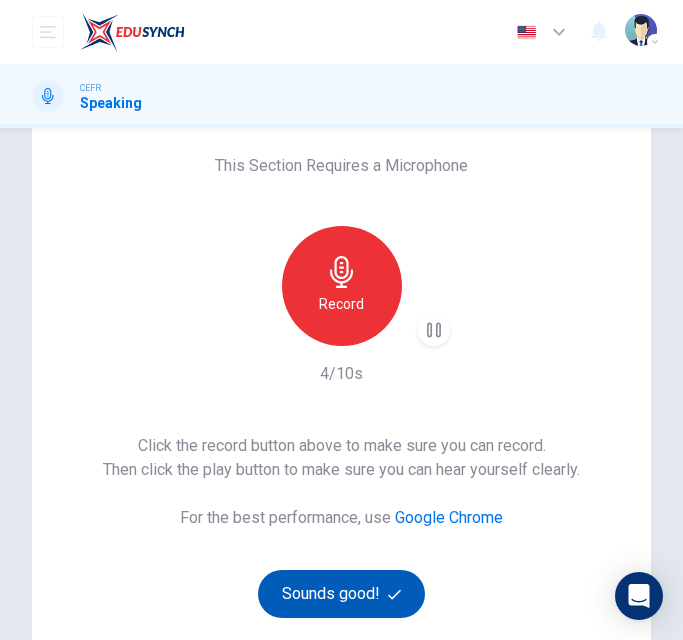 click on "Sounds good!" at bounding box center (342, 594) 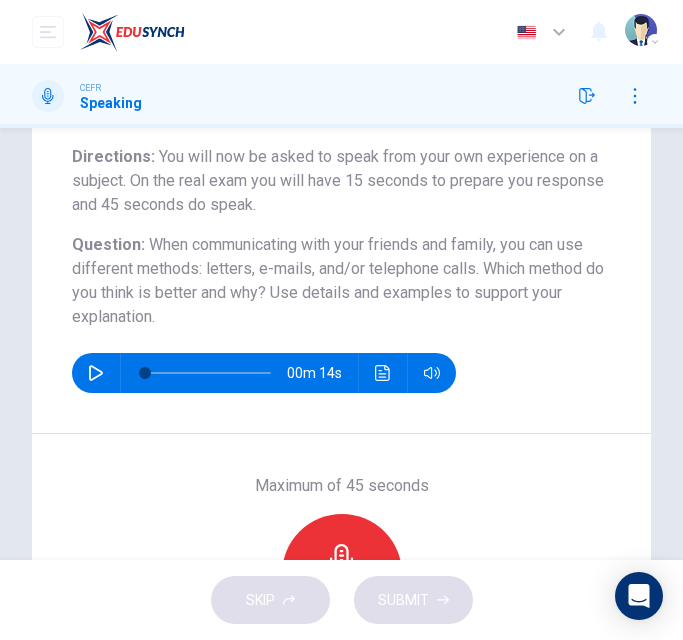 scroll, scrollTop: 157, scrollLeft: 0, axis: vertical 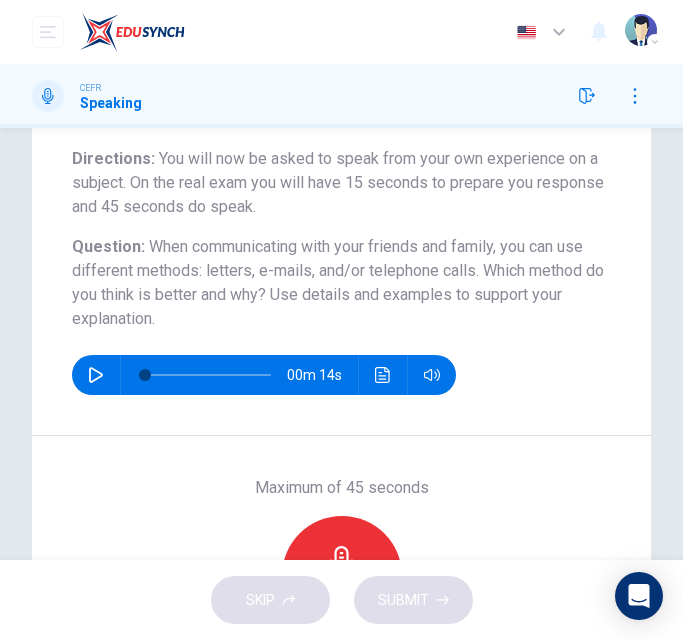 click on "Question Type :   Independent 1 Directions :   You will now be asked to speak from your own experience on a subject. On the real exam you will have 15 seconds to prepare you response and 45 seconds do speak. Question :   When communicating with your friends and family, you can use different methods: letters, e-mails, and/or telephone calls. Which method do you think is better and why?    Use details and examples to support your explanation. 00m 14s" at bounding box center [341, 251] 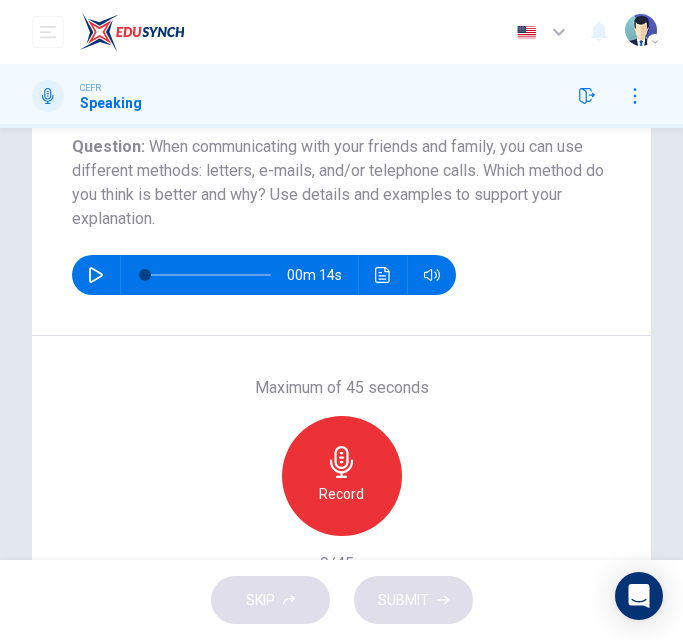 scroll, scrollTop: 257, scrollLeft: 0, axis: vertical 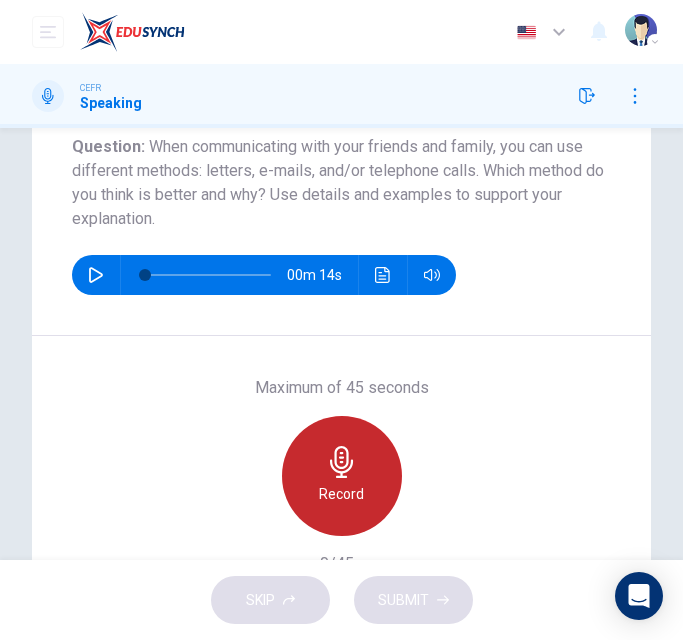click 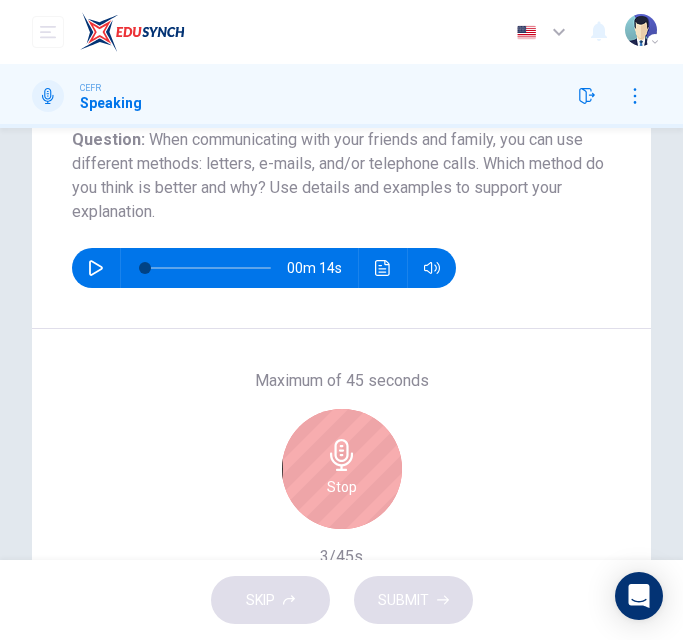 scroll, scrollTop: 263, scrollLeft: 0, axis: vertical 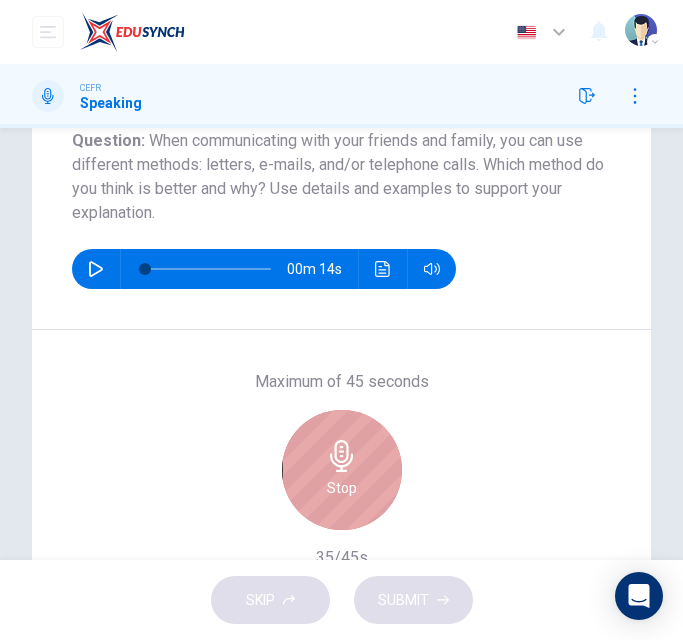 click 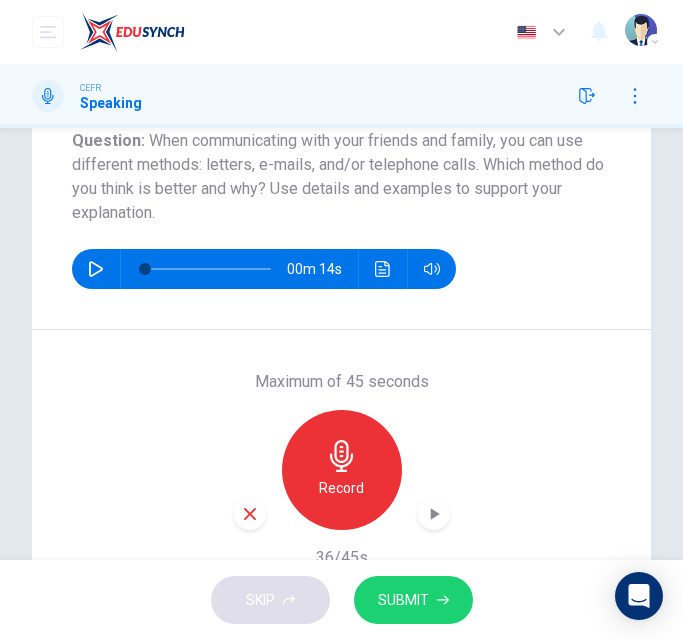 scroll, scrollTop: 353, scrollLeft: 0, axis: vertical 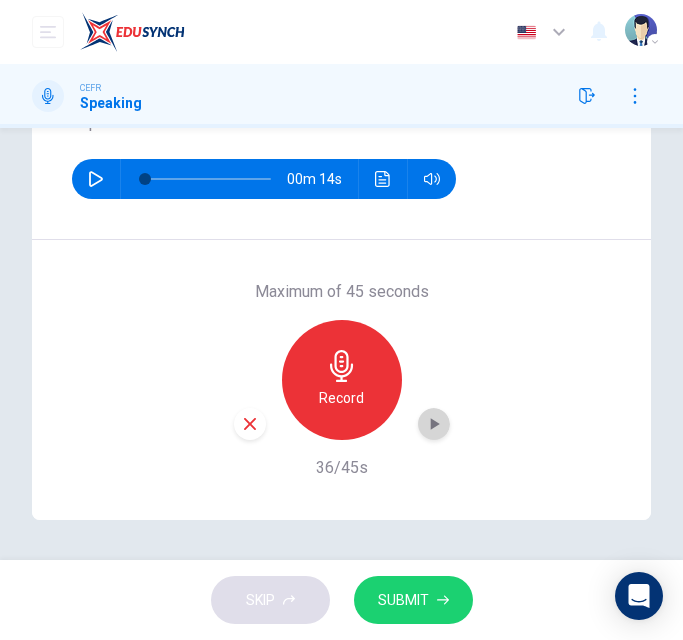 click 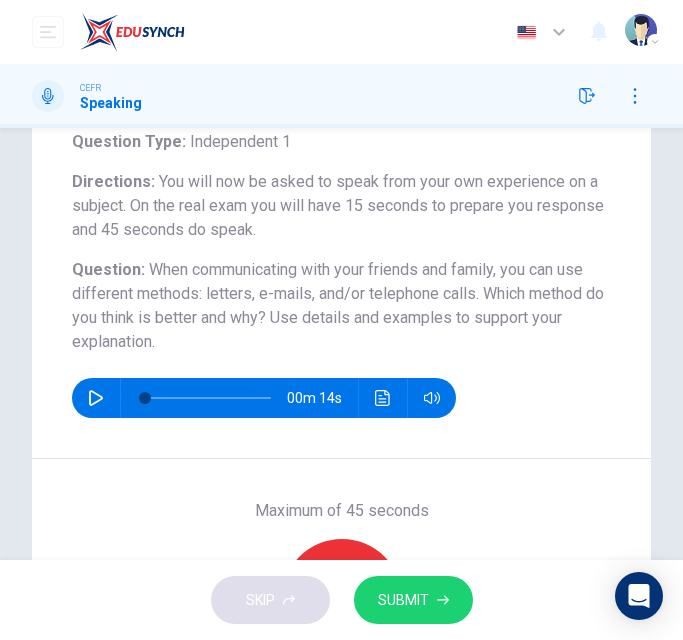 scroll, scrollTop: 353, scrollLeft: 0, axis: vertical 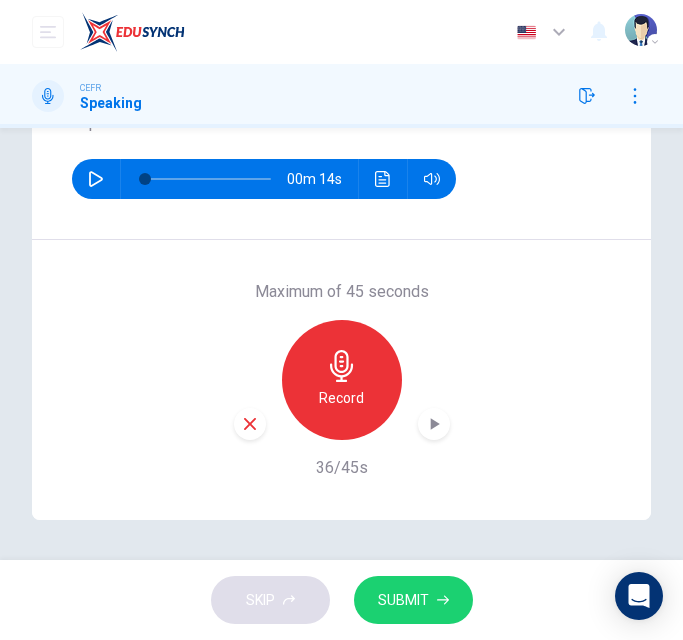 click 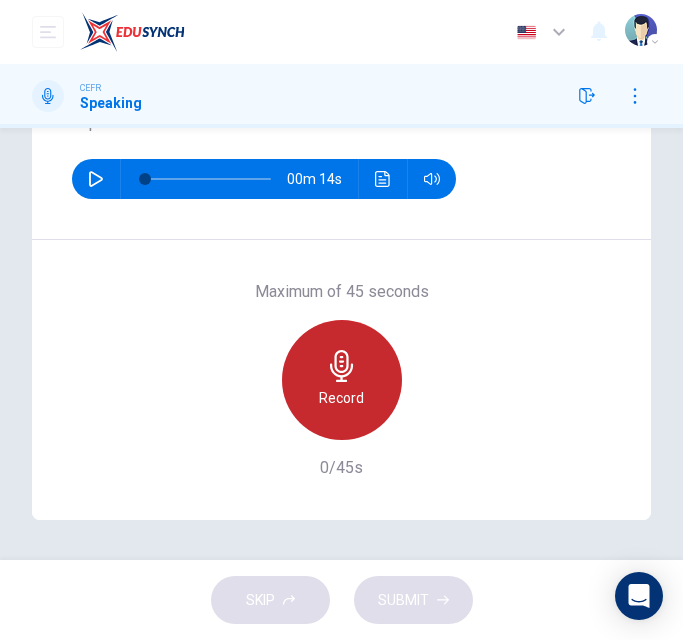 click on "Record" at bounding box center [342, 380] 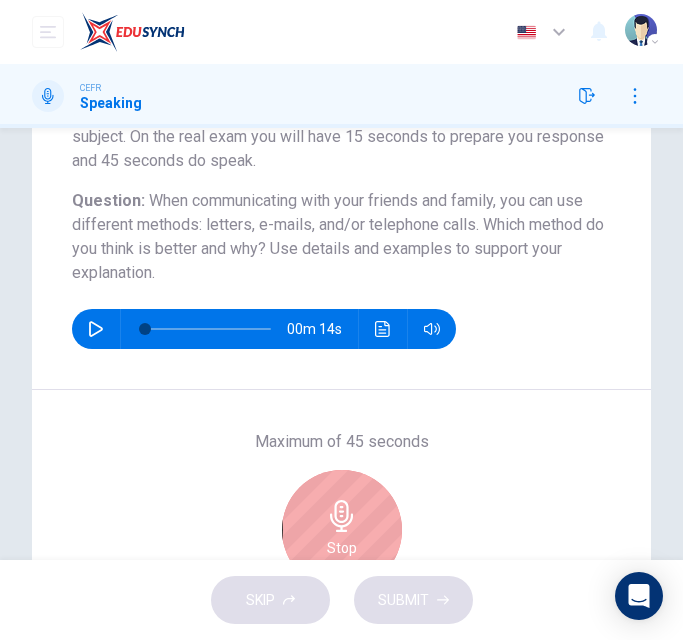 scroll, scrollTop: 202, scrollLeft: 0, axis: vertical 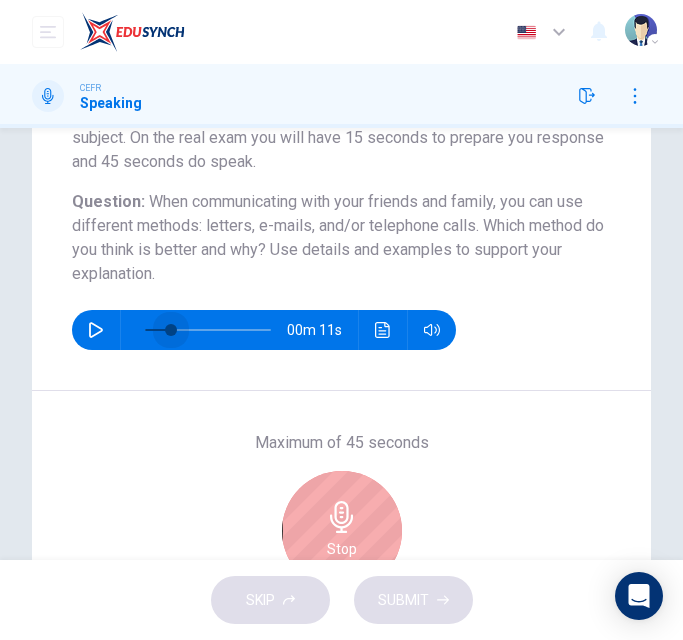 click at bounding box center [208, 330] 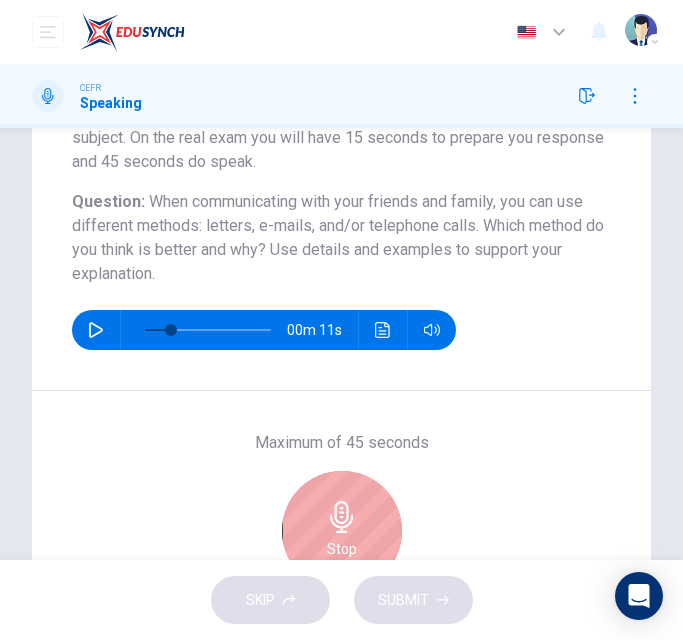scroll, scrollTop: 315, scrollLeft: 0, axis: vertical 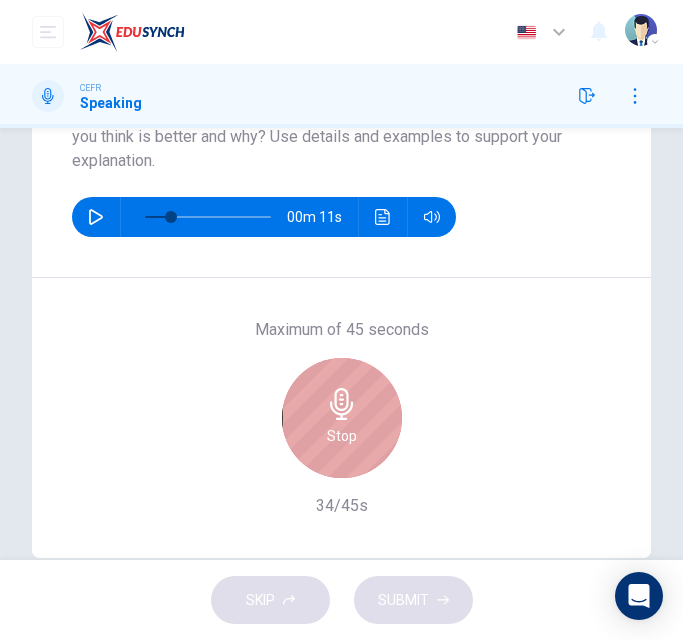 click 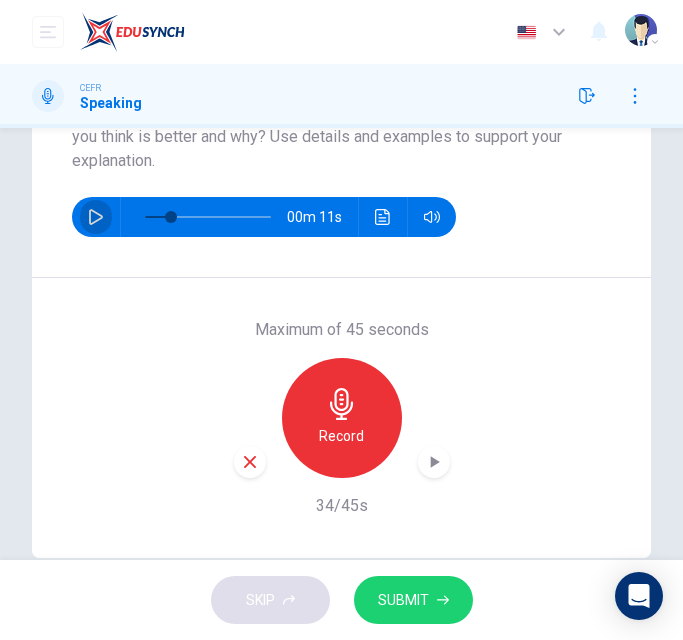click at bounding box center [96, 217] 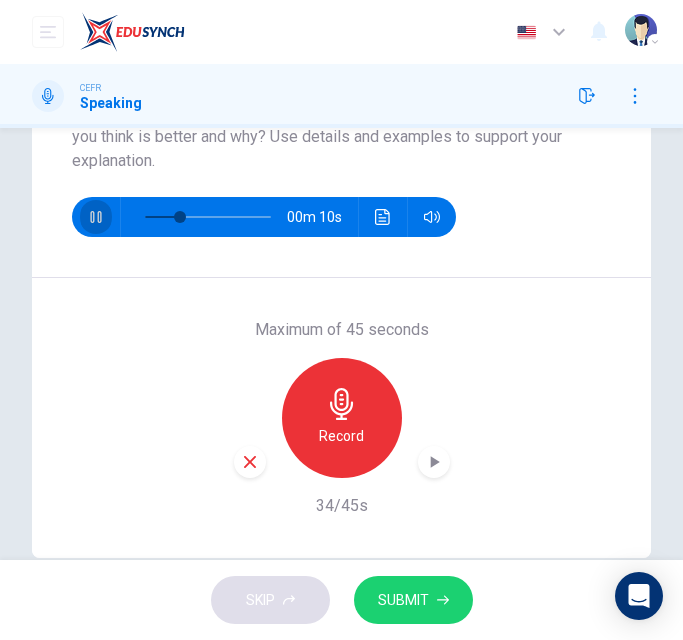 click at bounding box center [96, 217] 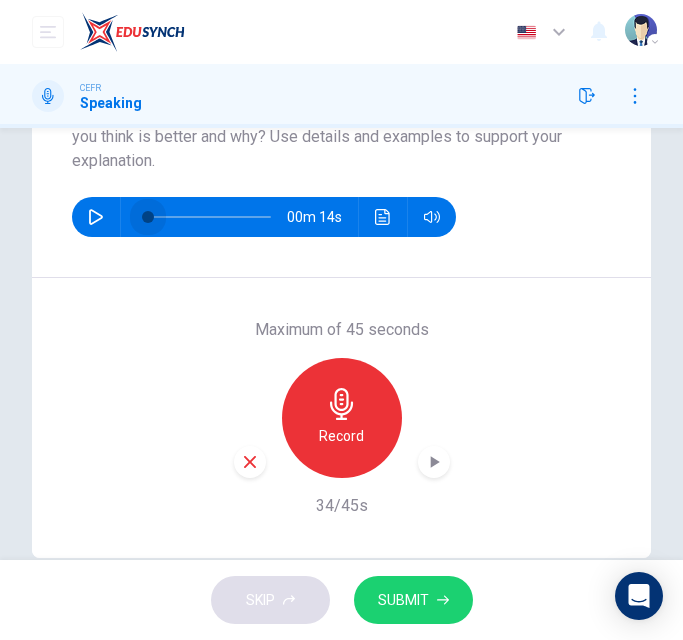 drag, startPoint x: 180, startPoint y: 211, endPoint x: 148, endPoint y: 213, distance: 32.06244 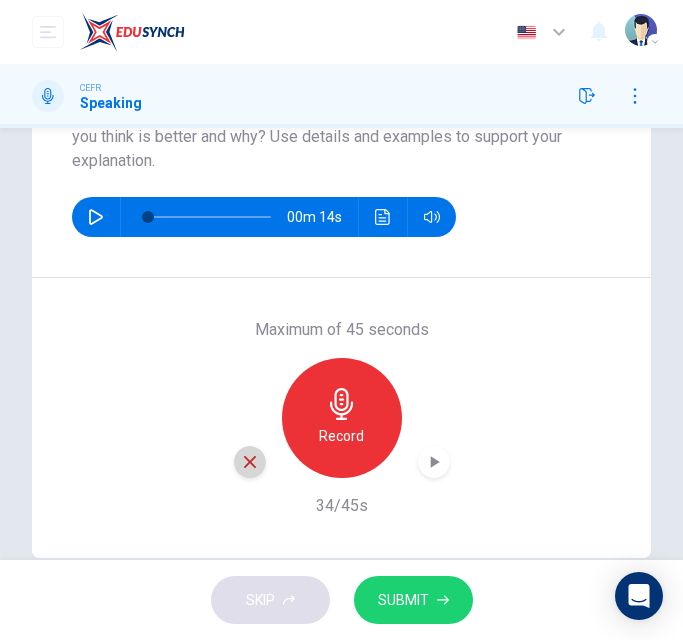 click 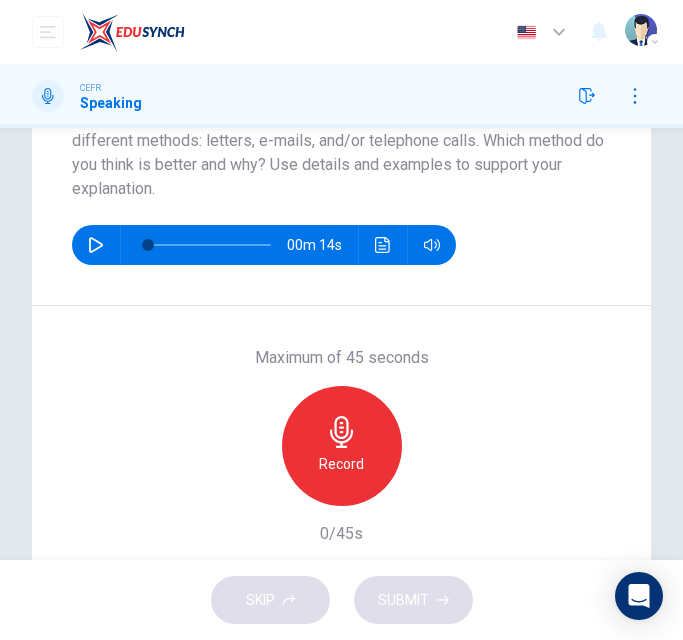 scroll, scrollTop: 289, scrollLeft: 0, axis: vertical 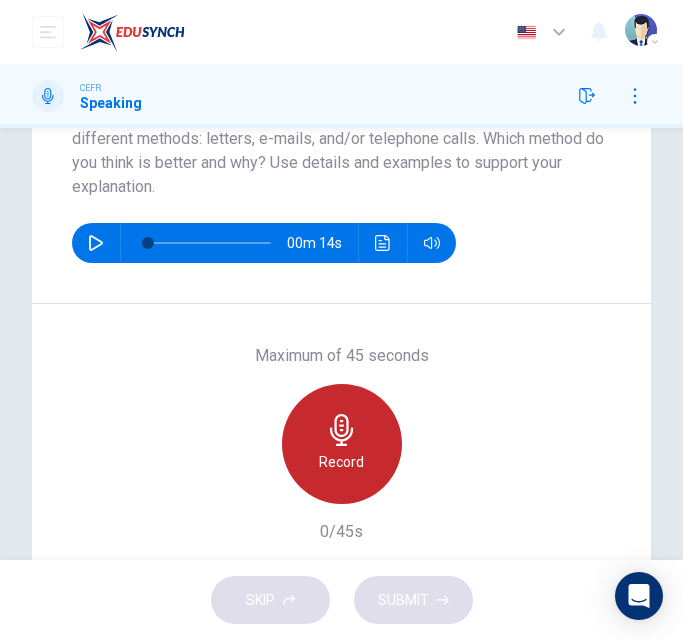 click on "Record" at bounding box center (342, 444) 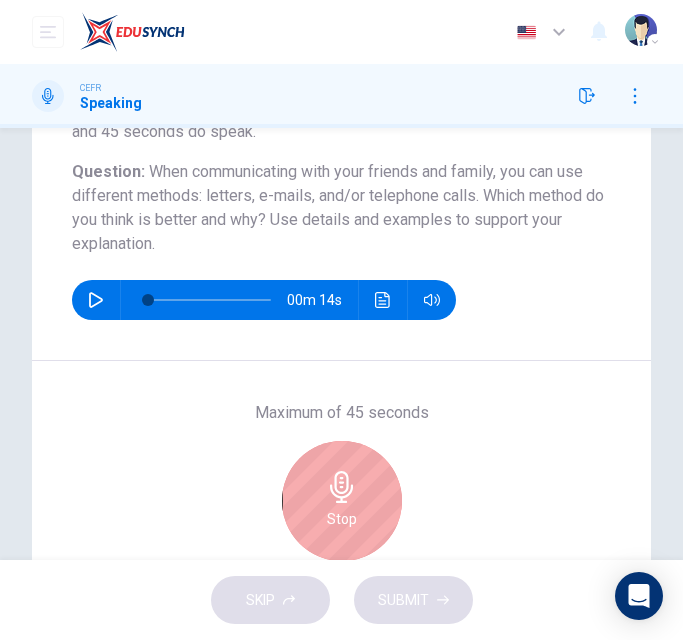 scroll, scrollTop: 352, scrollLeft: 0, axis: vertical 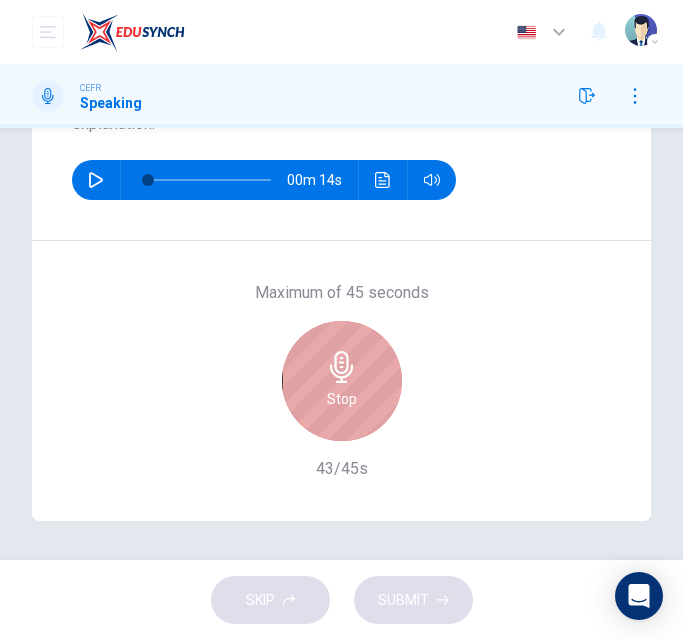 click on "Stop" at bounding box center [342, 399] 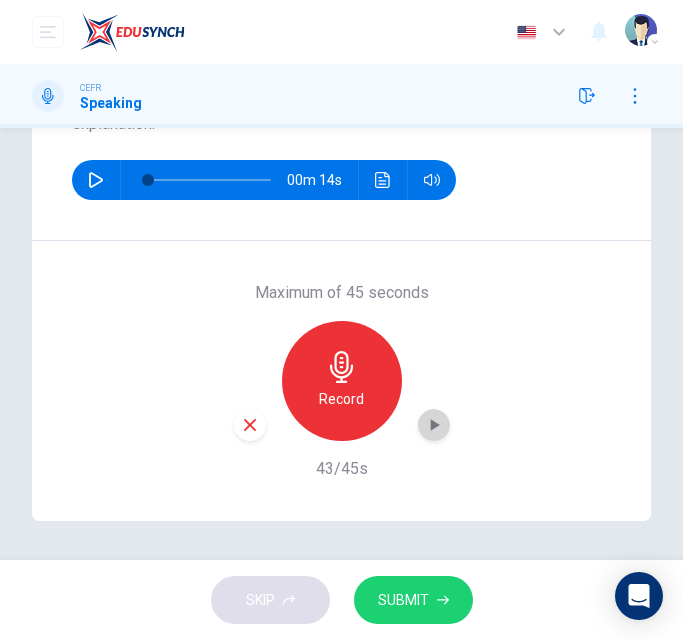 click at bounding box center (434, 425) 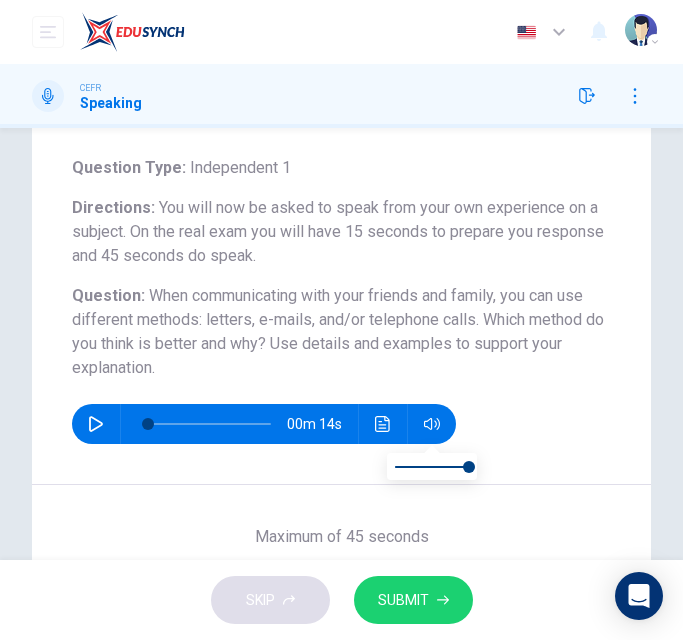 scroll, scrollTop: 100, scrollLeft: 0, axis: vertical 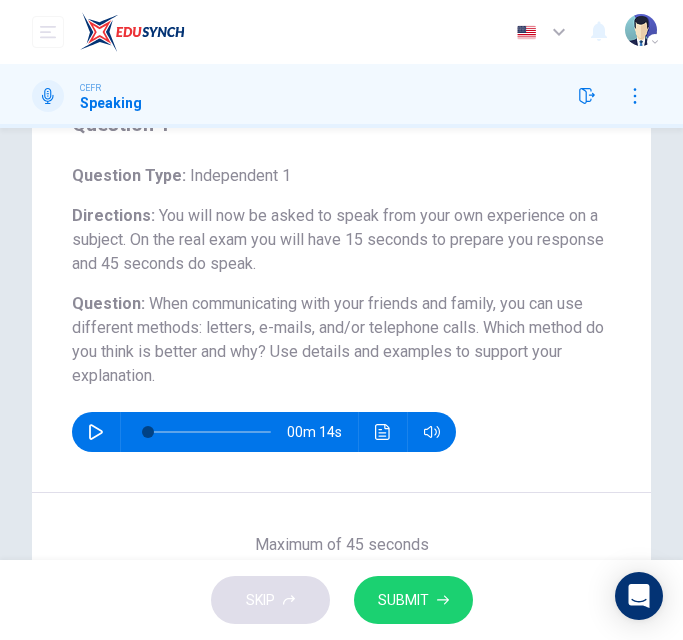 drag, startPoint x: 79, startPoint y: 305, endPoint x: 161, endPoint y: 377, distance: 109.12378 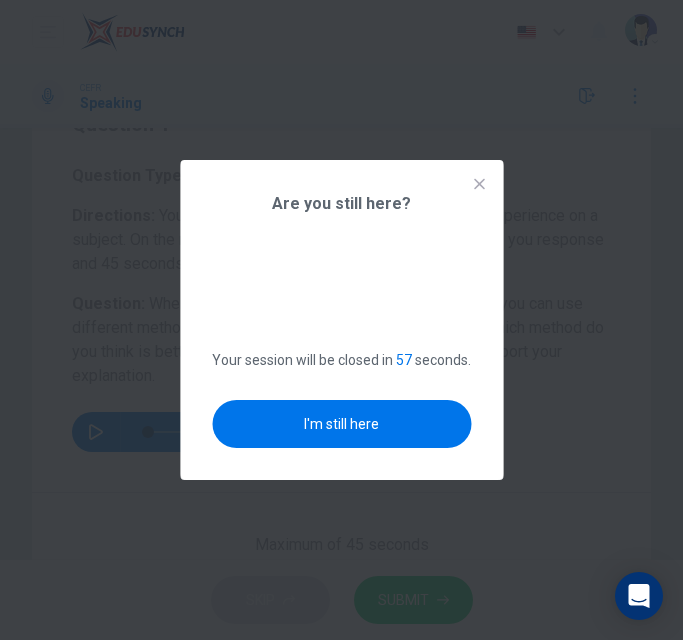 click on "Are you still here? Your session will be closed in   57   seconds. I'm still here" at bounding box center [341, 320] 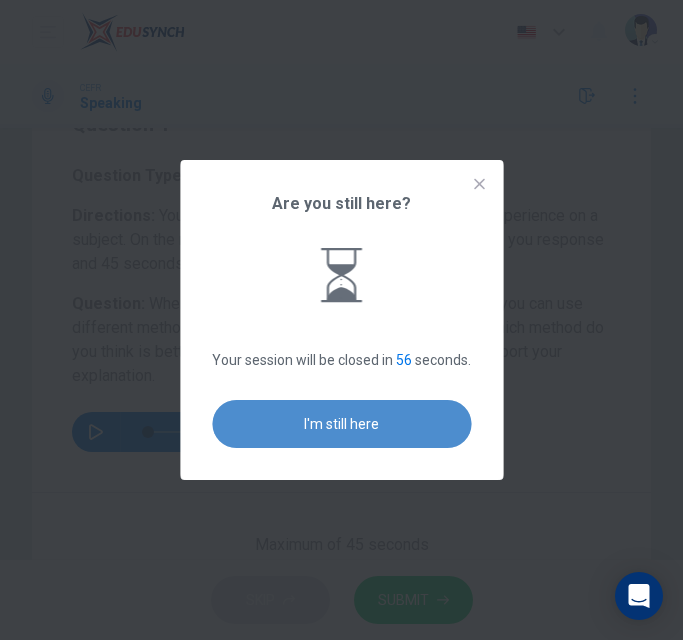 click on "I'm still here" at bounding box center [341, 424] 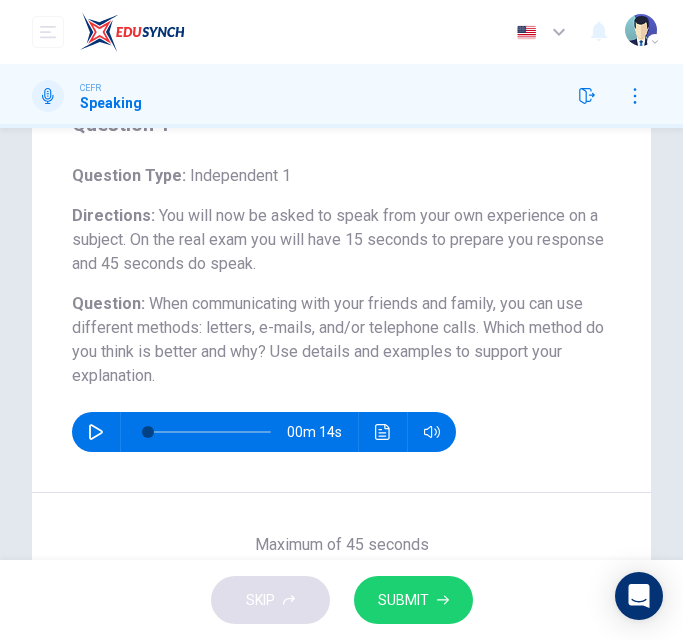 scroll, scrollTop: 353, scrollLeft: 0, axis: vertical 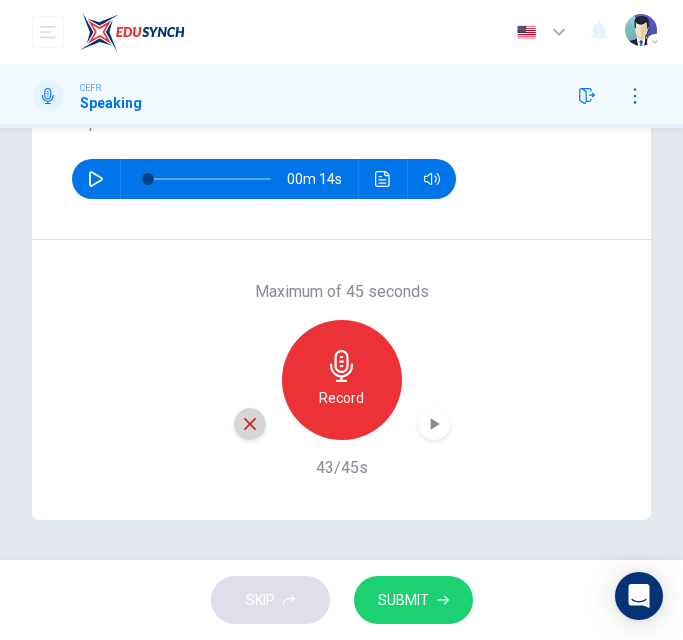 click 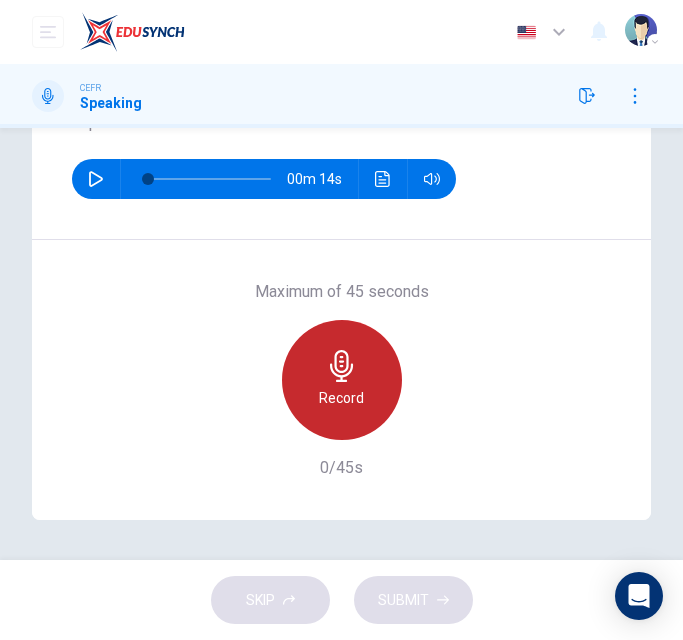 click on "Record" at bounding box center (341, 398) 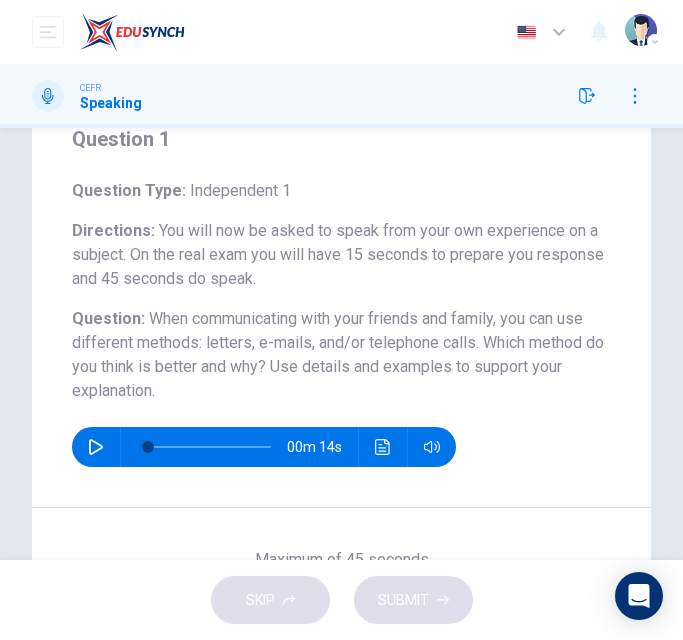 scroll, scrollTop: 301, scrollLeft: 0, axis: vertical 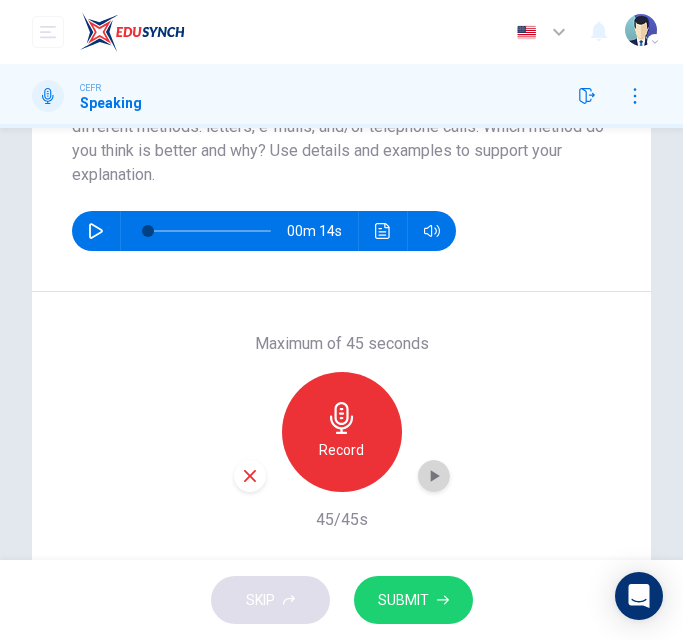 click 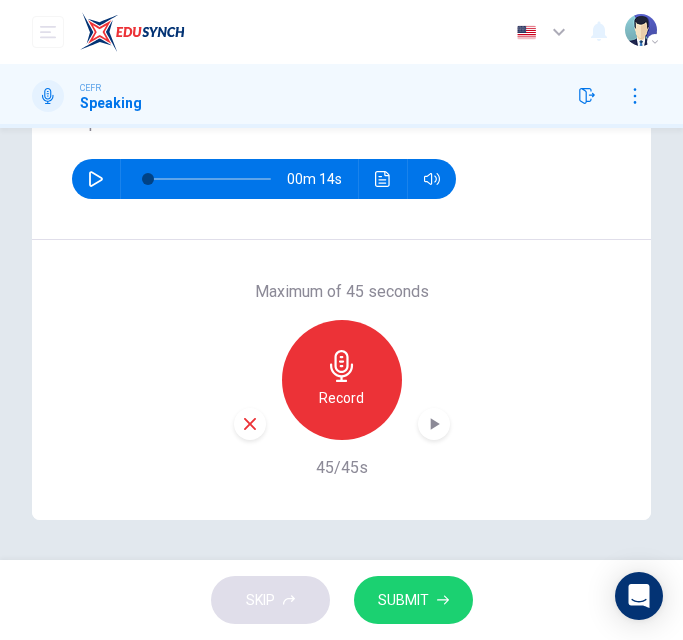 scroll, scrollTop: 225, scrollLeft: 0, axis: vertical 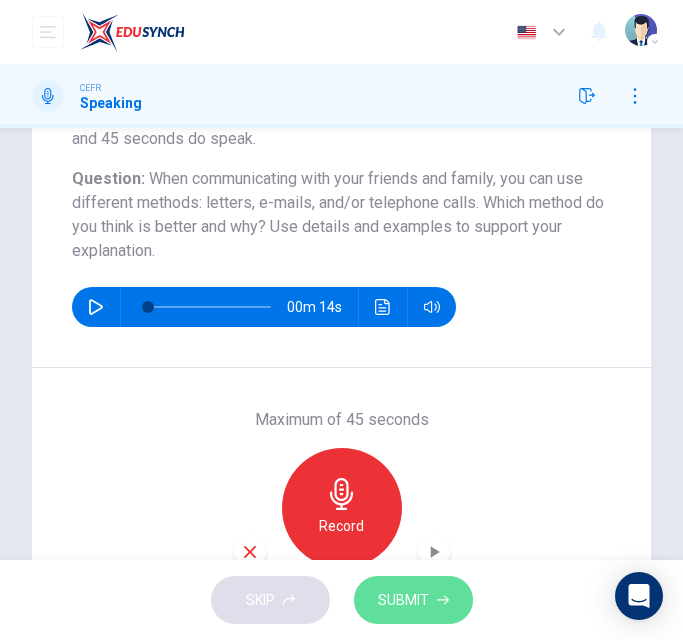 click on "SUBMIT" at bounding box center [403, 600] 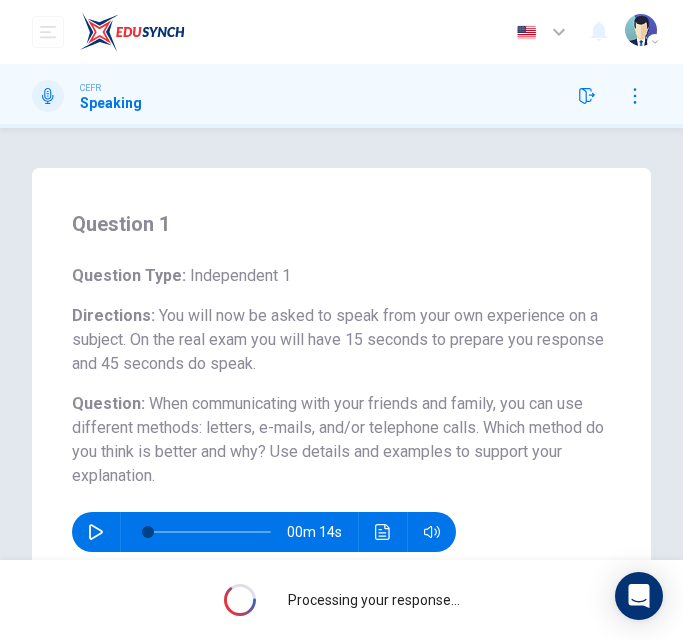 scroll, scrollTop: 353, scrollLeft: 0, axis: vertical 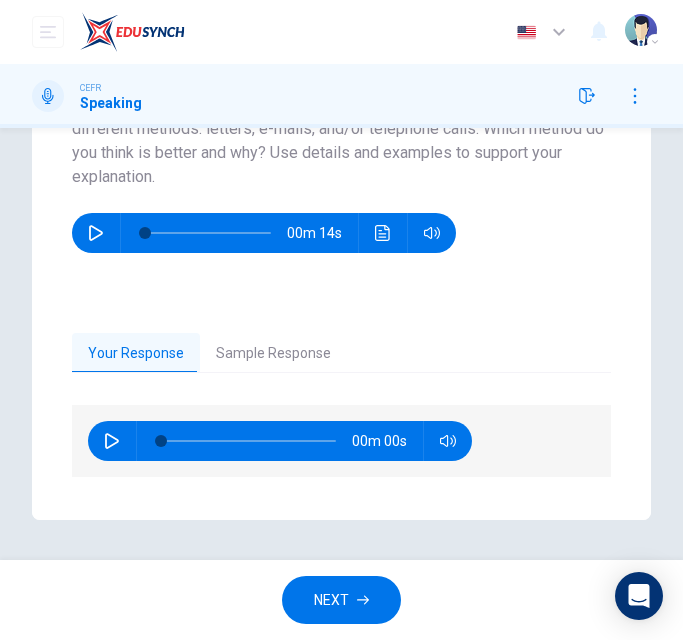 type on "0" 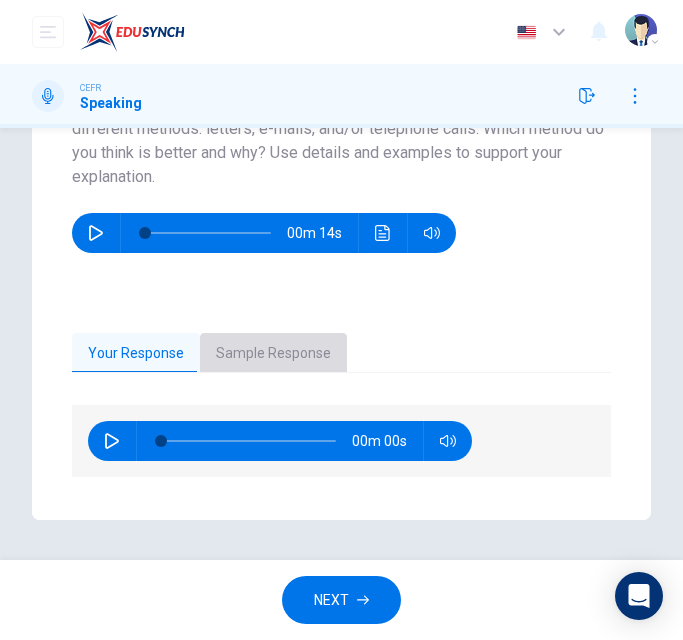 click on "Sample Response" at bounding box center (273, 354) 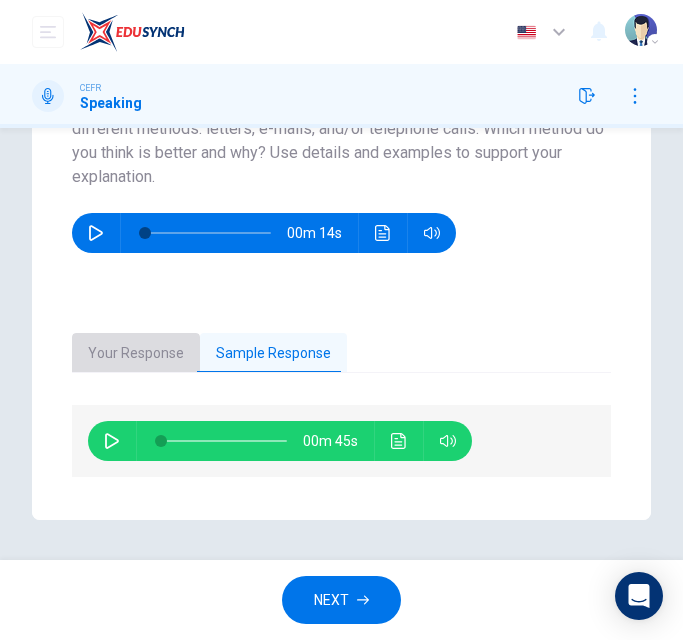 click on "Your Response" at bounding box center [136, 354] 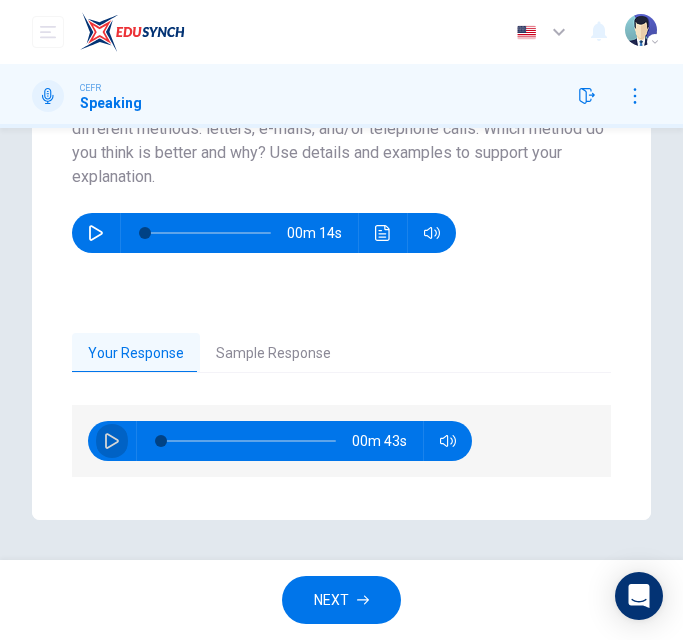 click at bounding box center [112, 441] 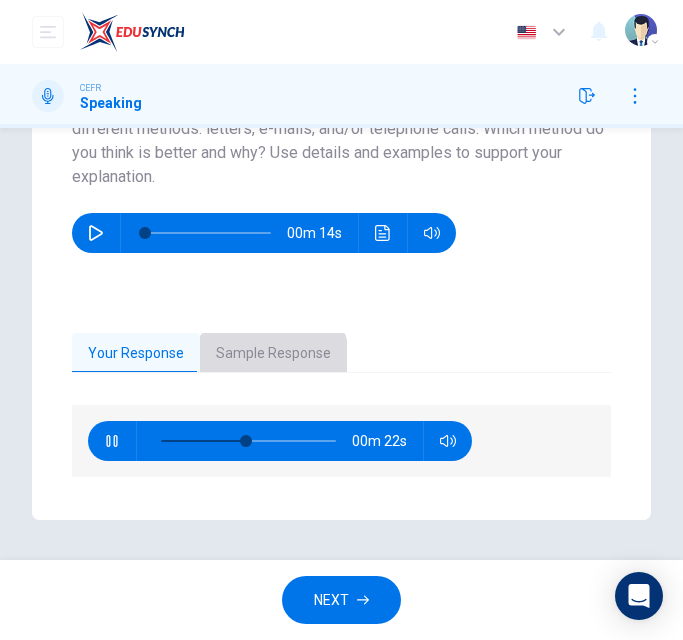 click on "Sample Response" at bounding box center [273, 354] 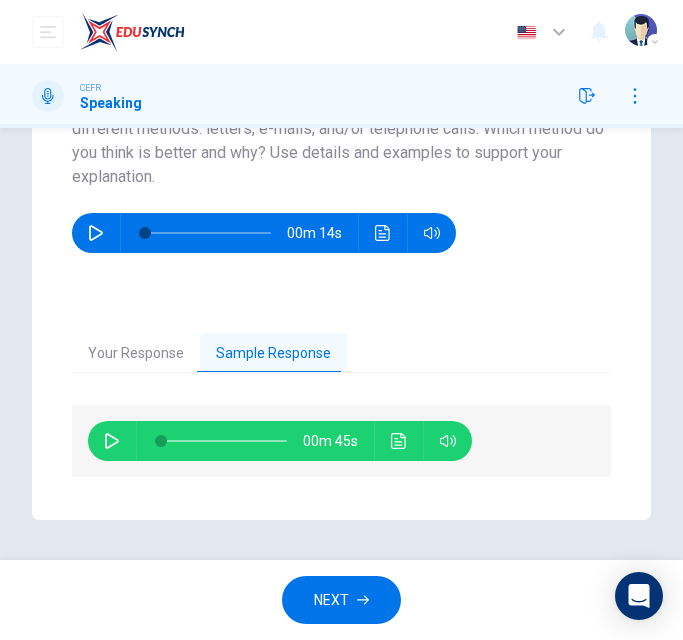 click on "Your Response" at bounding box center [136, 354] 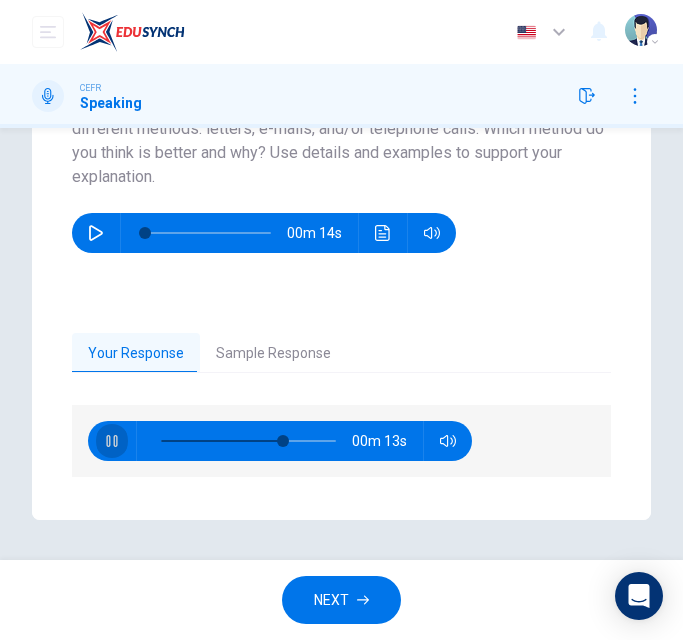 click 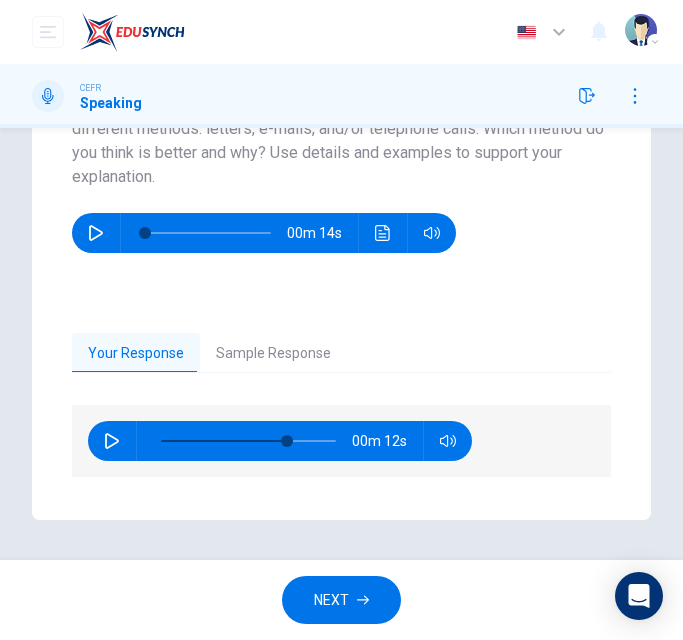 click 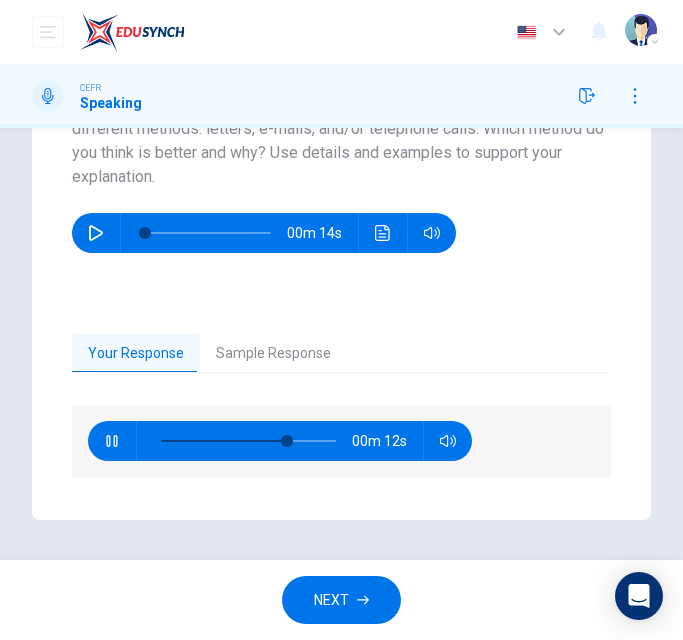 click 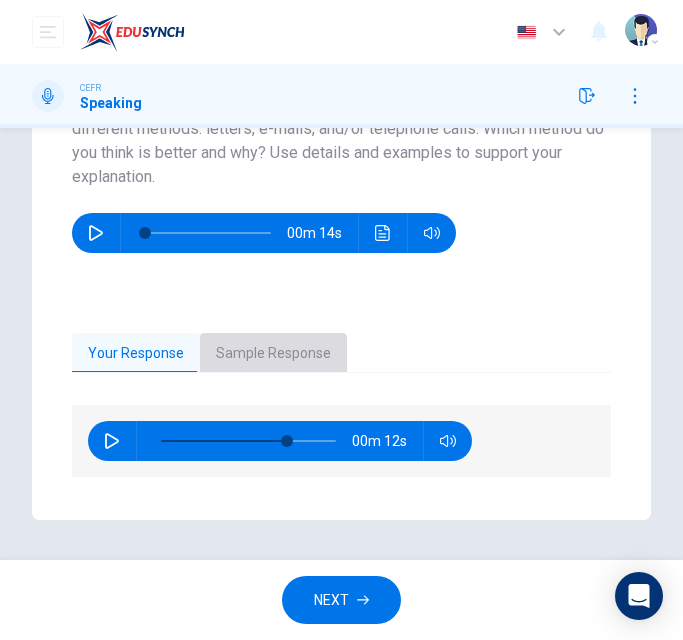 click on "Sample Response" at bounding box center (273, 354) 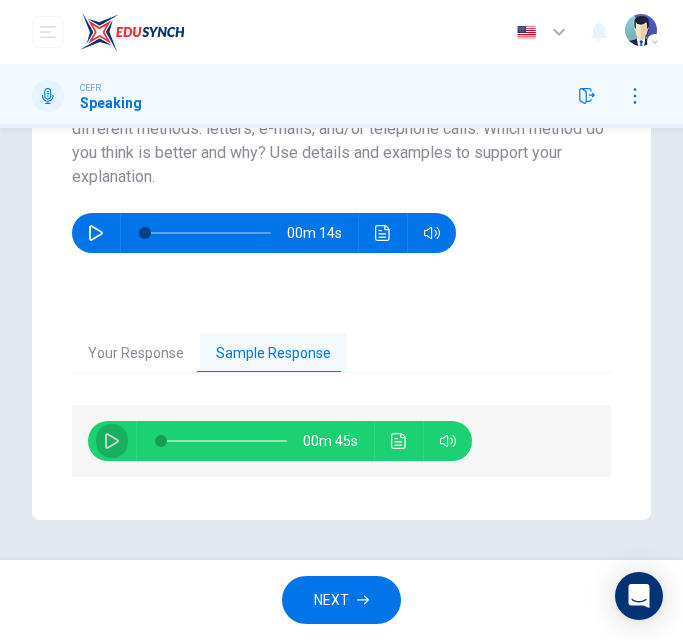 click at bounding box center [112, 441] 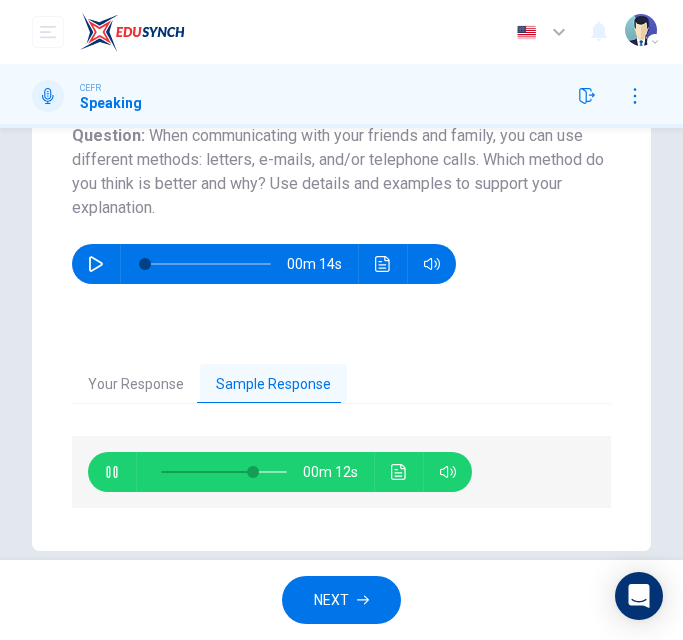 scroll, scrollTop: 269, scrollLeft: 0, axis: vertical 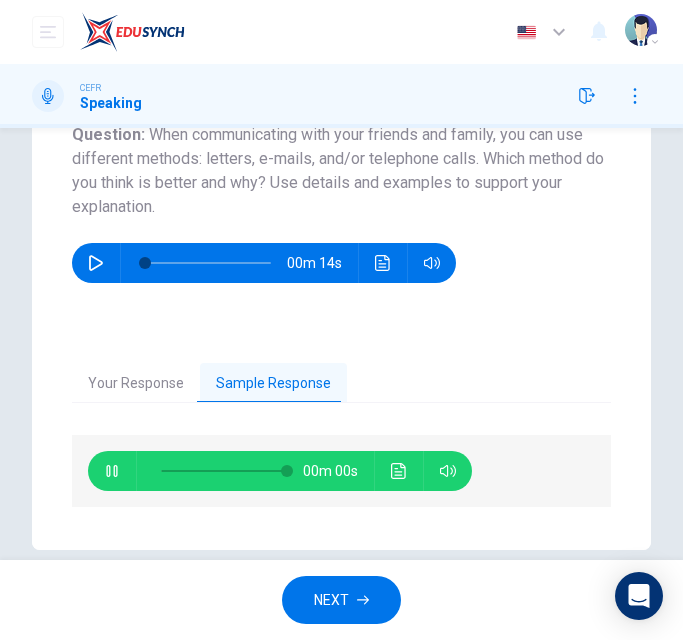type on "0" 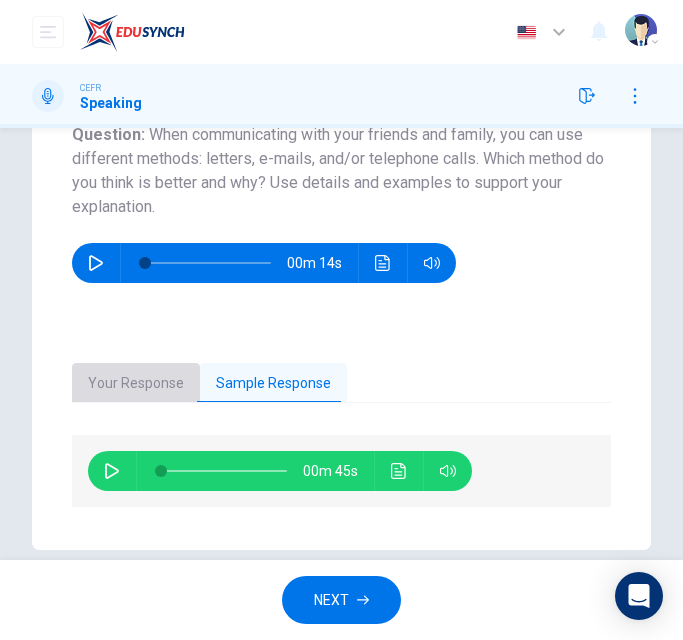 click on "Your Response" at bounding box center (136, 384) 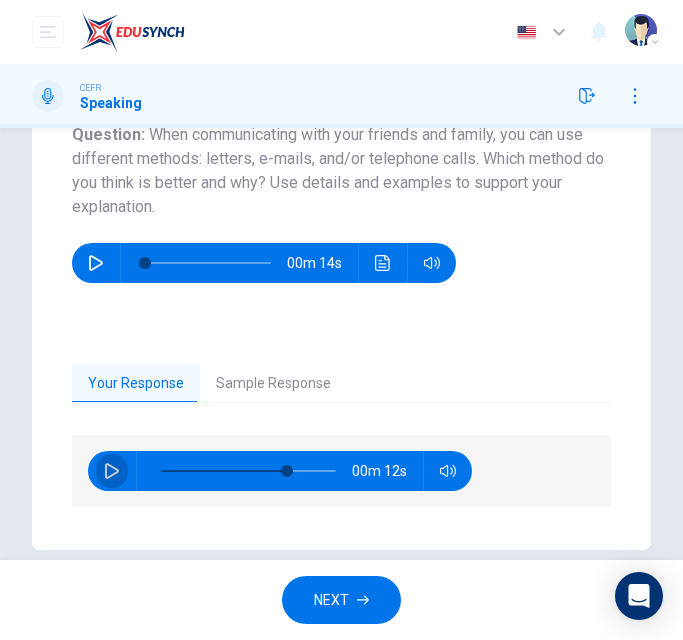 click 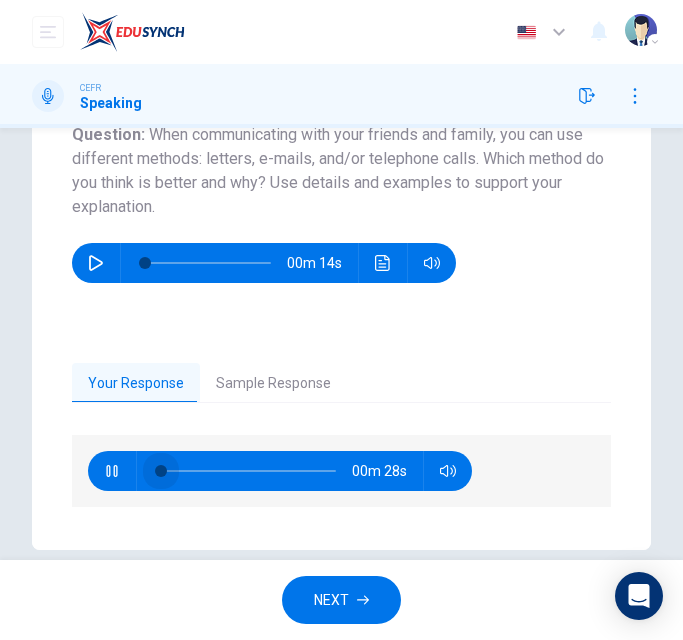 drag, startPoint x: 293, startPoint y: 476, endPoint x: 134, endPoint y: 489, distance: 159.53056 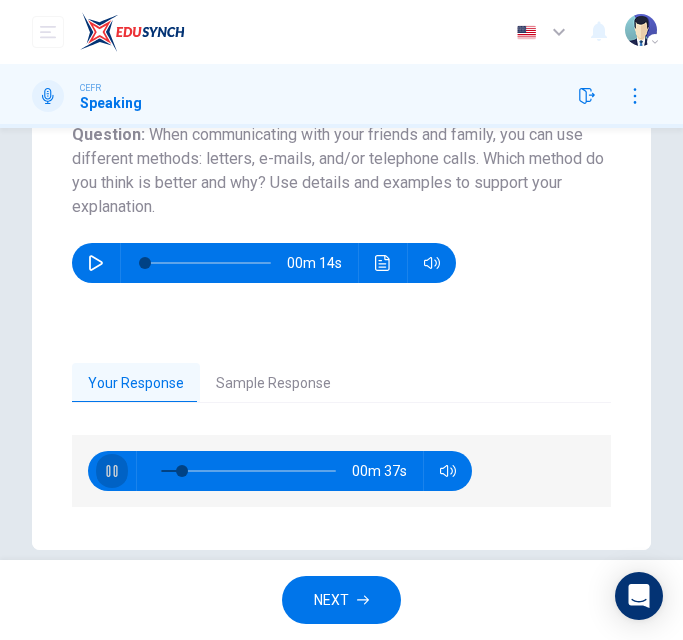 click 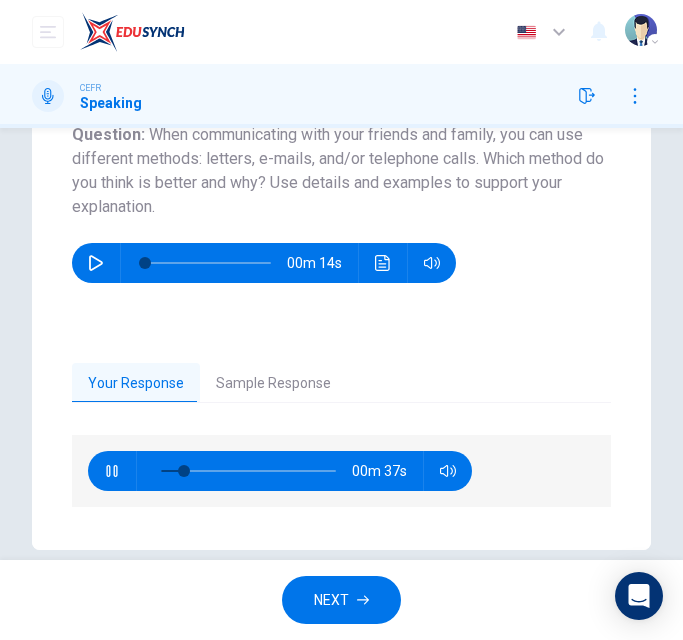 click 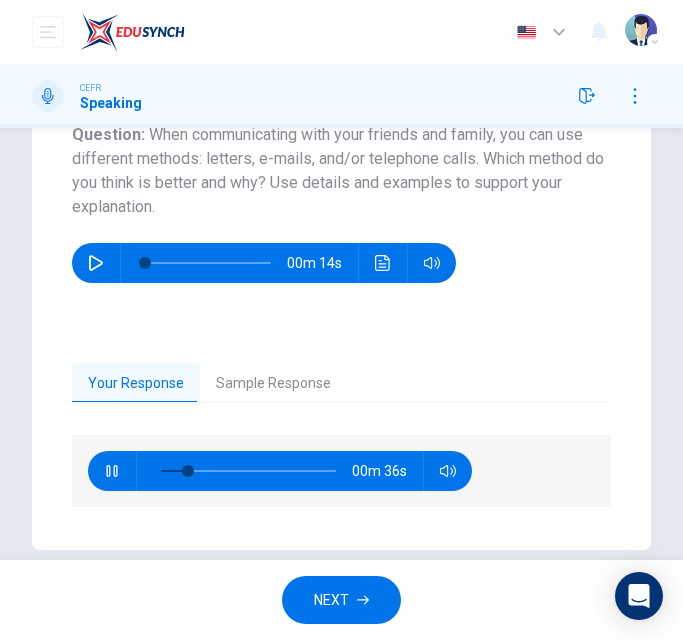 type on "15" 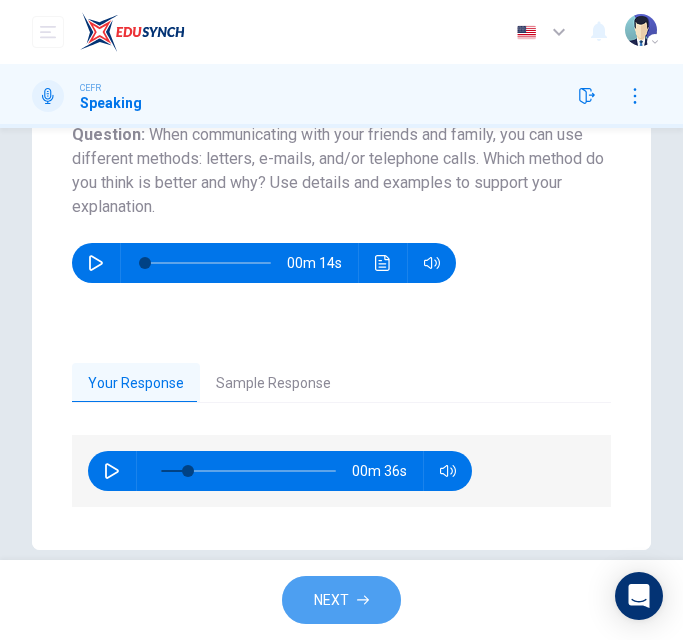 click on "NEXT" at bounding box center (331, 600) 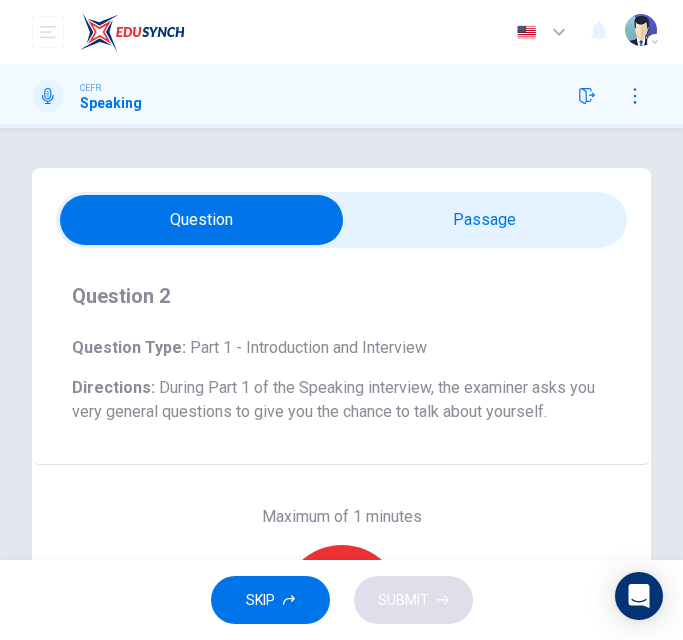 scroll, scrollTop: 186, scrollLeft: 0, axis: vertical 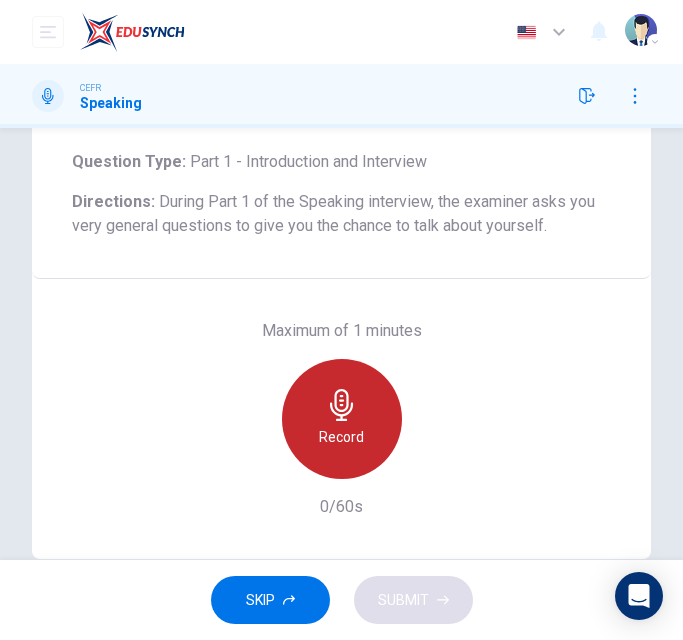 click on "Record" at bounding box center (342, 419) 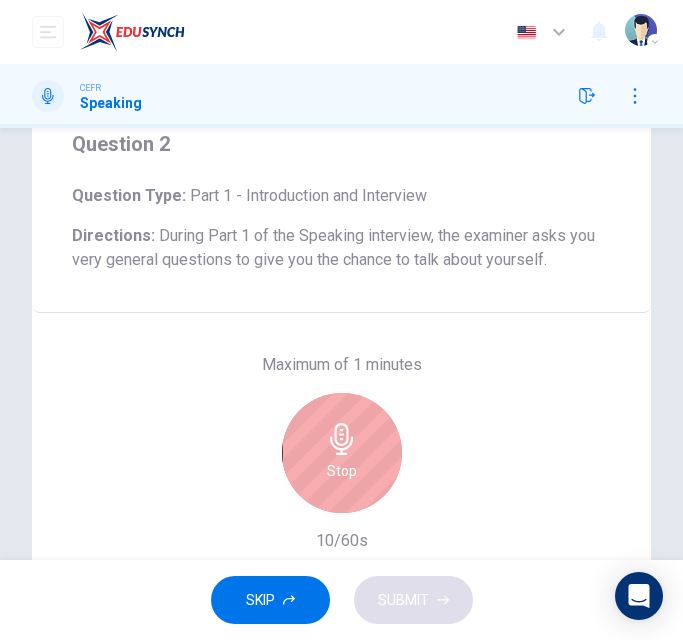 scroll, scrollTop: 225, scrollLeft: 0, axis: vertical 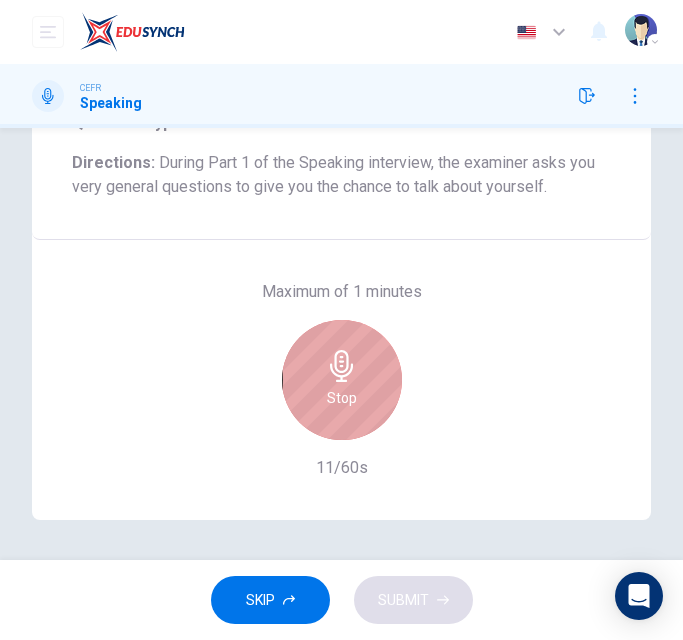 click on "Stop" at bounding box center (342, 398) 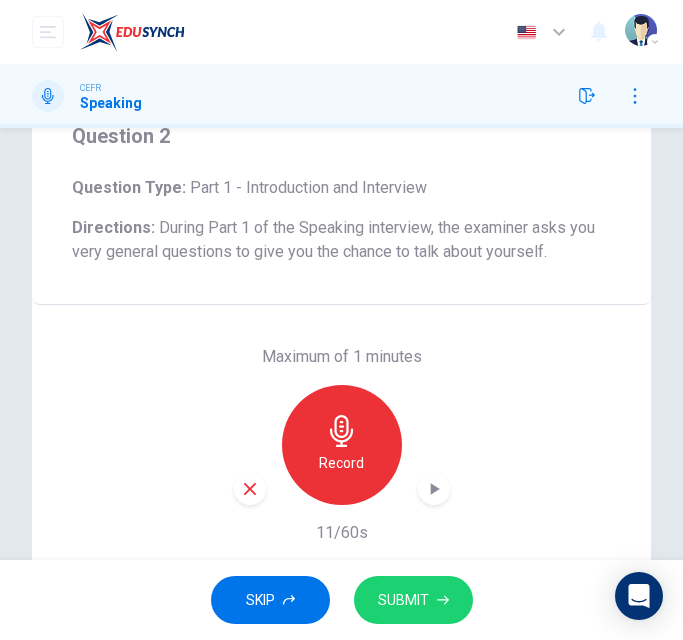 scroll, scrollTop: 225, scrollLeft: 0, axis: vertical 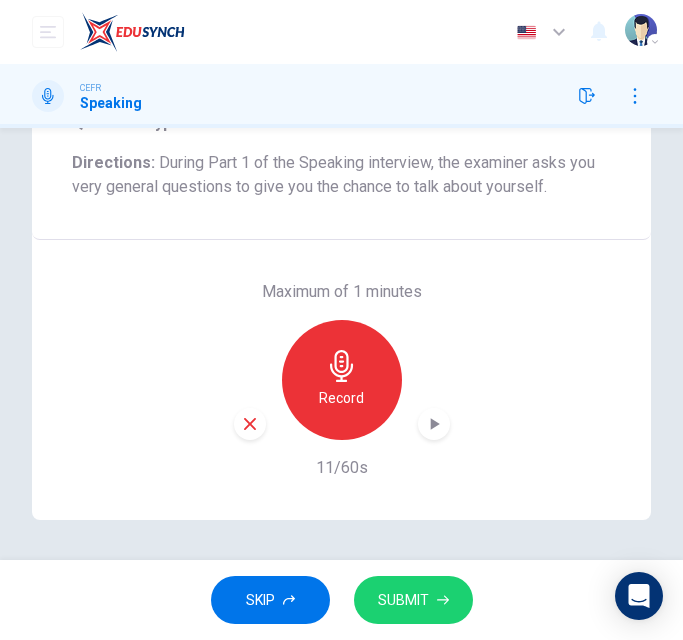 click at bounding box center [434, 424] 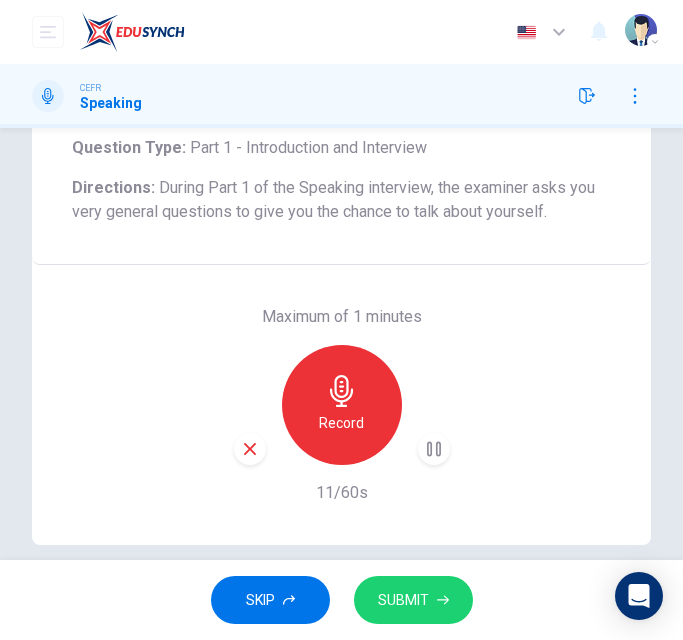 scroll, scrollTop: 198, scrollLeft: 0, axis: vertical 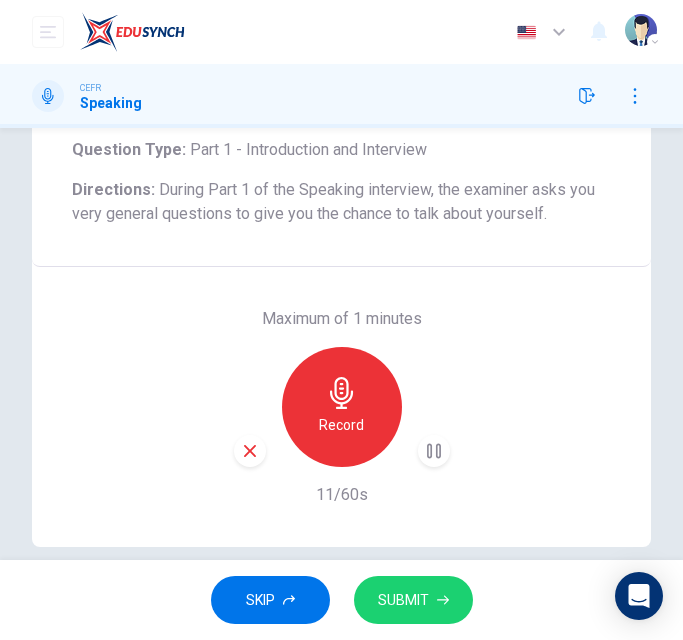 type 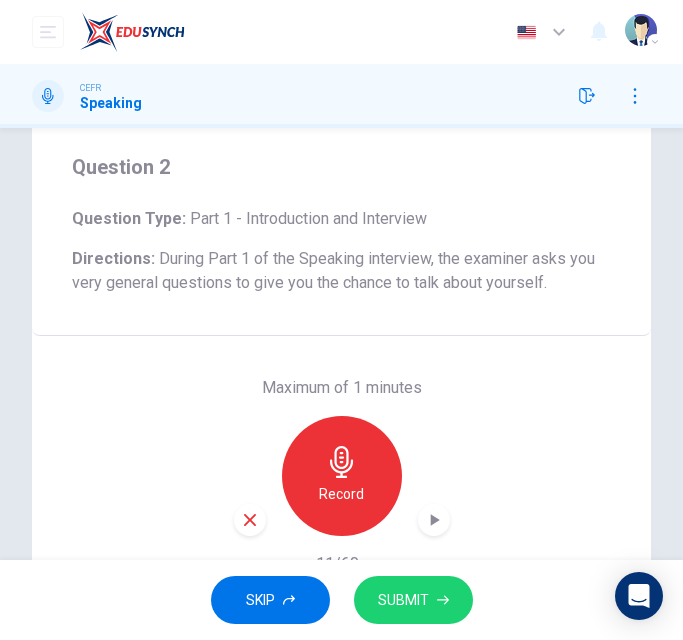 scroll, scrollTop: 225, scrollLeft: 0, axis: vertical 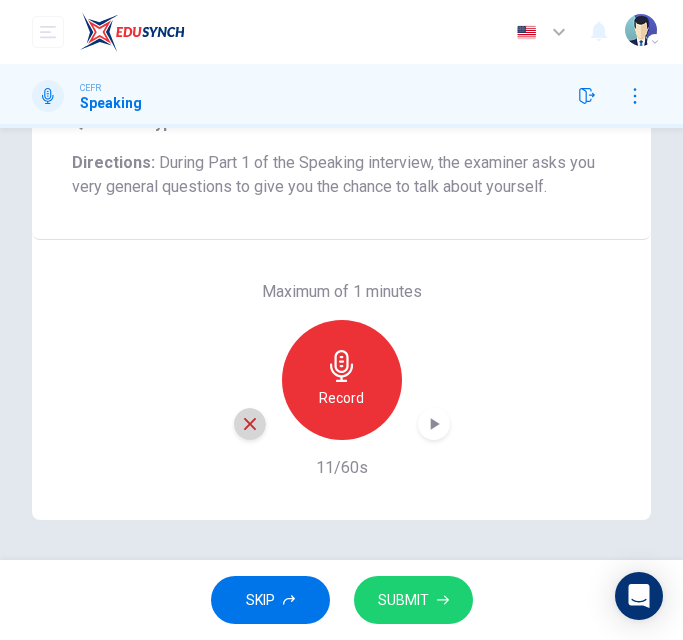 click at bounding box center [250, 424] 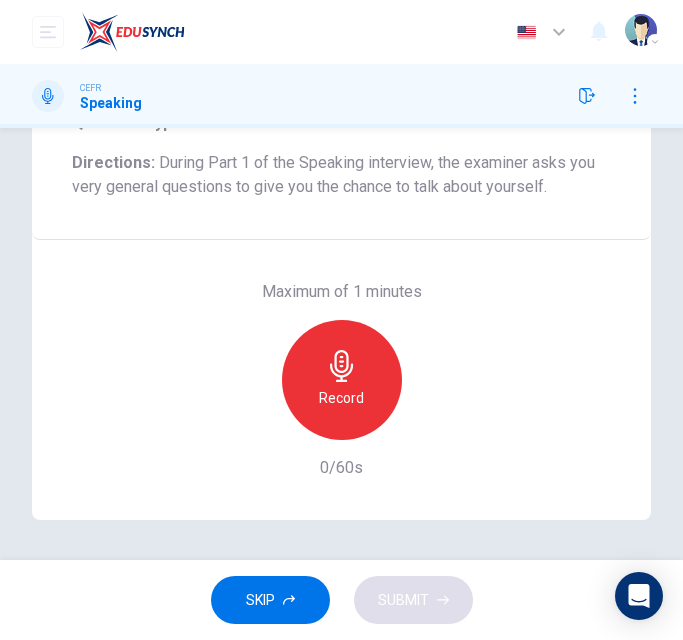 scroll, scrollTop: 192, scrollLeft: 0, axis: vertical 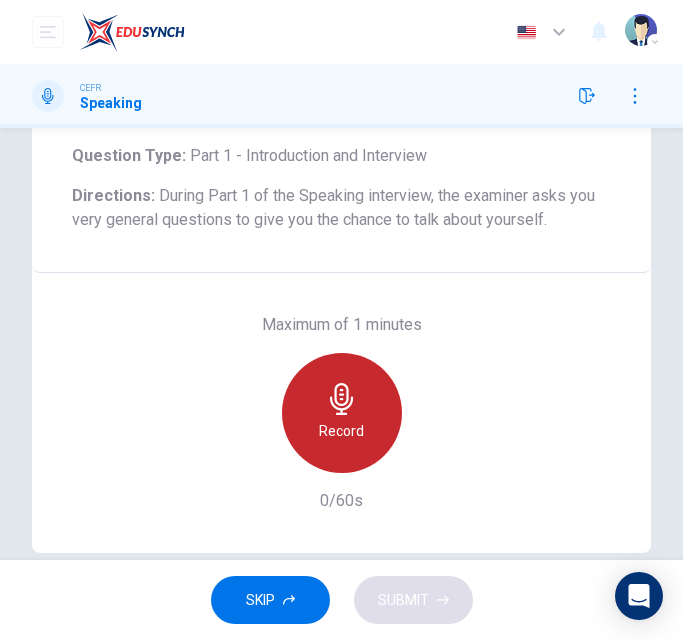 click on "Record" at bounding box center [342, 413] 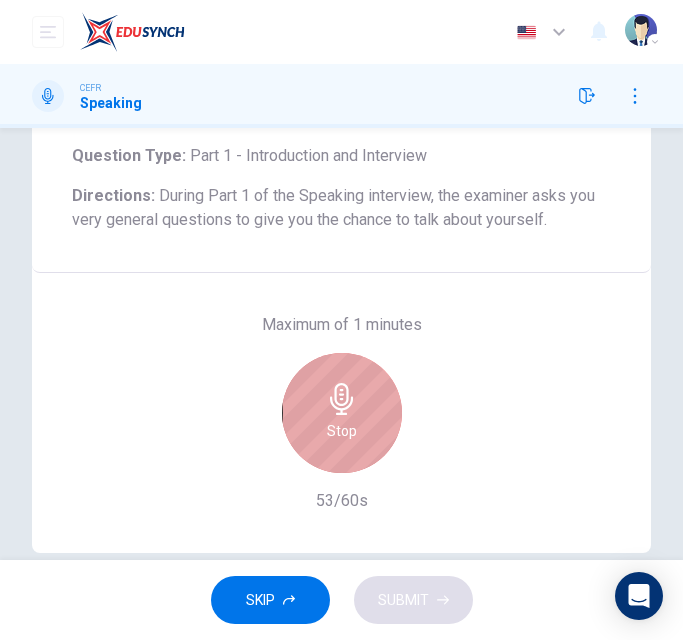 click on "Stop" at bounding box center [342, 413] 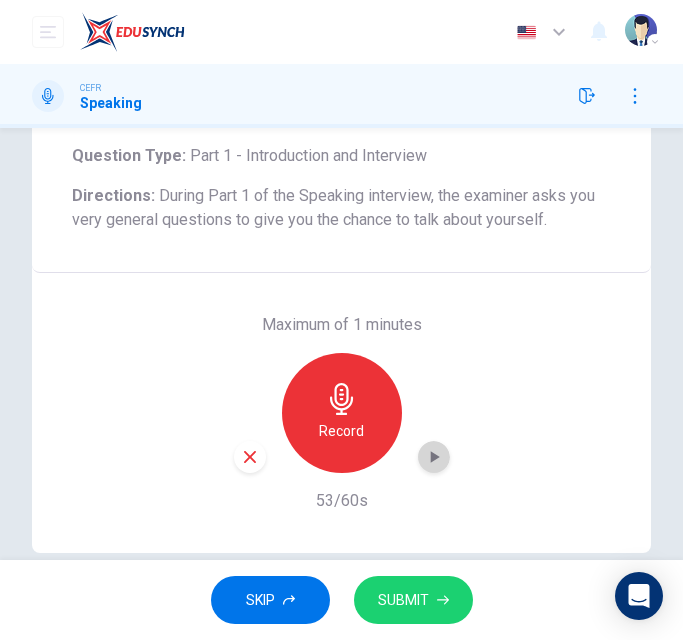 click 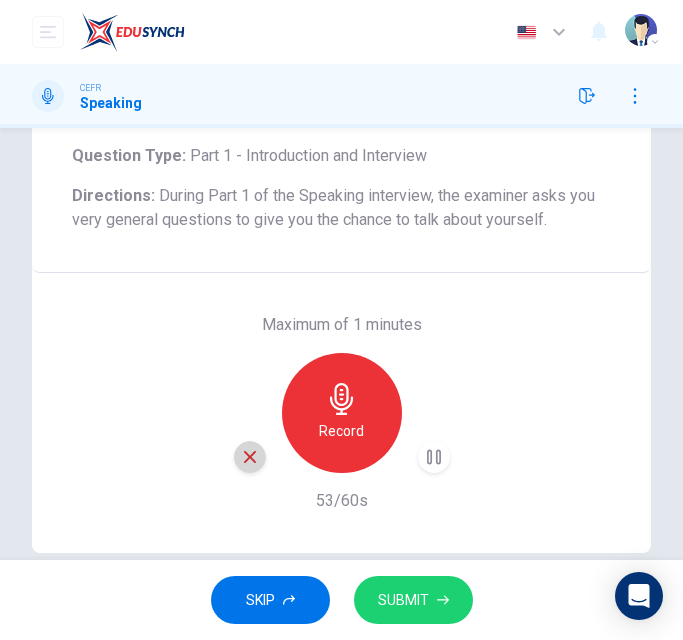 click 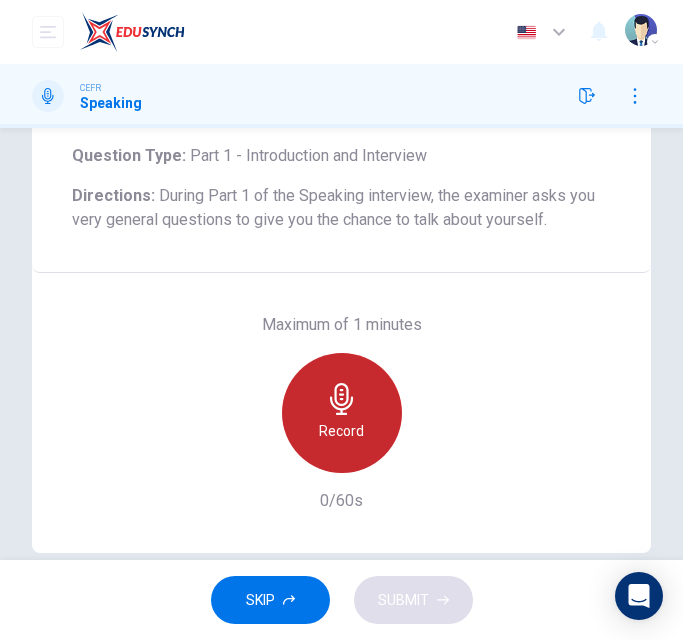 click on "Record" at bounding box center (342, 413) 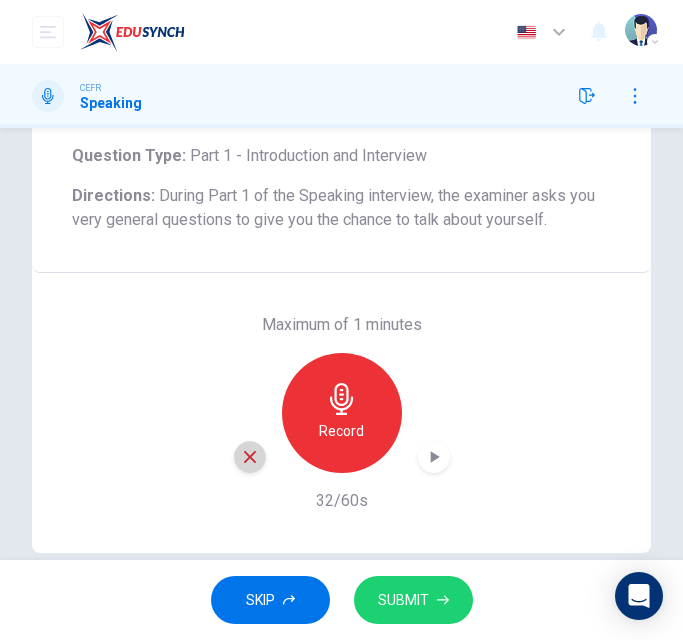 click 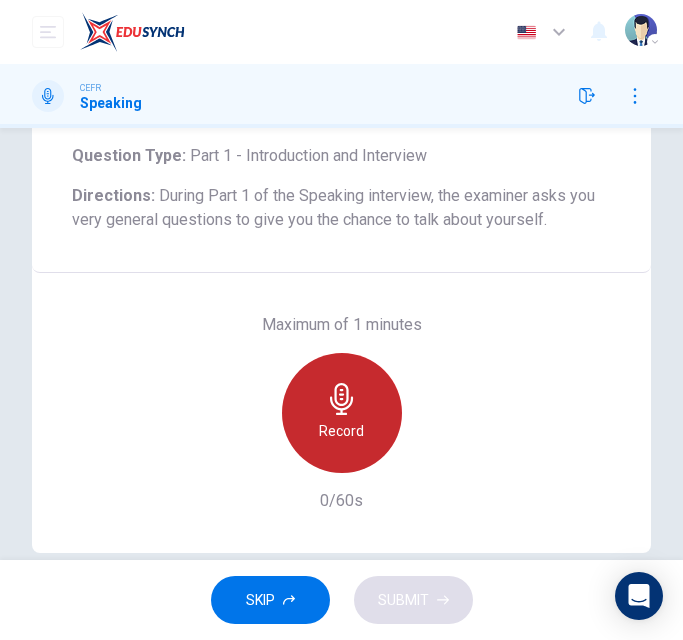 click on "Record" at bounding box center [341, 431] 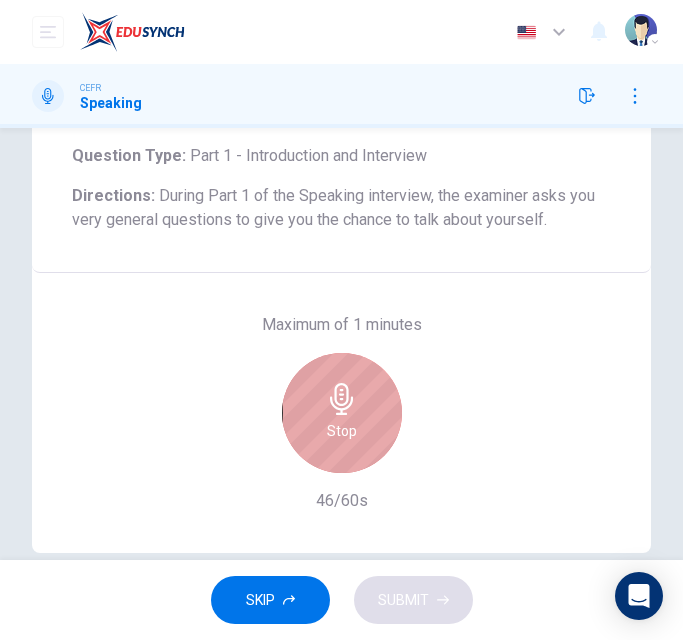 click on "Stop" at bounding box center (342, 413) 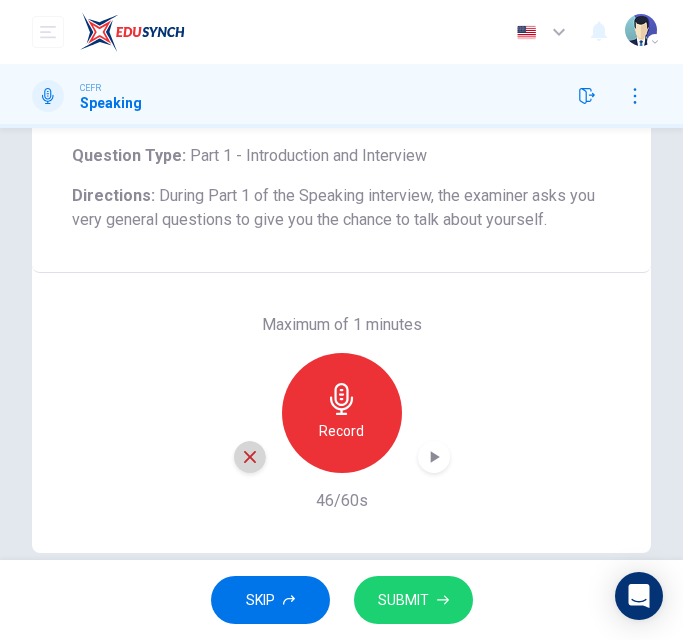 click 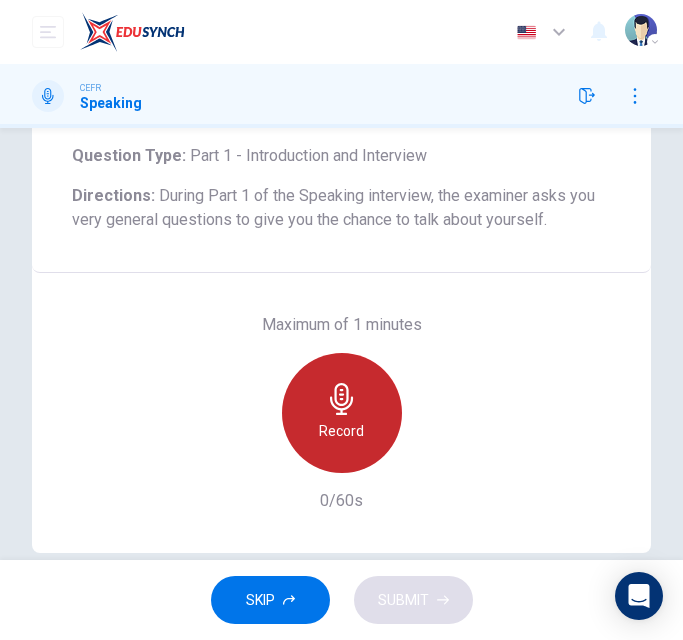 click on "Record" at bounding box center (342, 413) 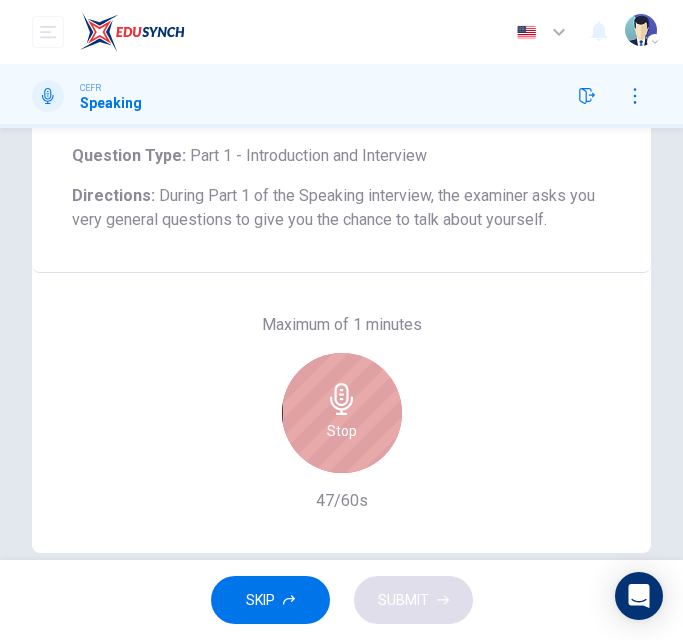 click on "Stop" at bounding box center (342, 413) 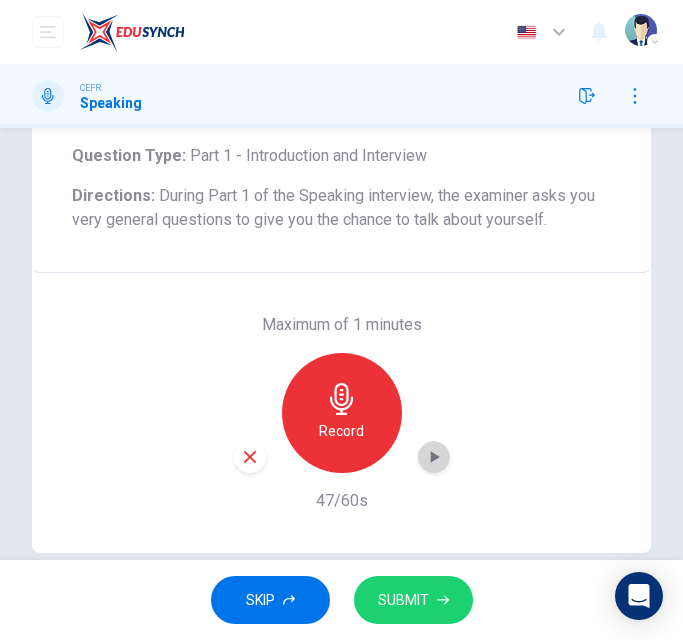 click 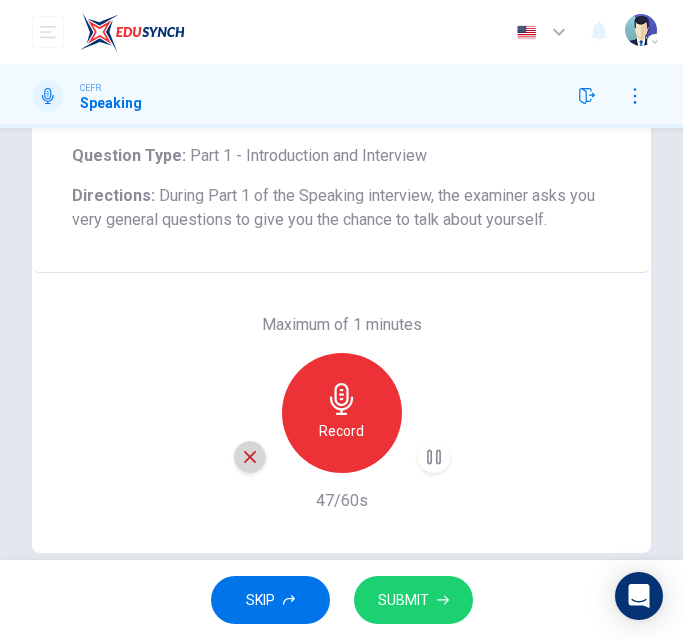 click 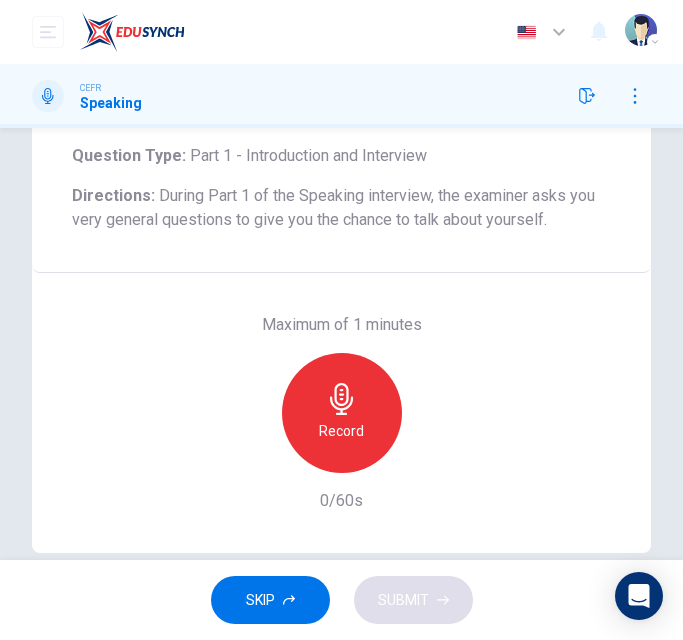 click on "Record" at bounding box center [342, 413] 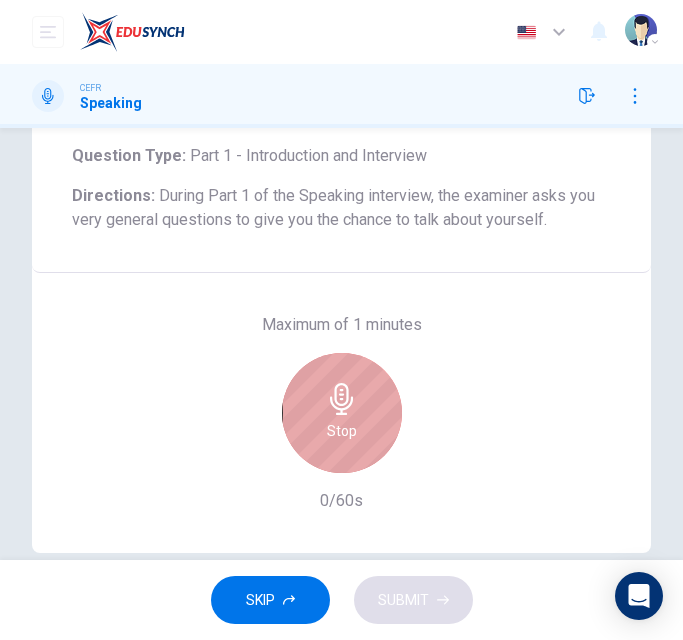 click on "Stop" at bounding box center [342, 413] 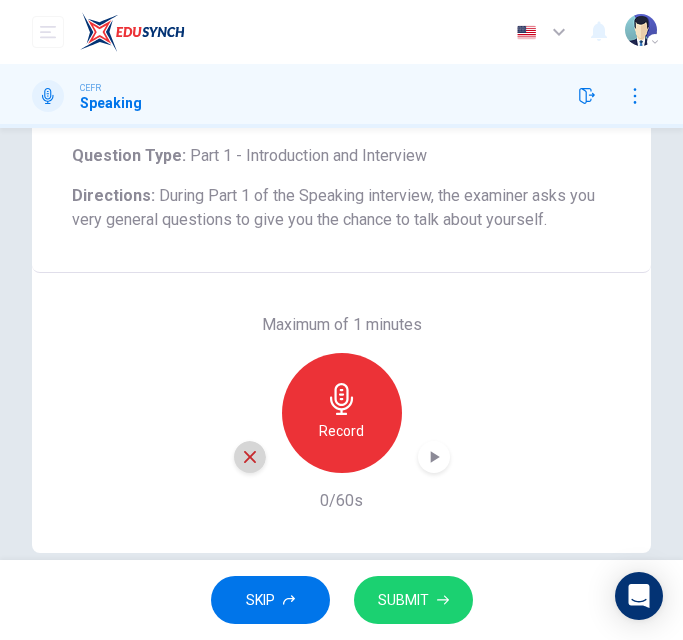 click at bounding box center (250, 457) 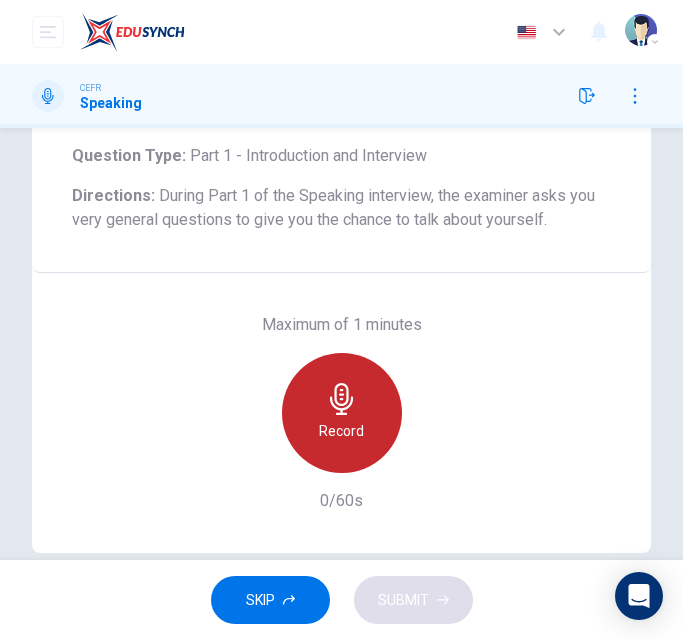 click on "Record" at bounding box center [342, 413] 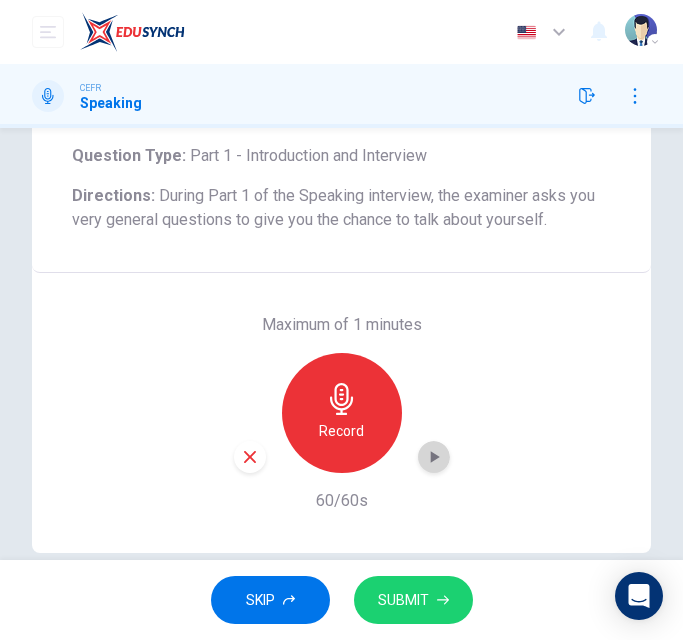 click 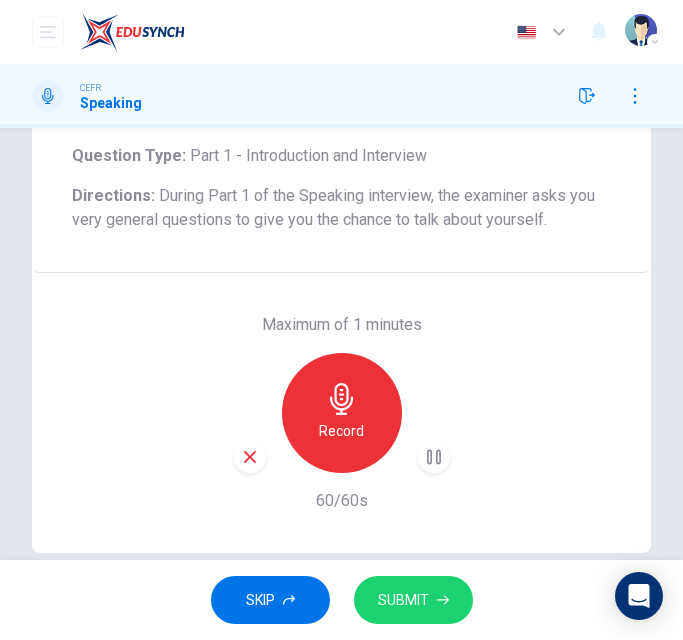 scroll, scrollTop: 225, scrollLeft: 0, axis: vertical 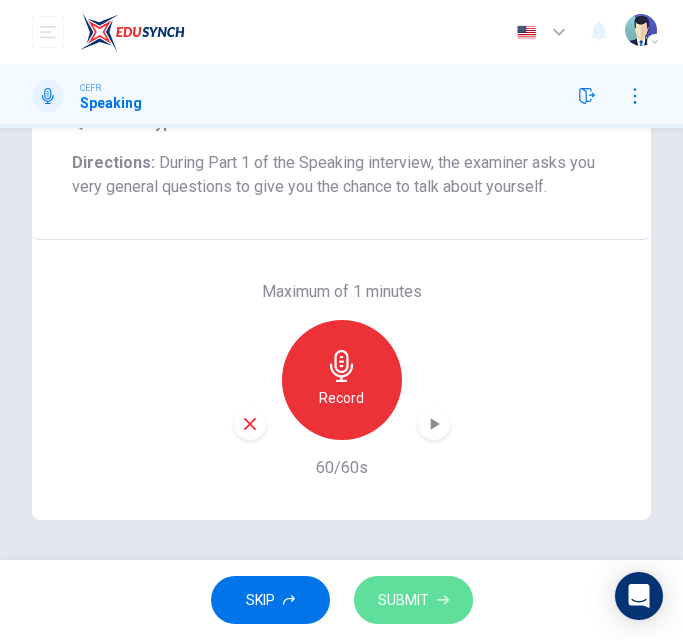 click on "SUBMIT" at bounding box center [403, 600] 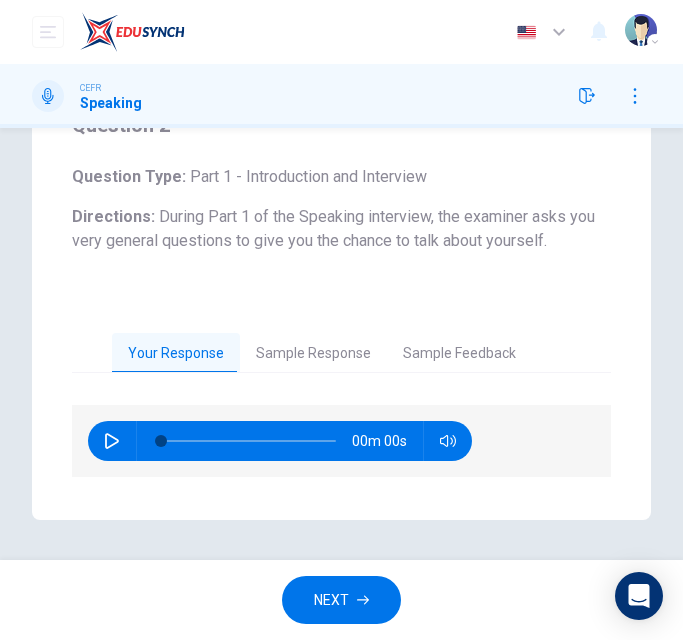 scroll, scrollTop: 171, scrollLeft: 0, axis: vertical 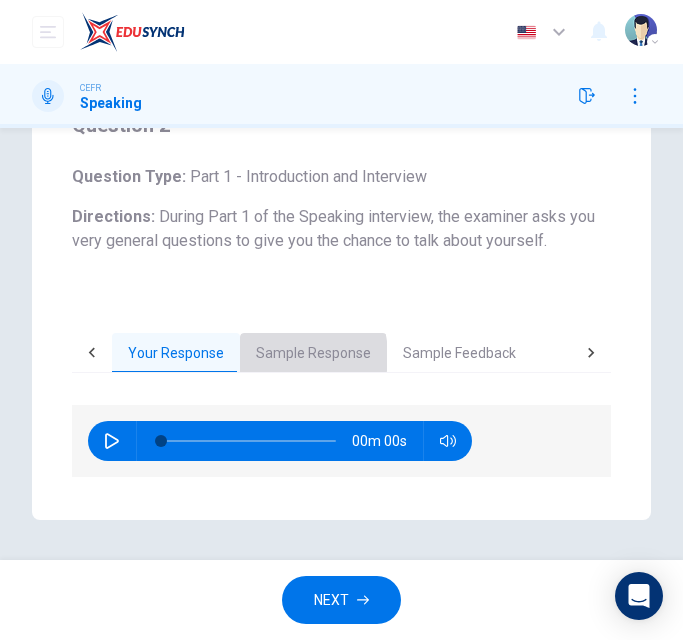 click on "Sample Response" at bounding box center [313, 354] 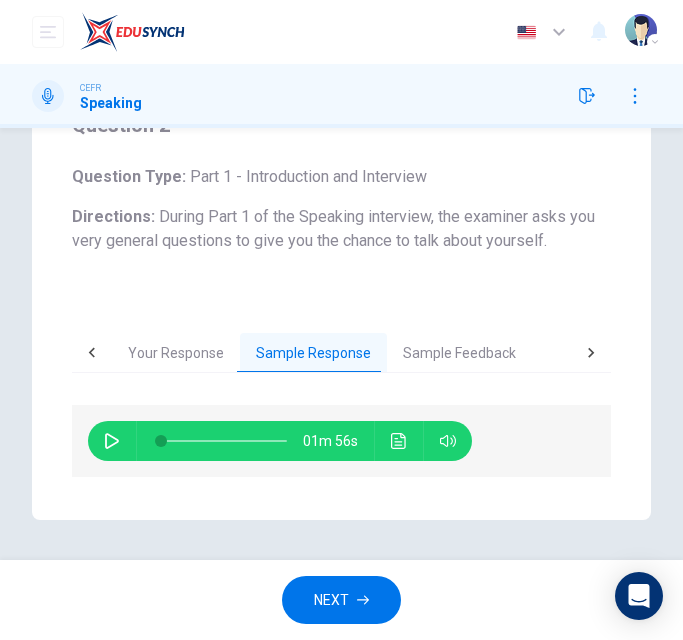 click 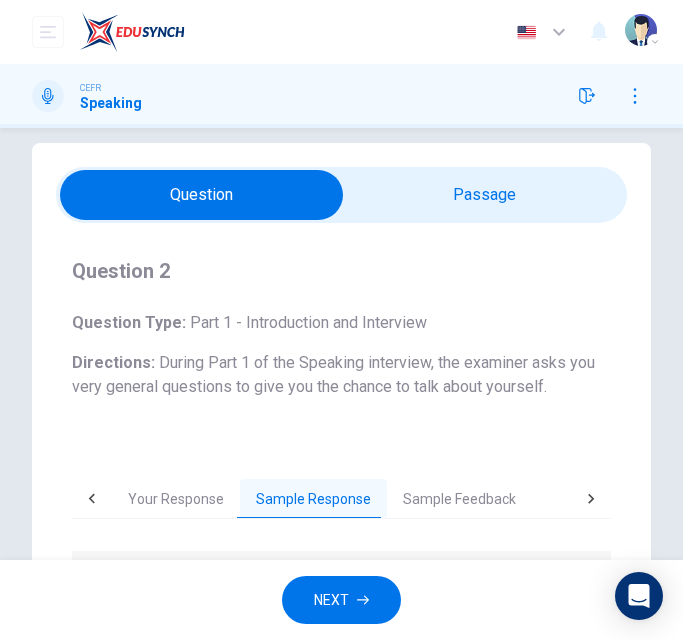 scroll, scrollTop: 171, scrollLeft: 0, axis: vertical 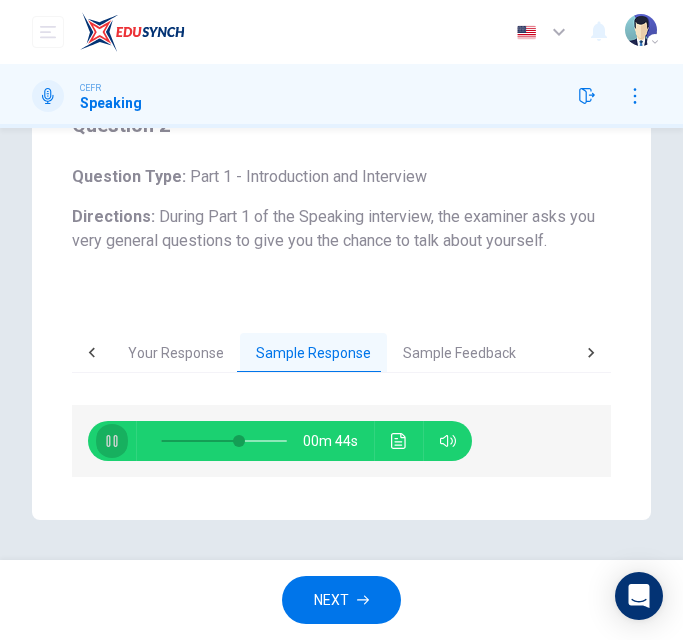 click 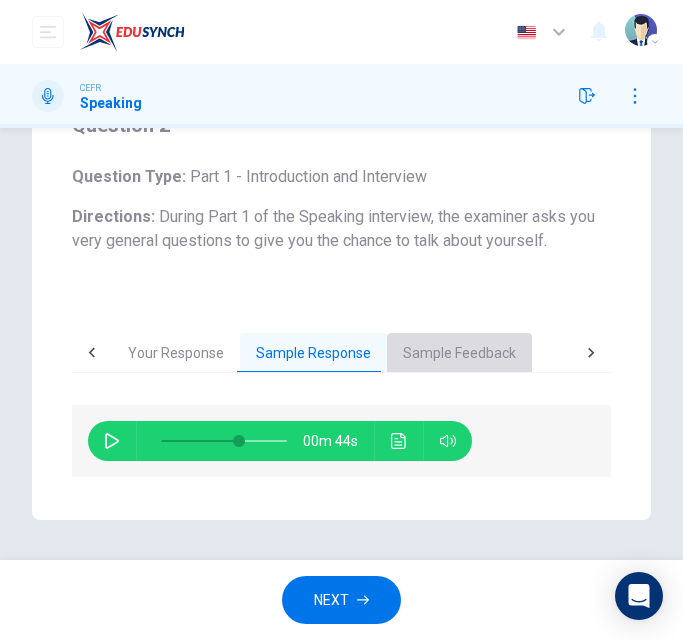 click on "Sample Feedback" at bounding box center [459, 354] 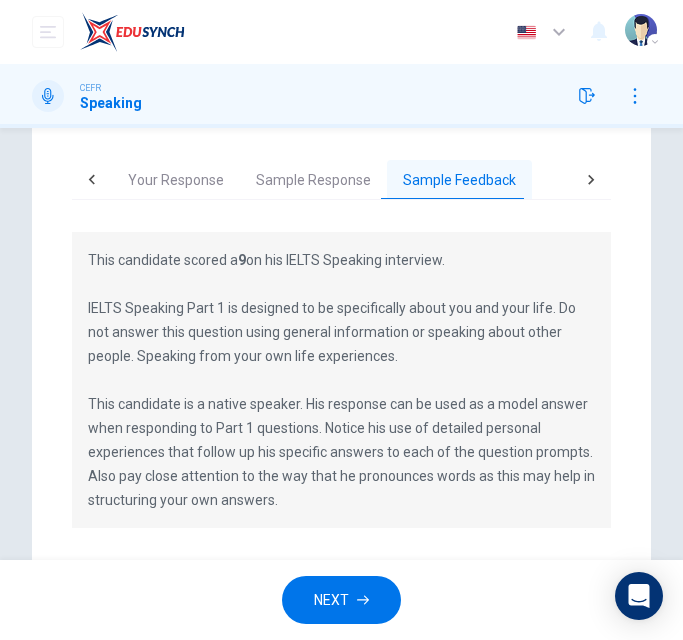 scroll, scrollTop: 395, scrollLeft: 0, axis: vertical 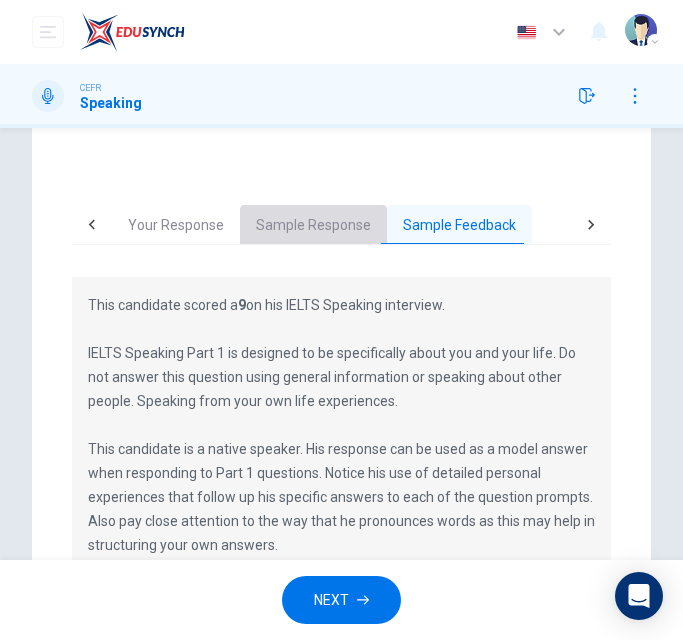 click on "Sample Response" at bounding box center (313, 226) 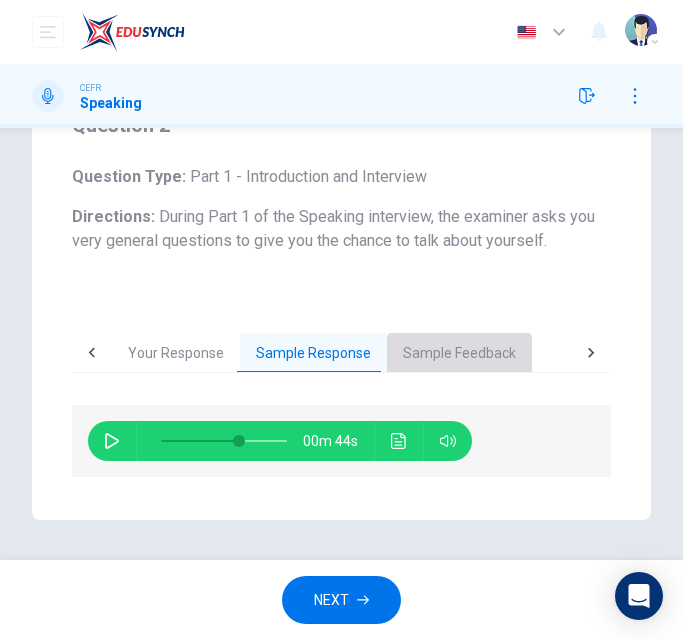 click on "Sample Feedback" at bounding box center [459, 354] 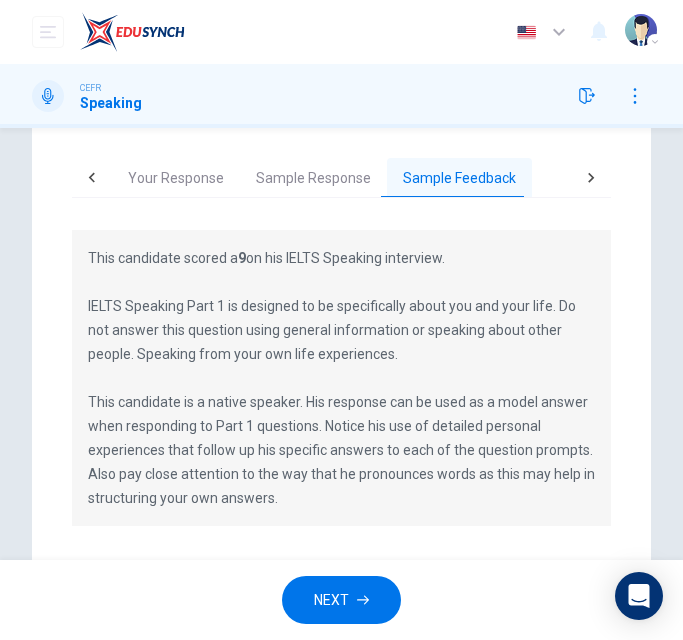 scroll, scrollTop: 349, scrollLeft: 0, axis: vertical 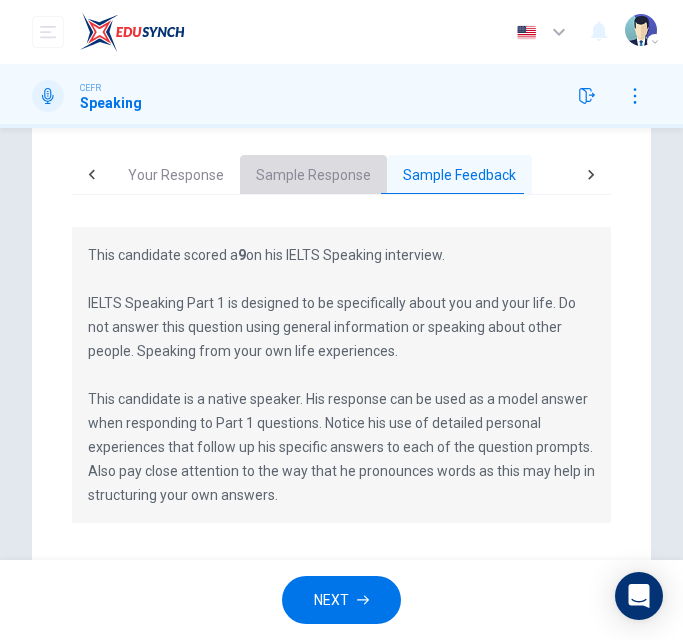 click on "Sample Response" at bounding box center (313, 176) 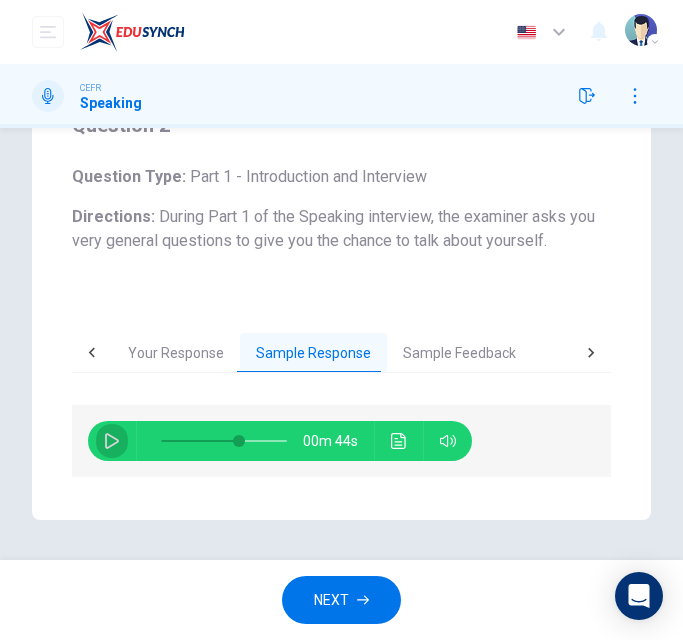 click 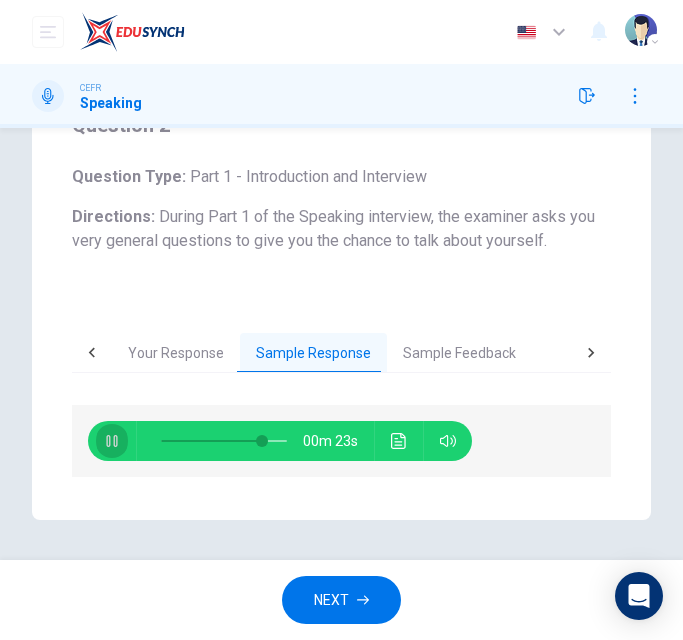 click 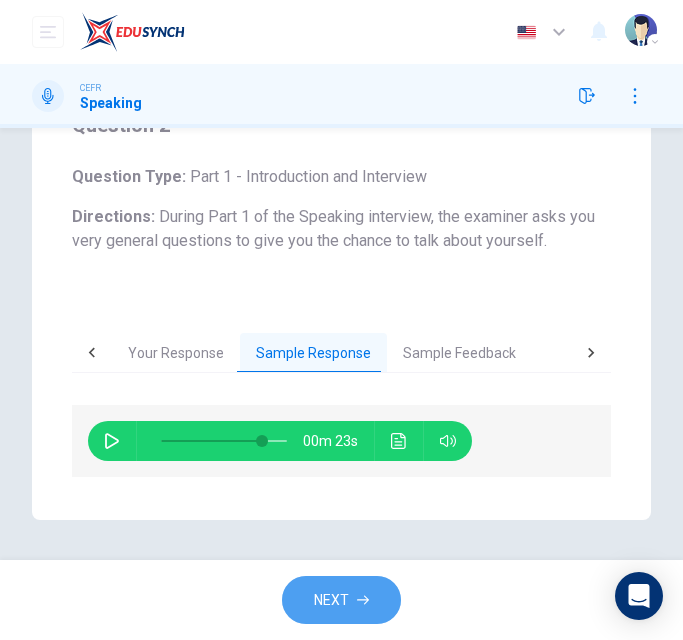 click on "NEXT" at bounding box center [331, 600] 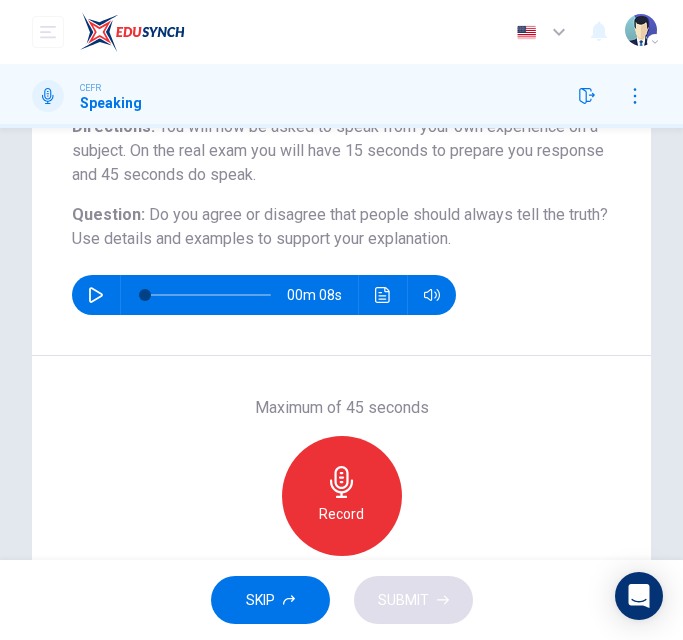 scroll, scrollTop: 188, scrollLeft: 0, axis: vertical 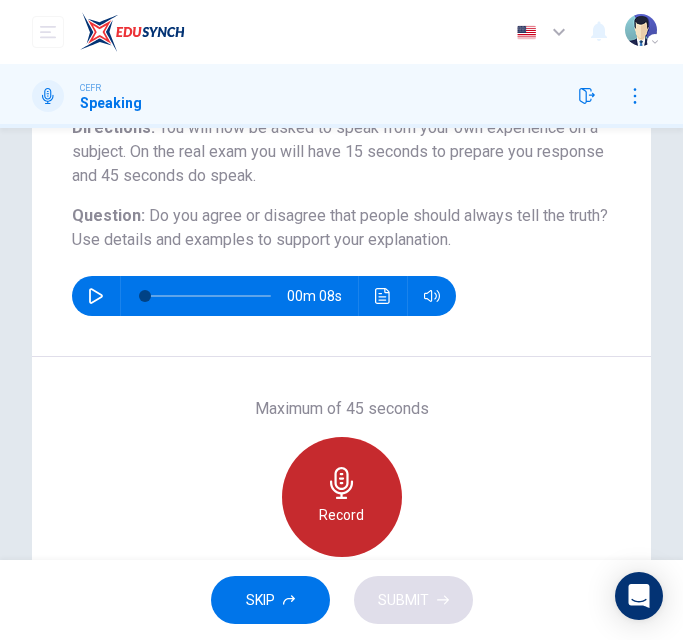 click 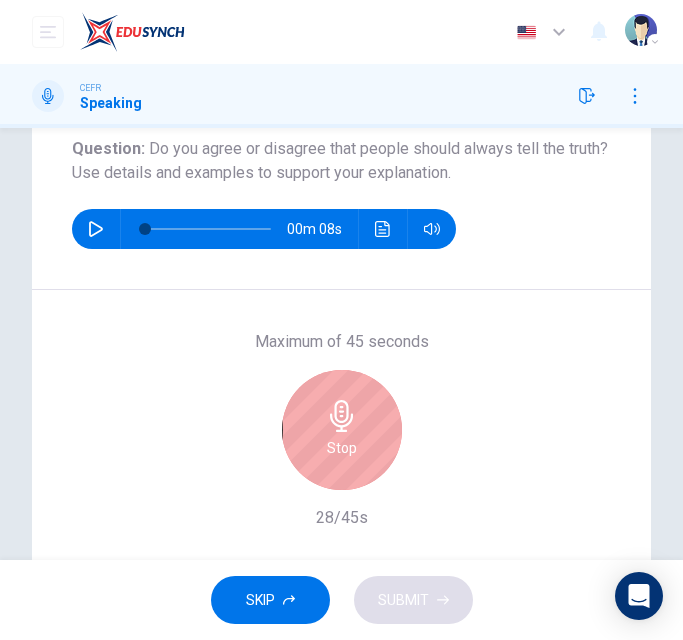 scroll, scrollTop: 305, scrollLeft: 0, axis: vertical 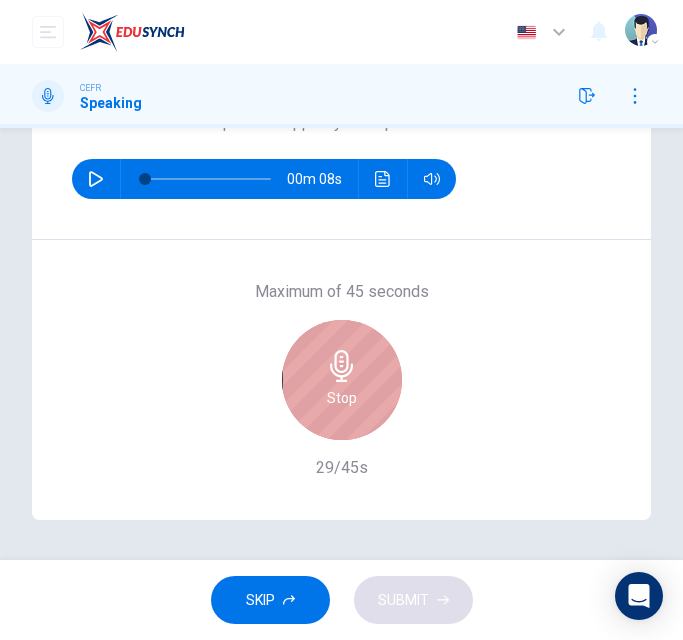 click on "Stop" at bounding box center [342, 380] 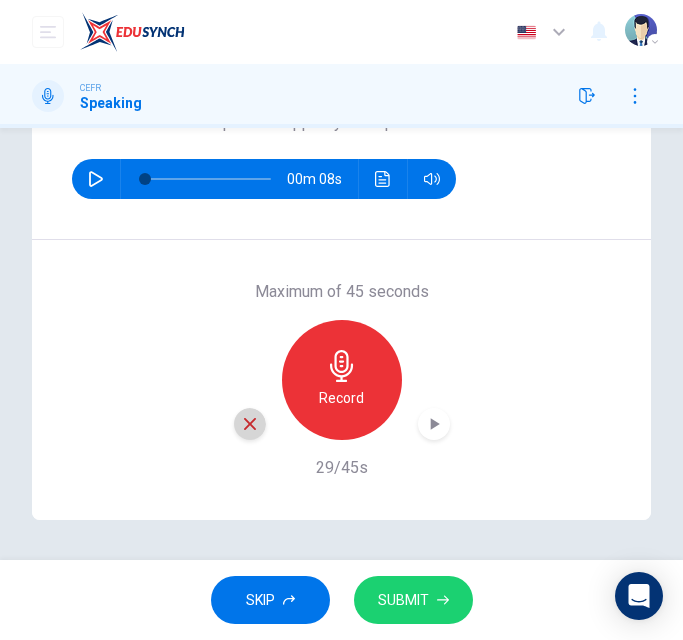 click 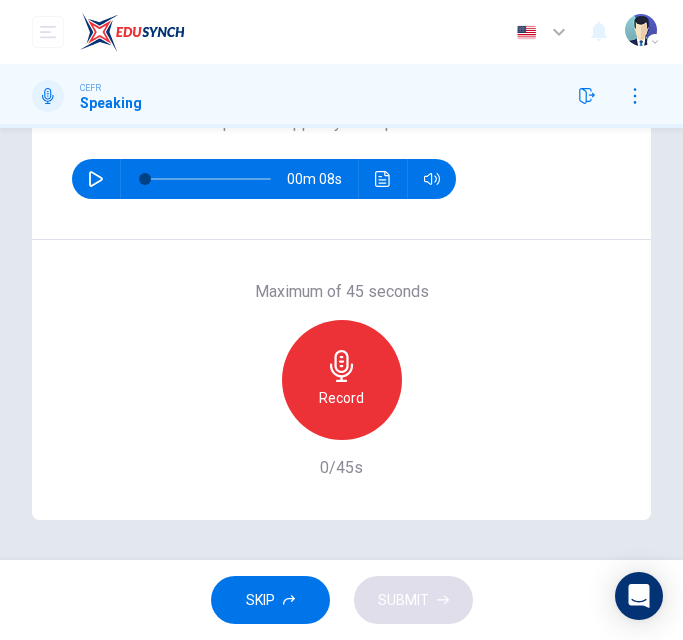 click on "Record" at bounding box center [342, 380] 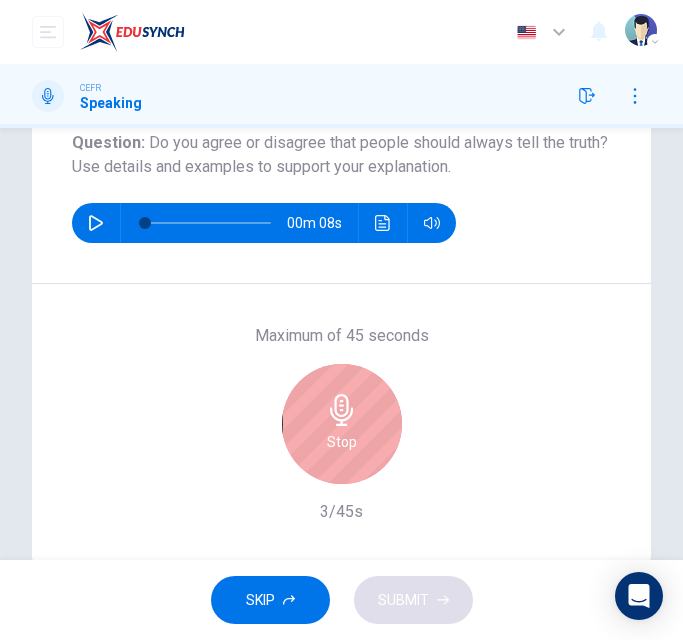 scroll, scrollTop: 260, scrollLeft: 0, axis: vertical 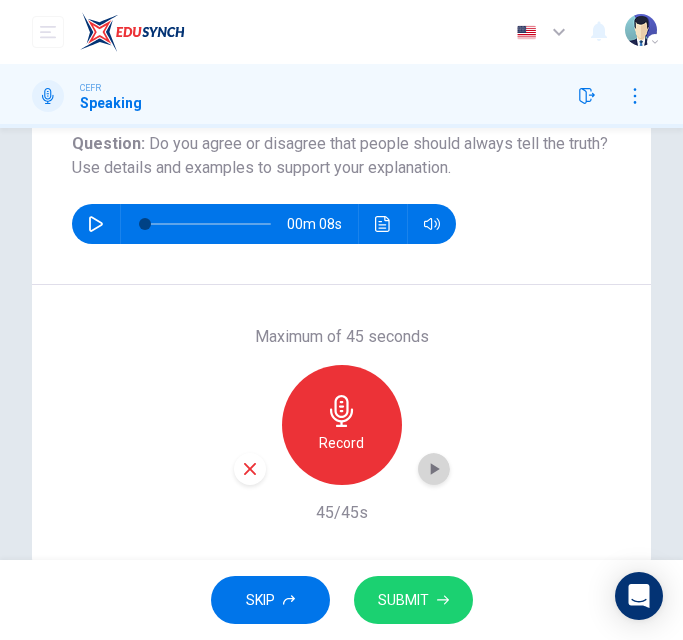 click 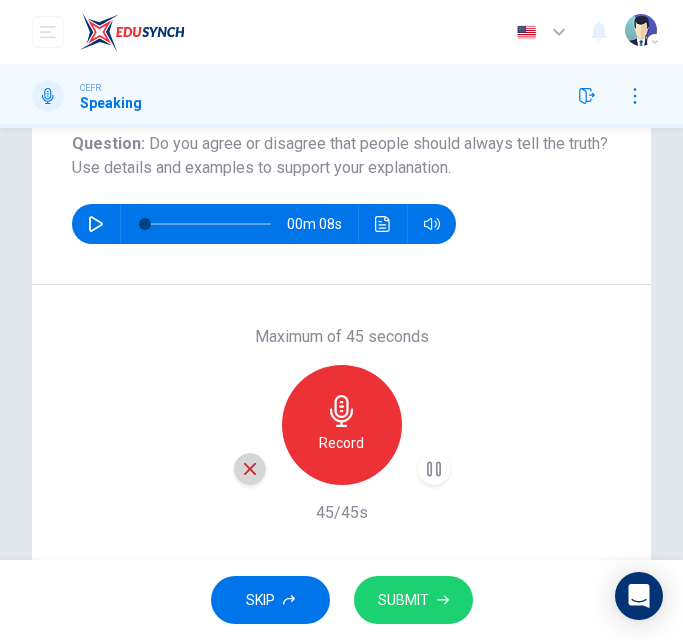 click 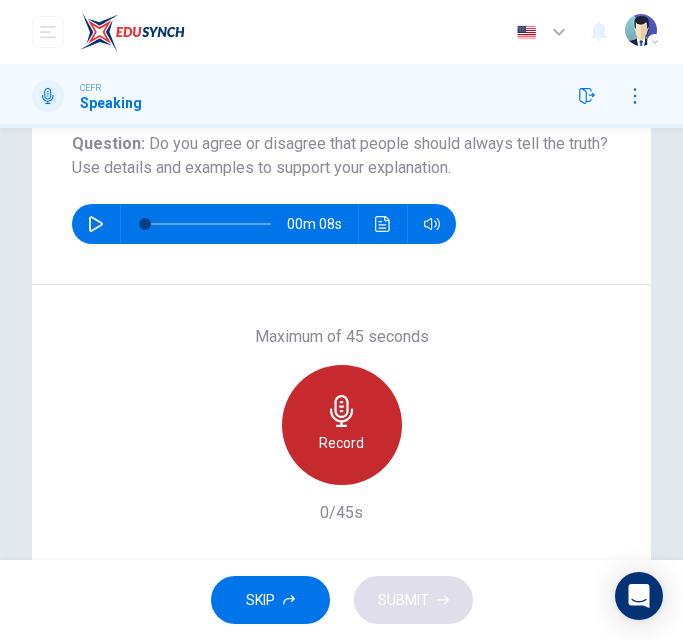 click on "Record" at bounding box center (342, 425) 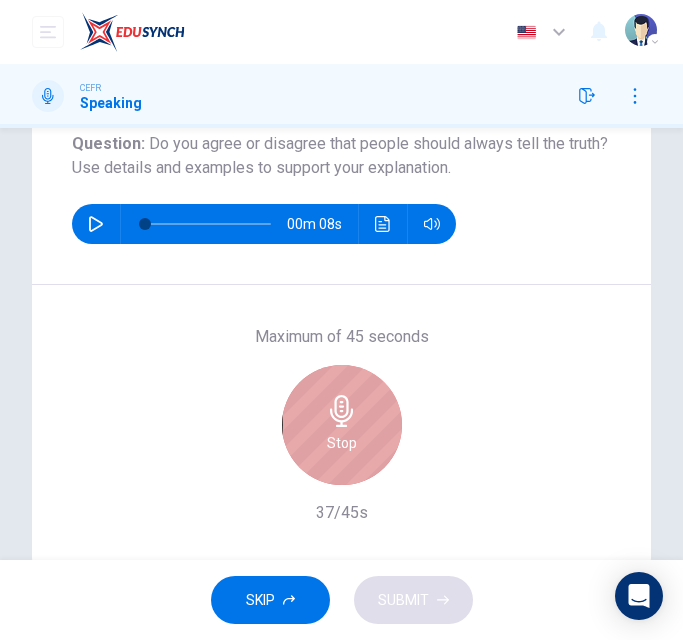 drag, startPoint x: 338, startPoint y: 425, endPoint x: 365, endPoint y: 400, distance: 36.796738 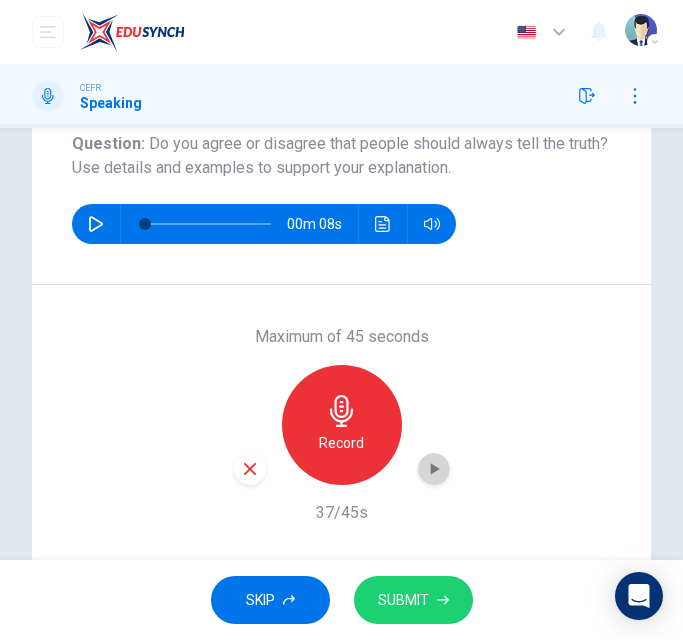 click 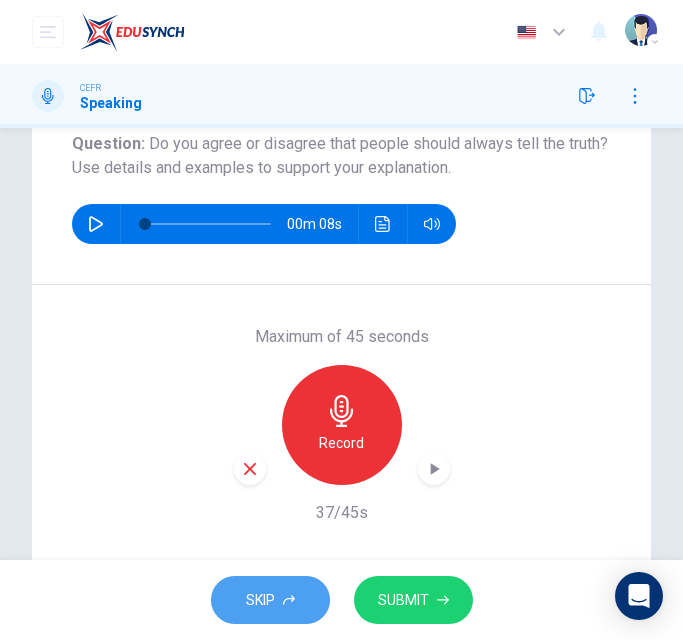click on "SKIP" at bounding box center (260, 600) 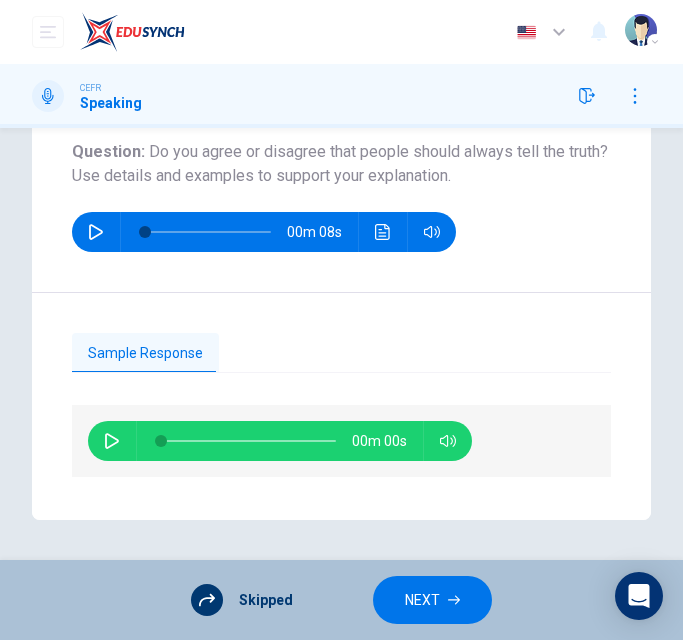 scroll, scrollTop: 252, scrollLeft: 0, axis: vertical 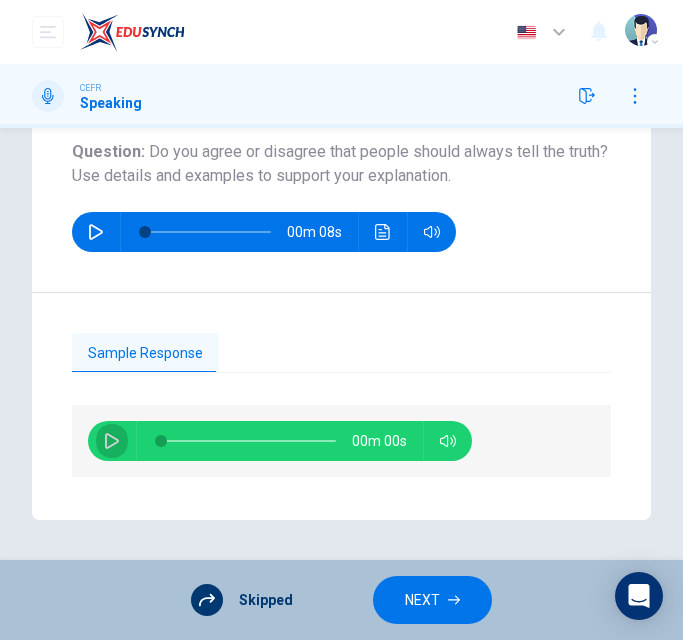 click 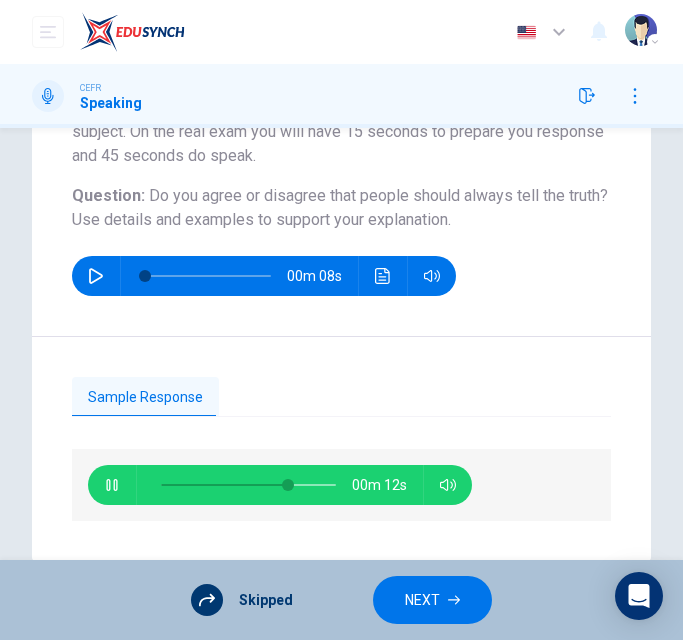 scroll, scrollTop: 252, scrollLeft: 0, axis: vertical 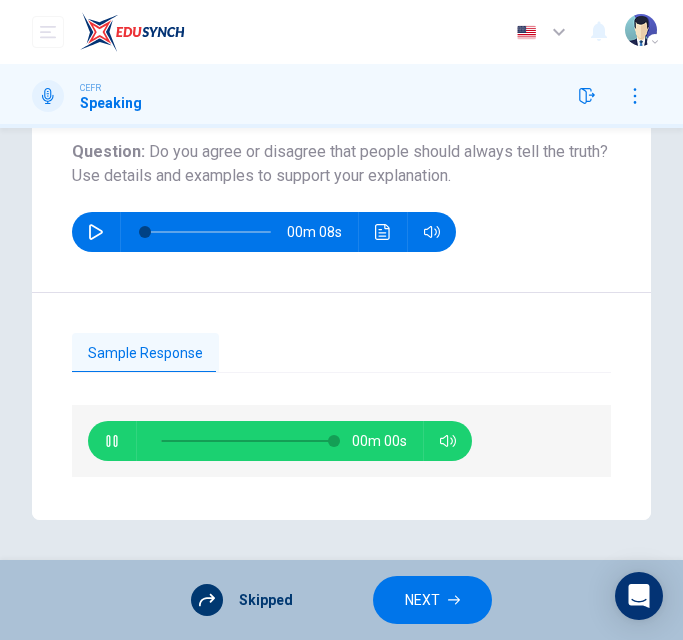 type on "0" 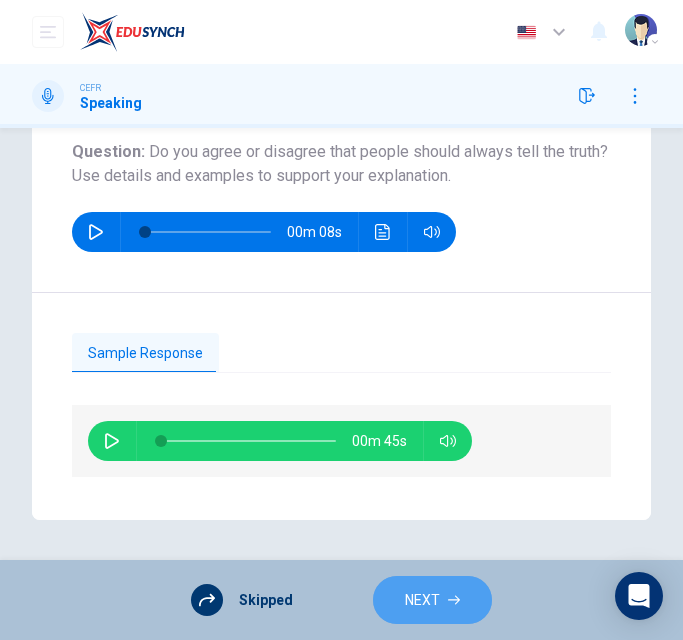 click on "NEXT" at bounding box center (422, 600) 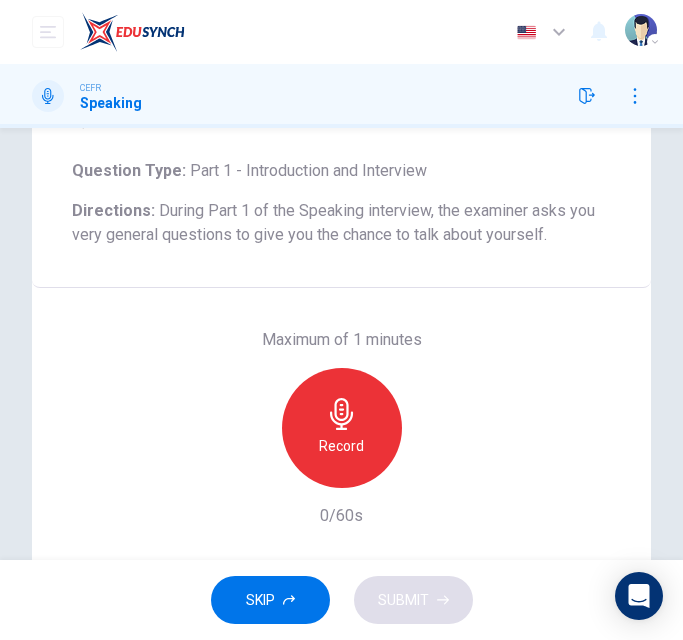 scroll, scrollTop: 225, scrollLeft: 0, axis: vertical 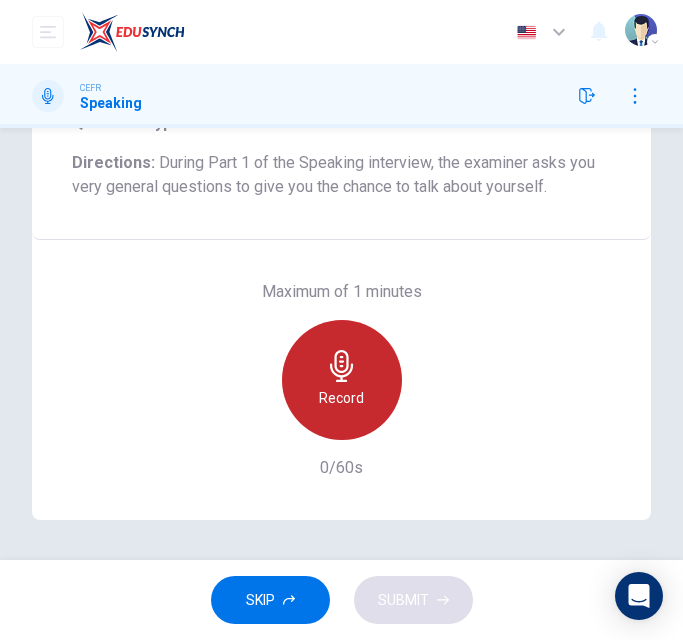 click 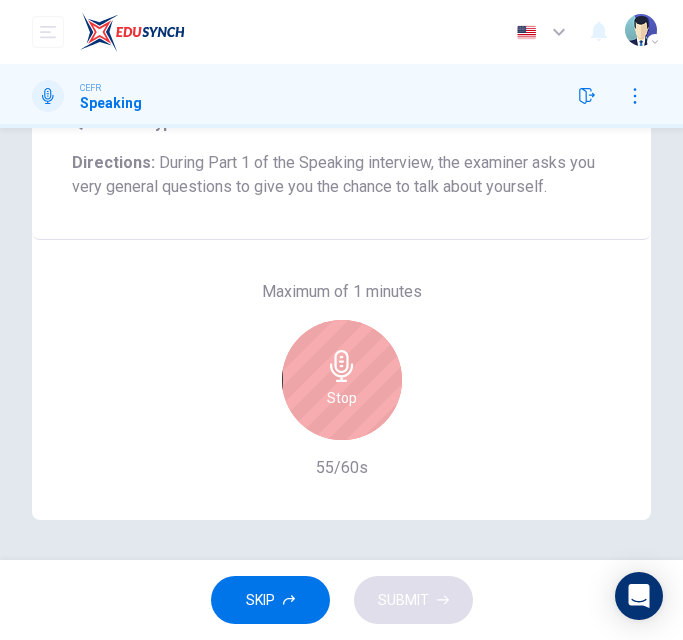 click 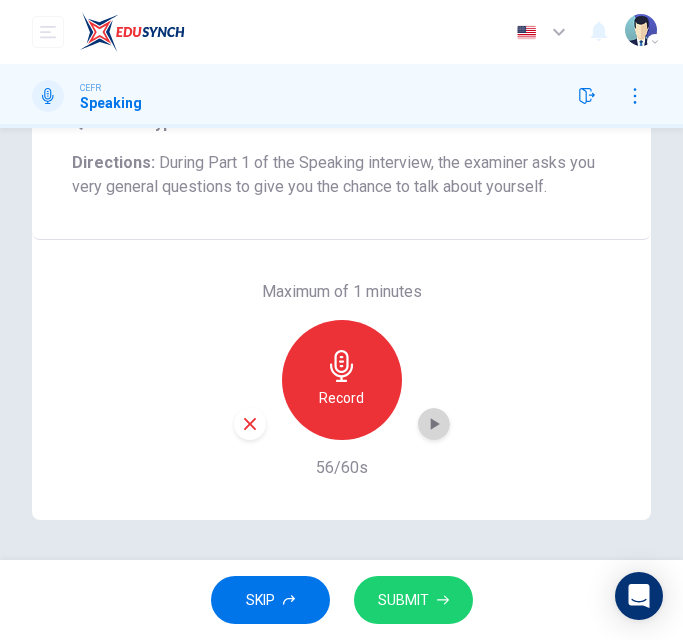 click 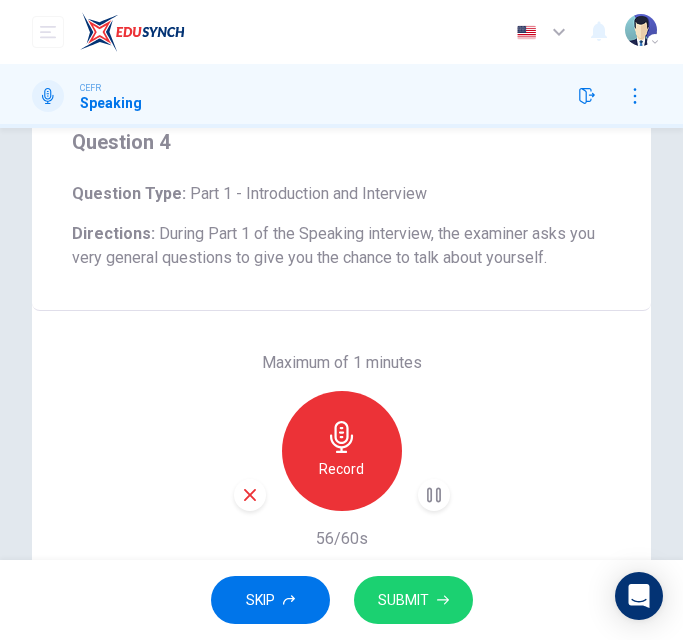 scroll, scrollTop: 225, scrollLeft: 0, axis: vertical 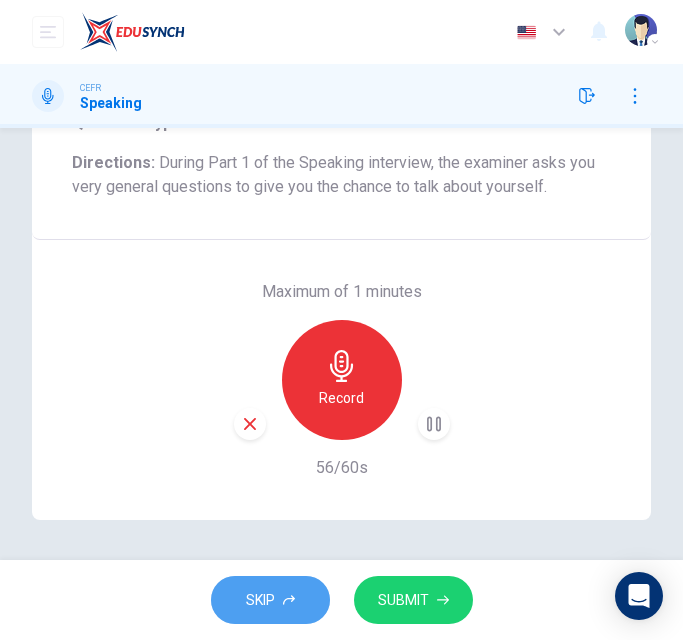 click 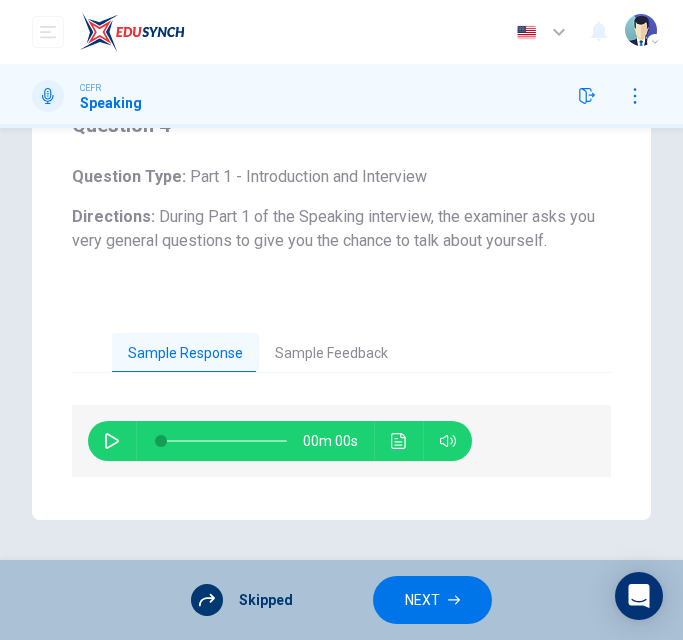 scroll, scrollTop: 171, scrollLeft: 0, axis: vertical 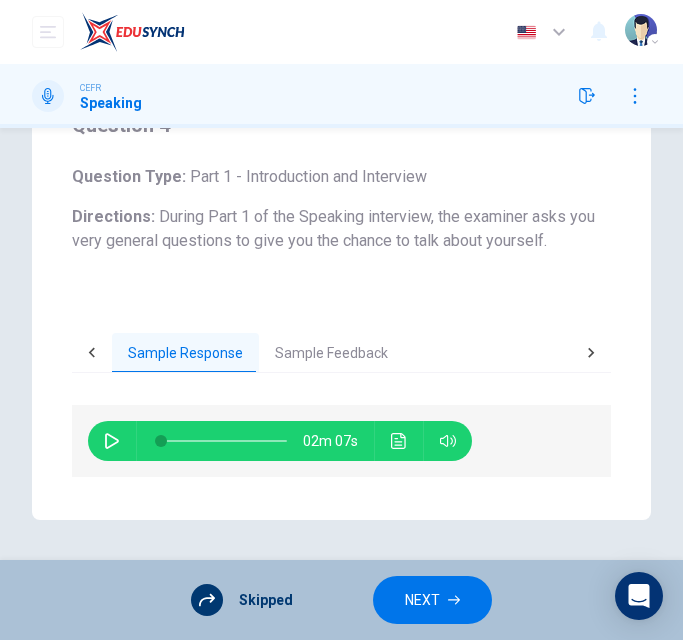 click at bounding box center [112, 441] 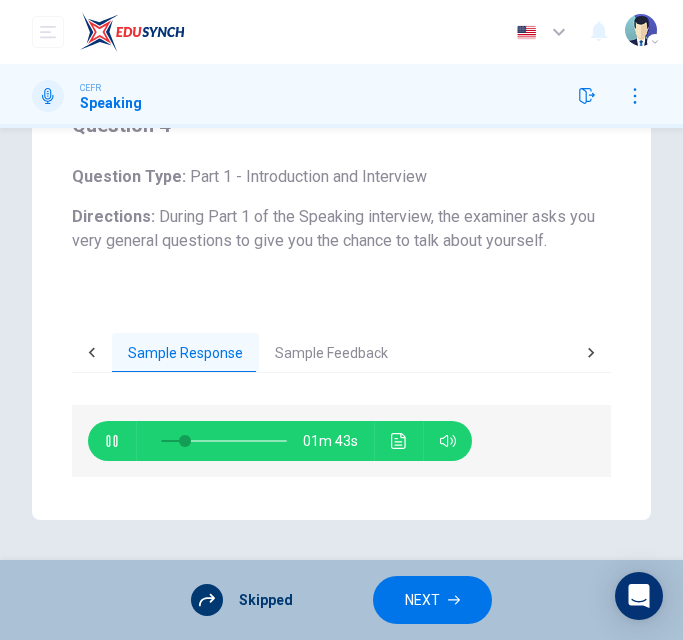 scroll, scrollTop: 170, scrollLeft: 0, axis: vertical 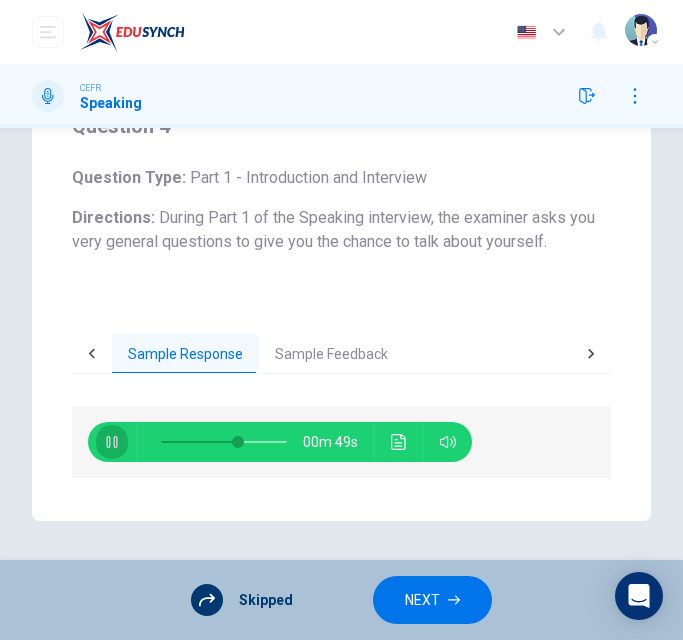 click 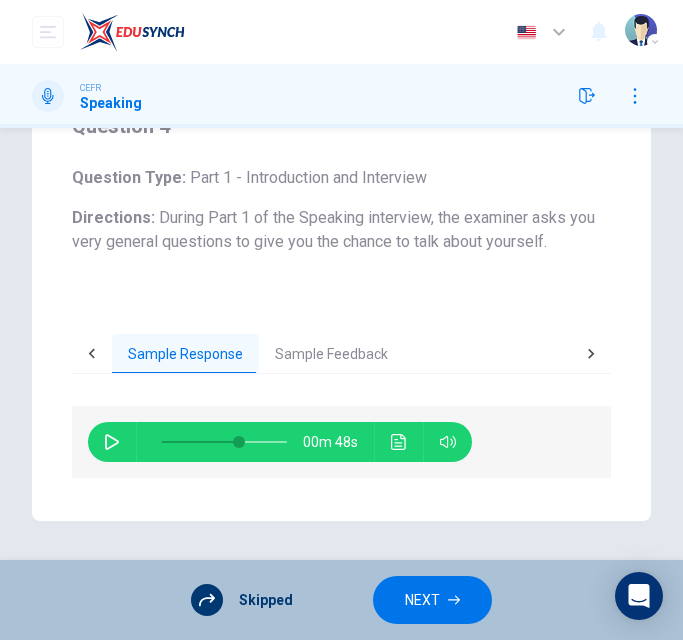 type on "62" 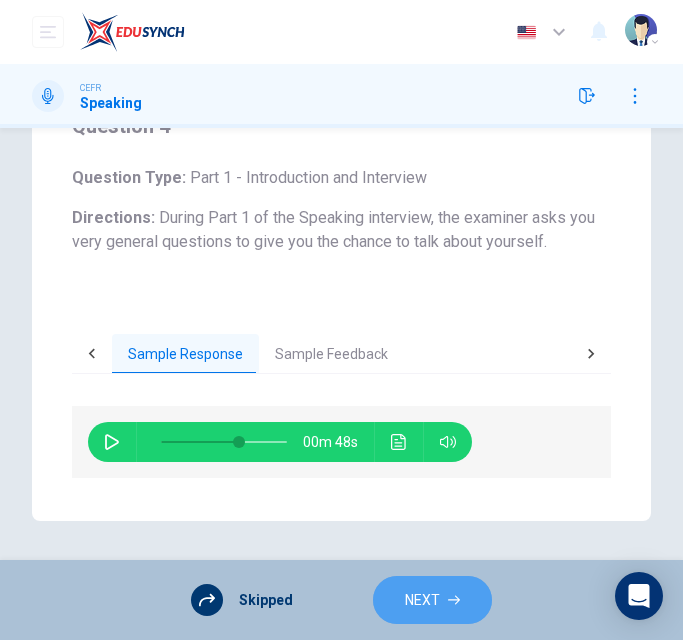 click on "NEXT" at bounding box center (422, 600) 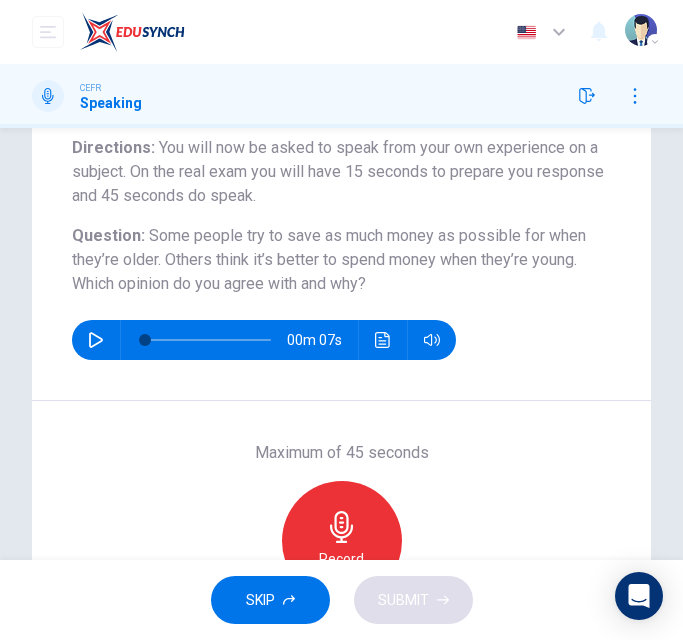 scroll, scrollTop: 329, scrollLeft: 0, axis: vertical 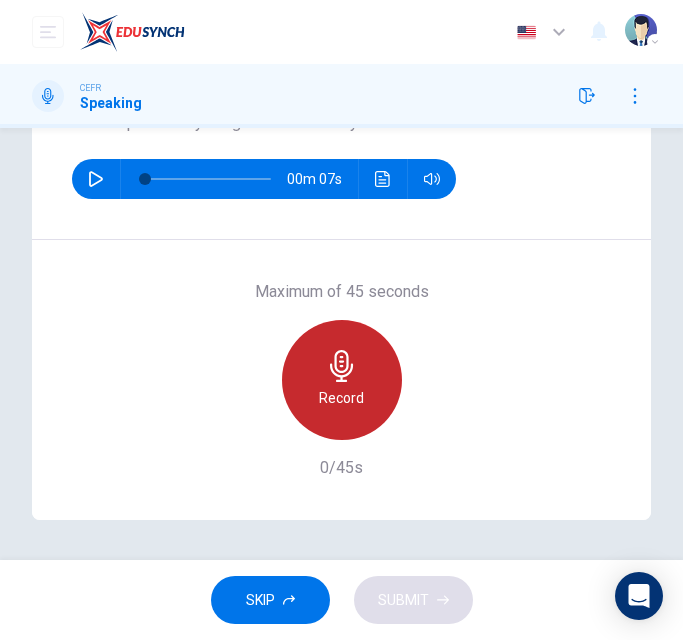click on "Record" at bounding box center [341, 398] 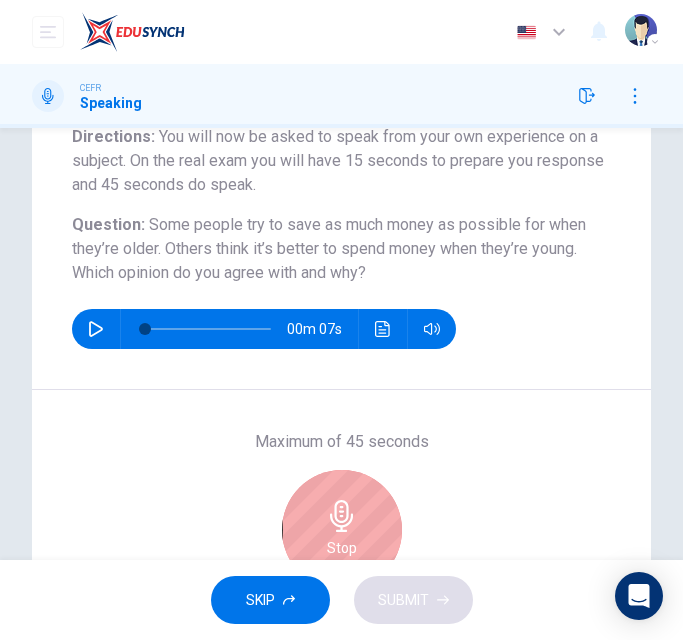 scroll, scrollTop: 243, scrollLeft: 0, axis: vertical 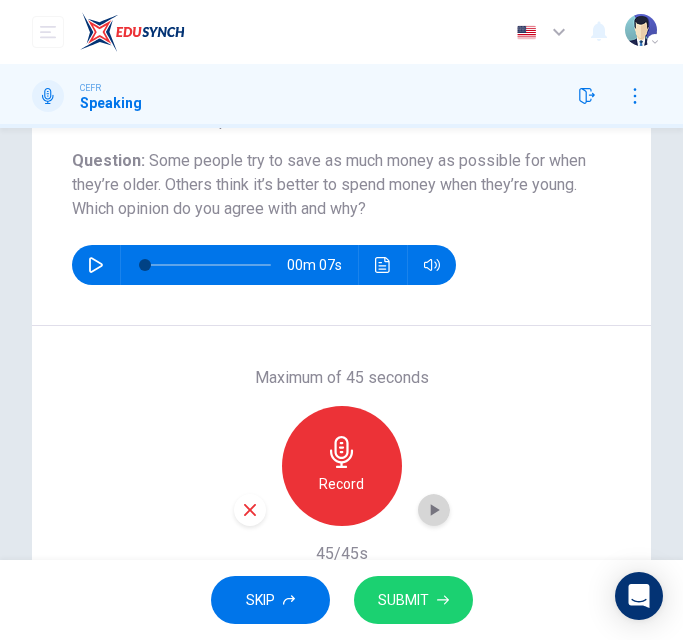 click 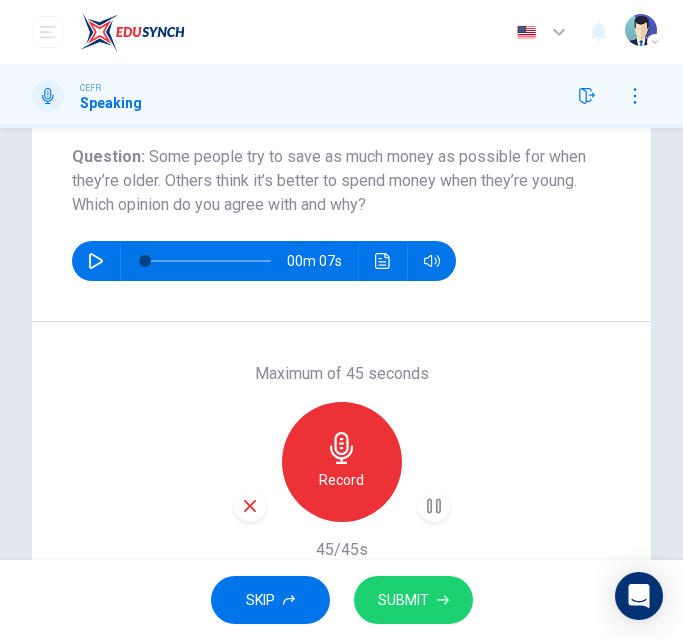 scroll, scrollTop: 246, scrollLeft: 0, axis: vertical 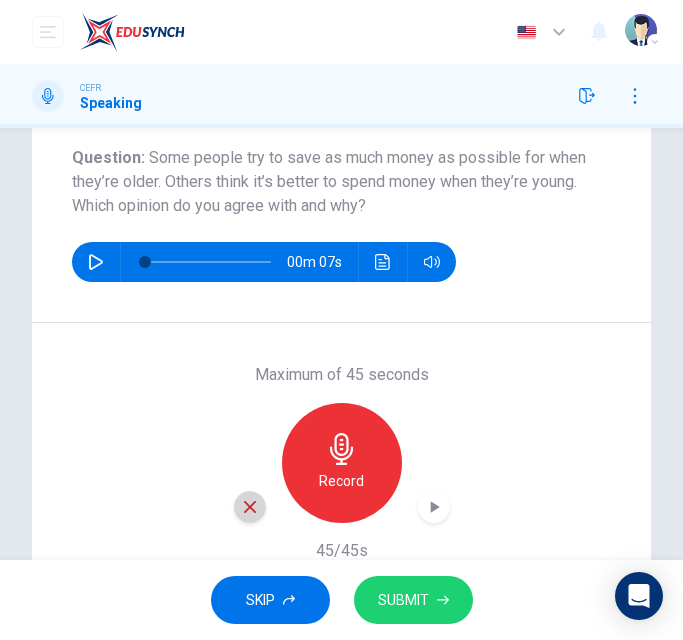 click 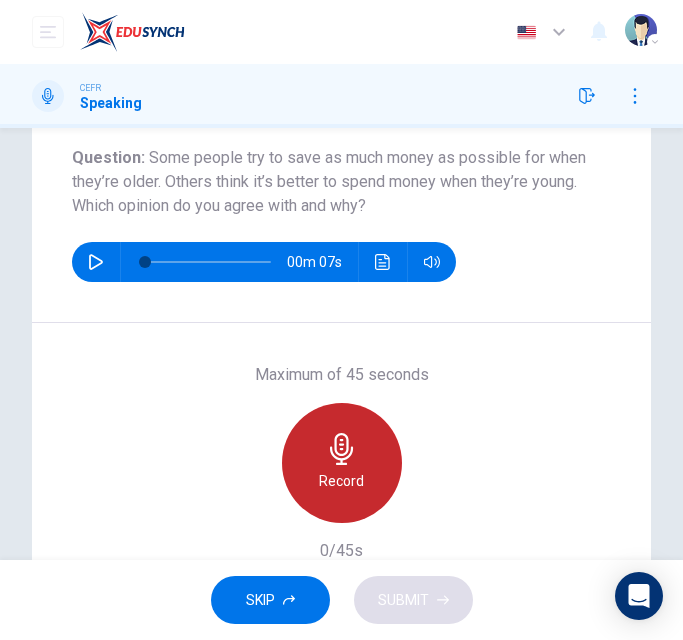 click on "Record" at bounding box center (342, 463) 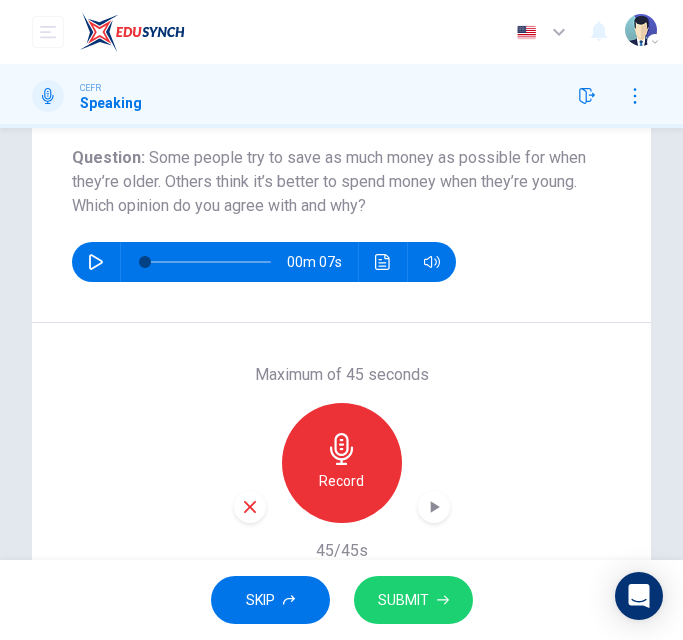 click 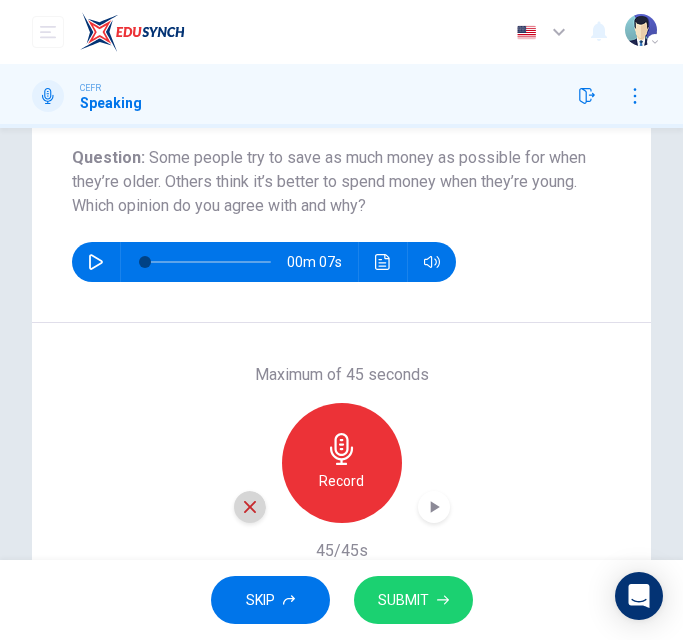 click 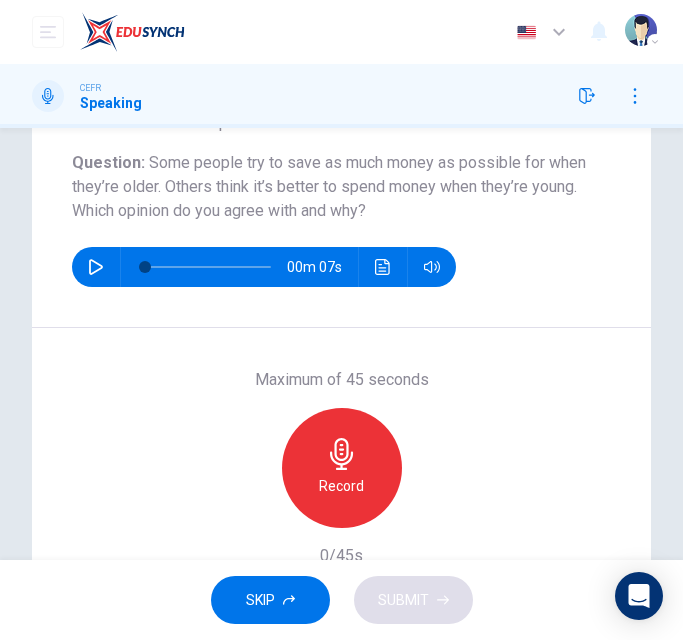 scroll, scrollTop: 241, scrollLeft: 0, axis: vertical 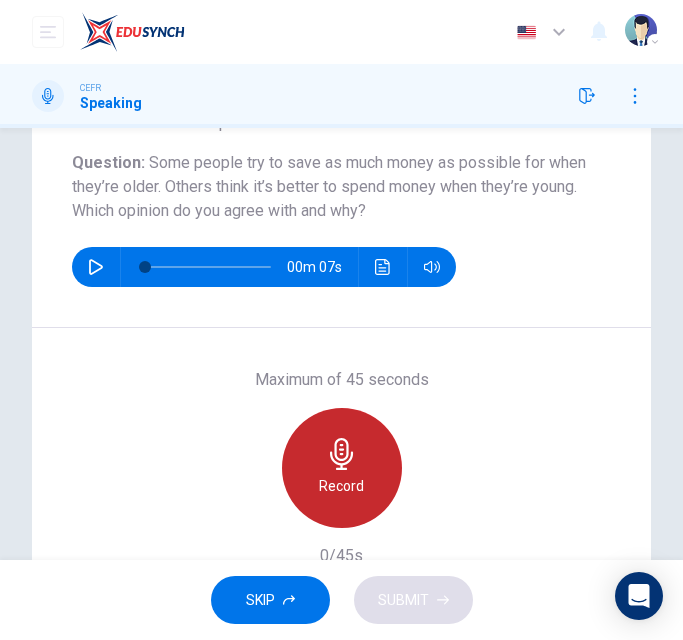 click on "Record" at bounding box center (342, 468) 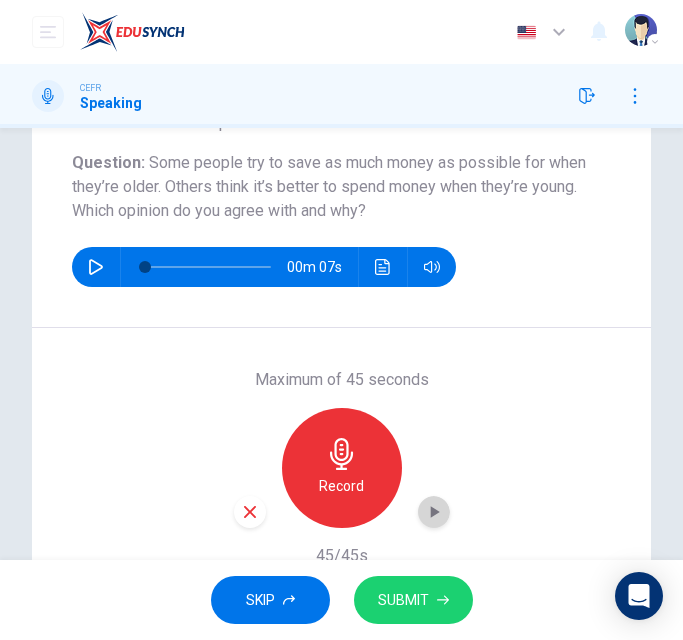 click 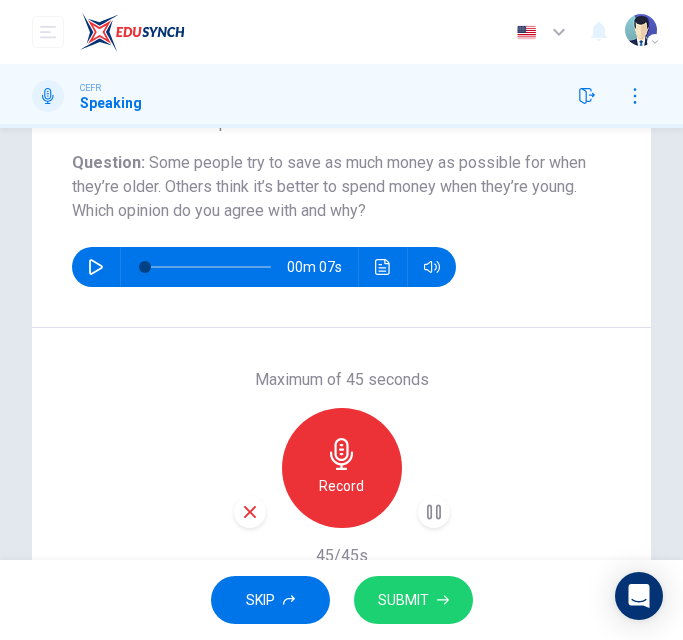 click on "SKIP" at bounding box center [260, 600] 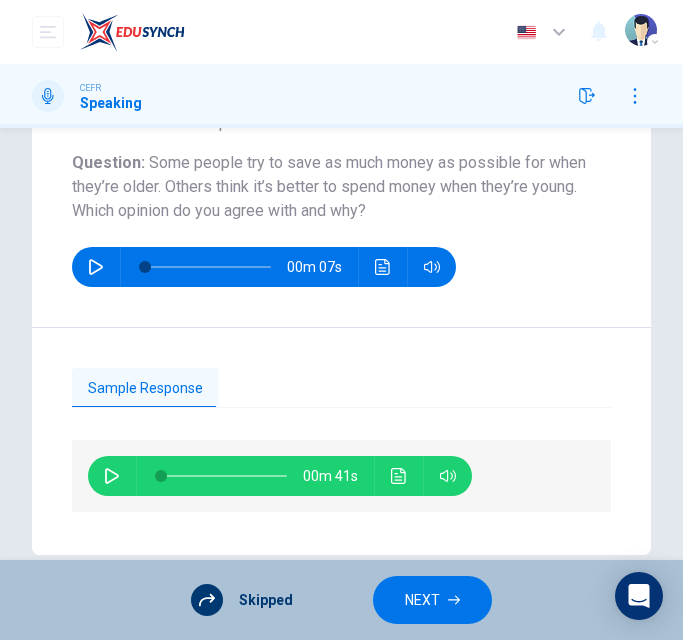 drag, startPoint x: 142, startPoint y: 159, endPoint x: 137, endPoint y: 530, distance: 371.0337 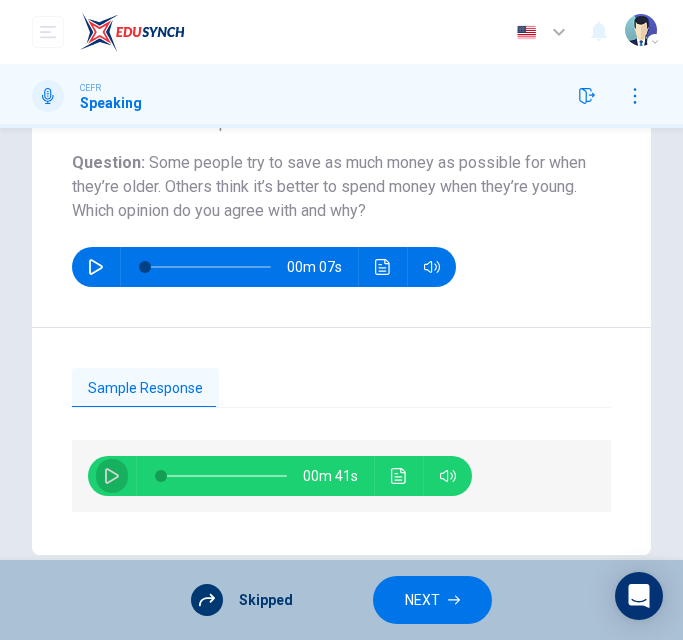 click at bounding box center [112, 476] 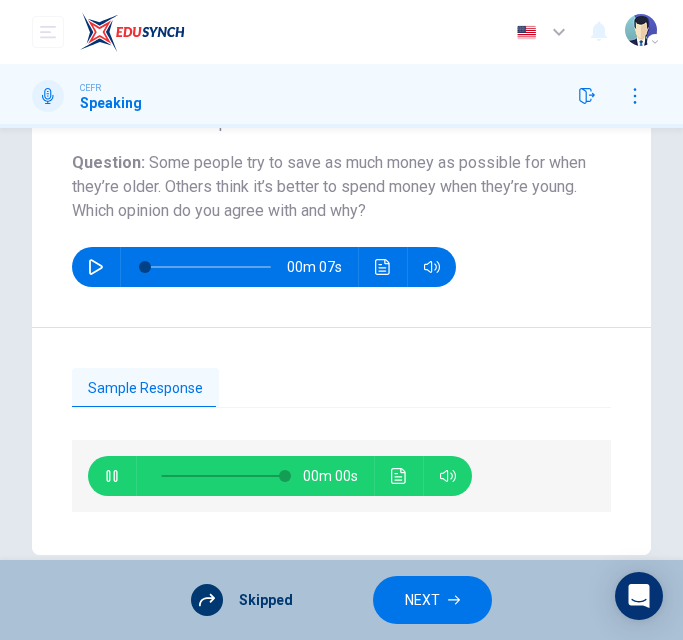 type on "0" 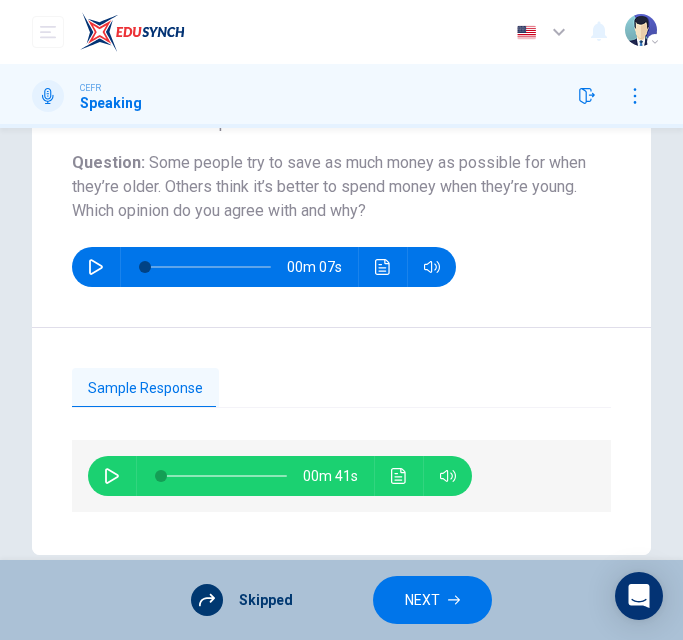 click on "NEXT" at bounding box center (432, 600) 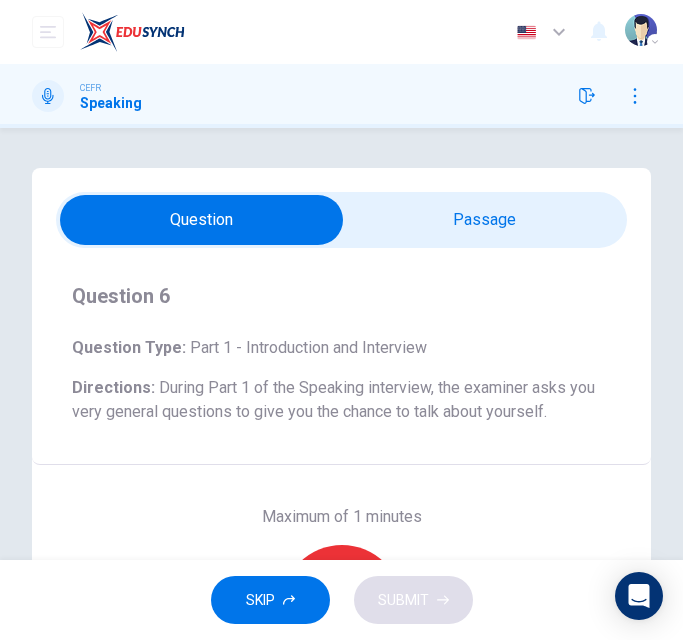 scroll, scrollTop: 119, scrollLeft: 0, axis: vertical 